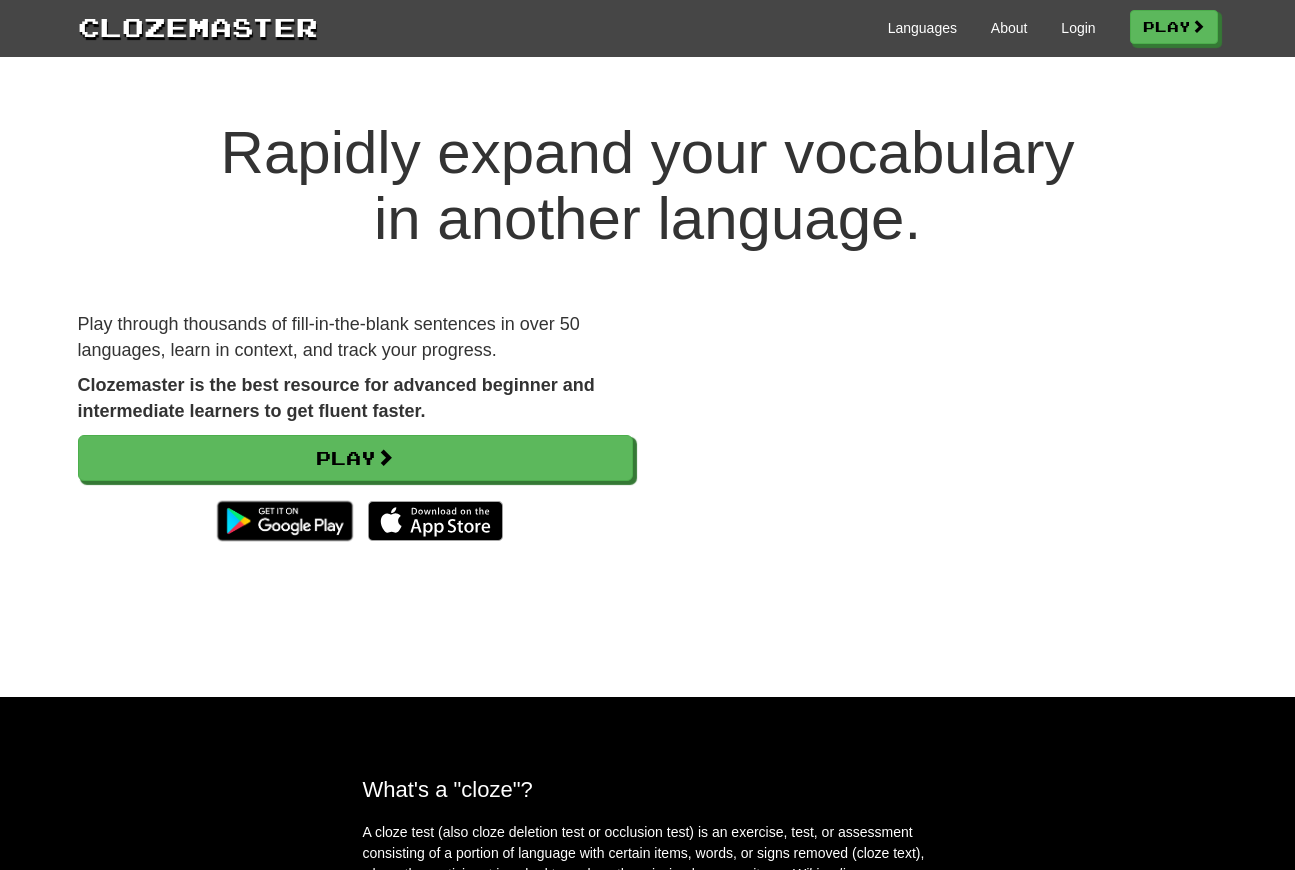 scroll, scrollTop: 0, scrollLeft: 0, axis: both 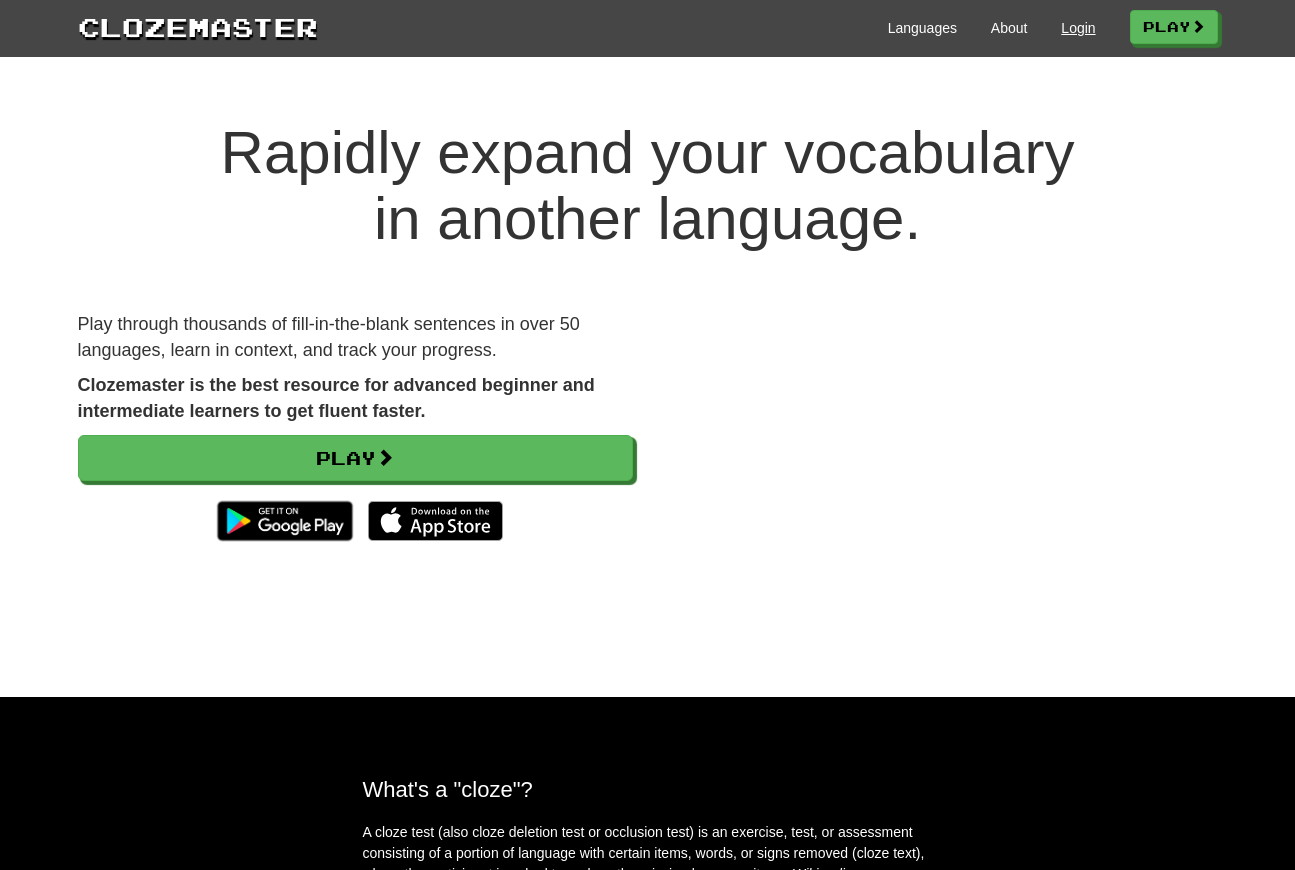 click on "Login" at bounding box center (1078, 28) 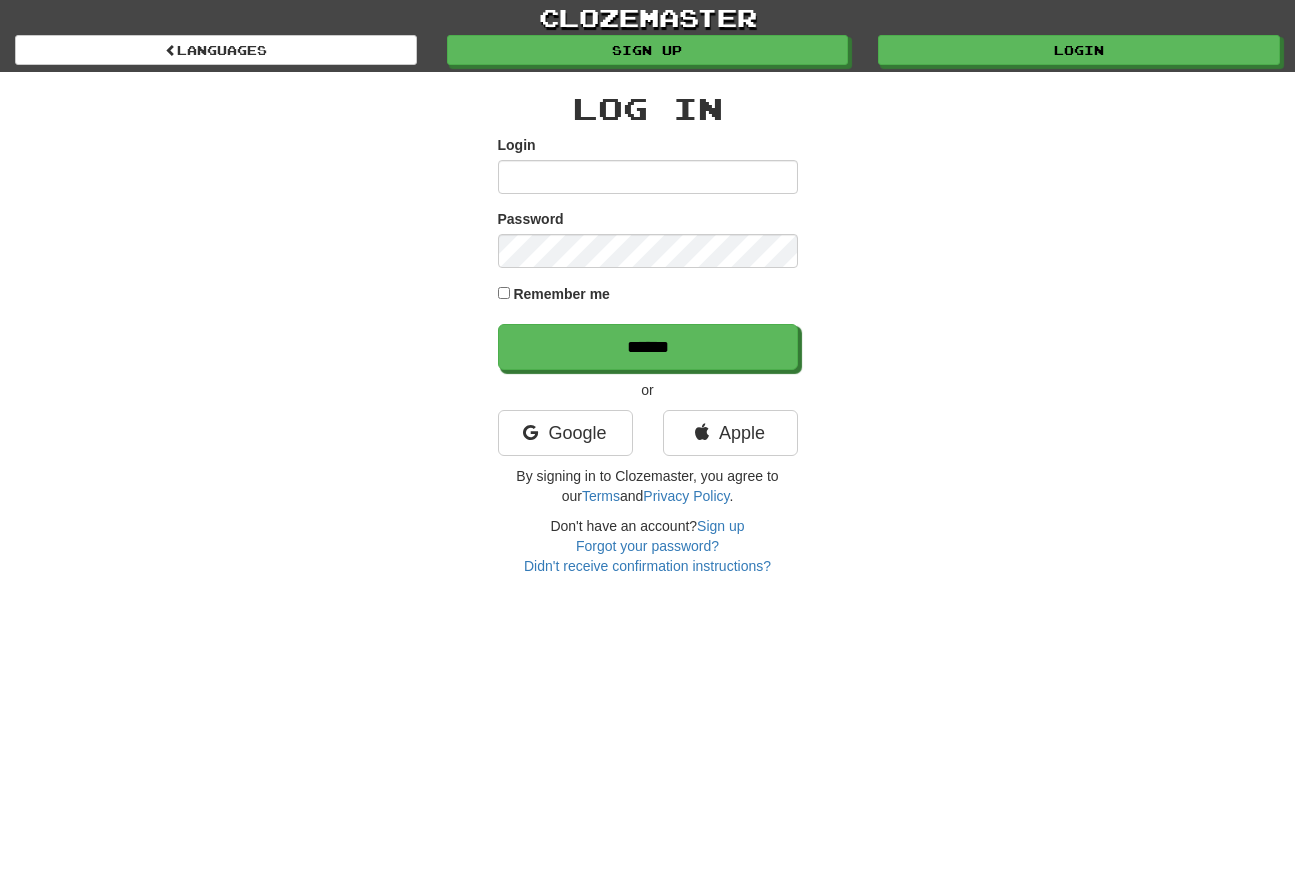 scroll, scrollTop: 0, scrollLeft: 0, axis: both 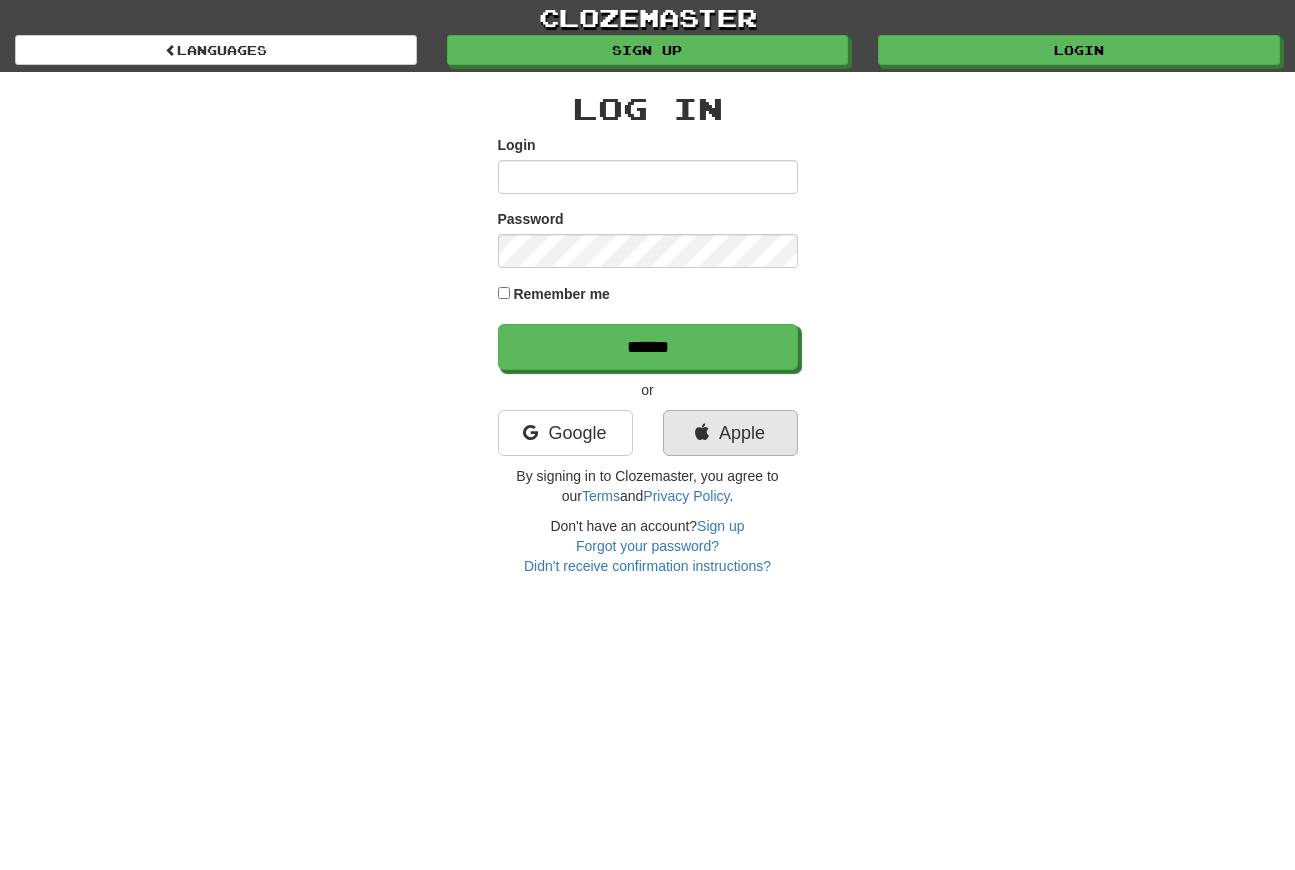 click on "Apple" at bounding box center [730, 433] 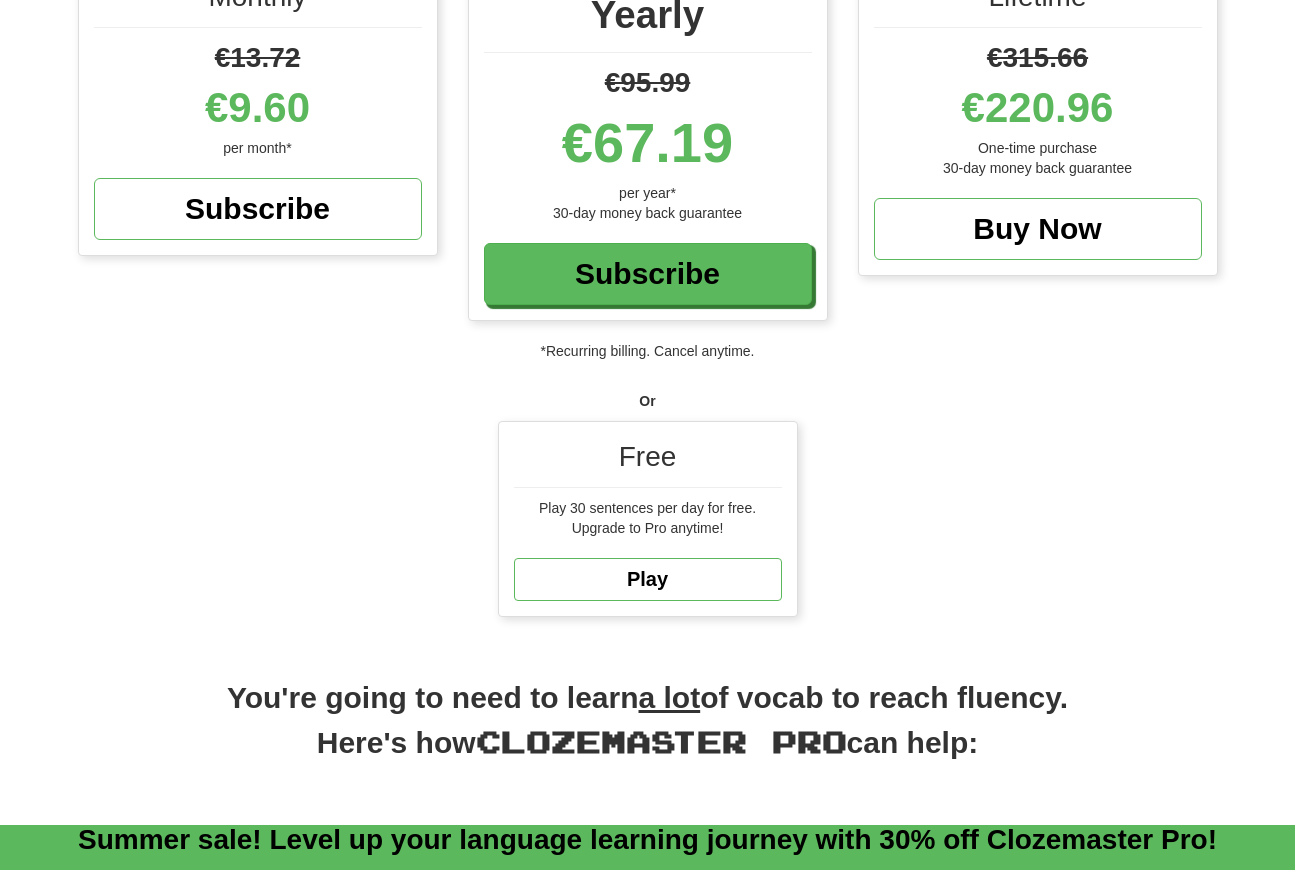 scroll, scrollTop: 316, scrollLeft: 0, axis: vertical 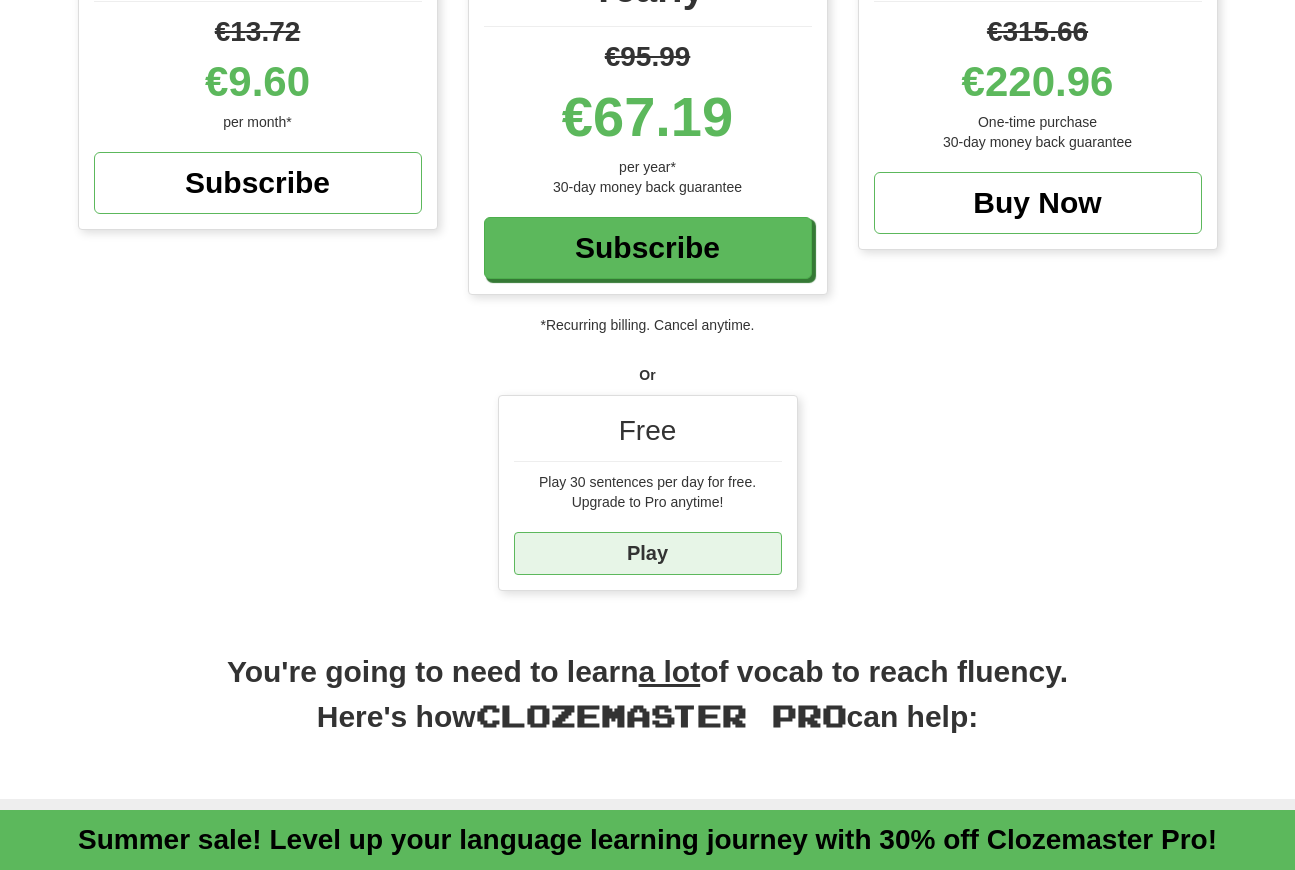 click on "Play" at bounding box center (648, 553) 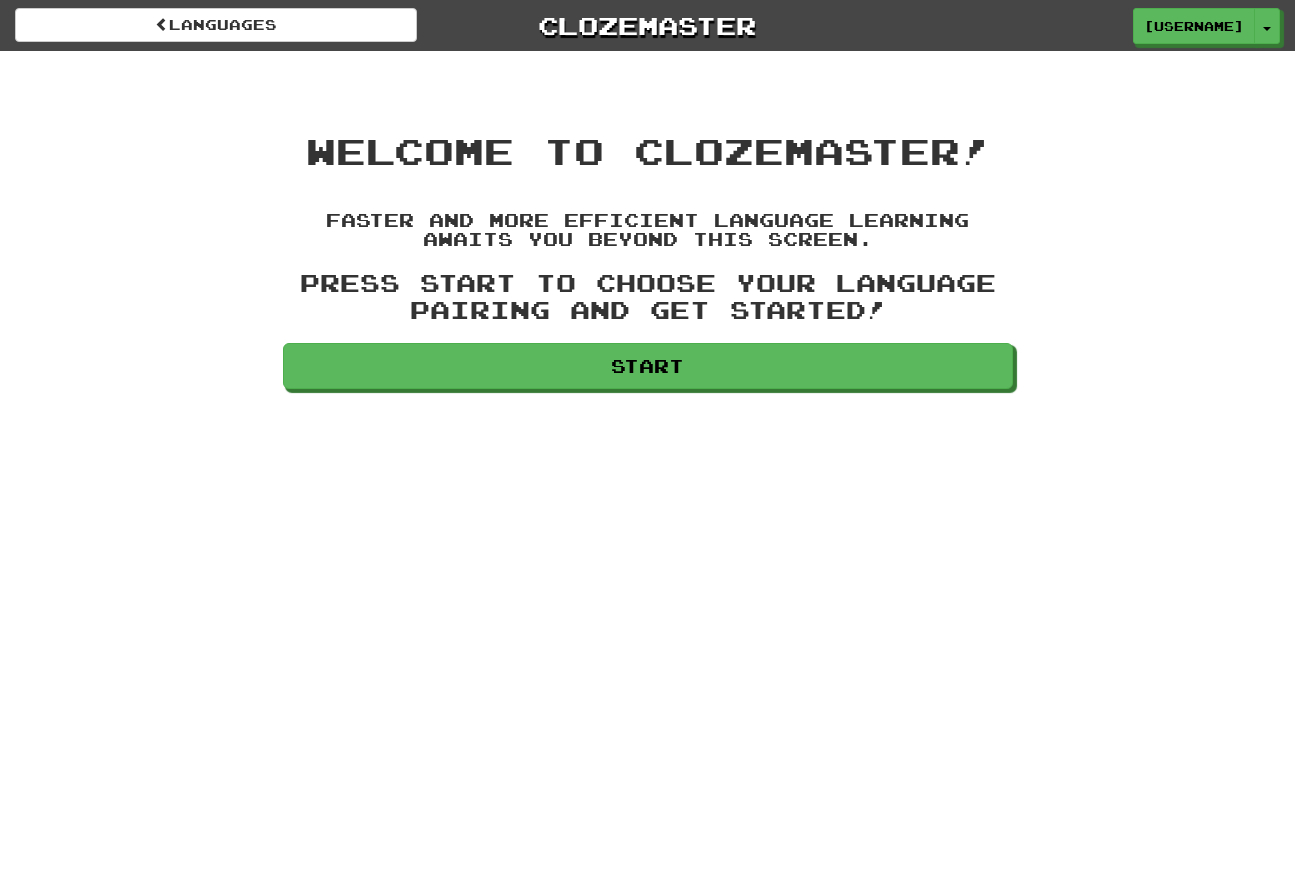 scroll, scrollTop: 0, scrollLeft: 0, axis: both 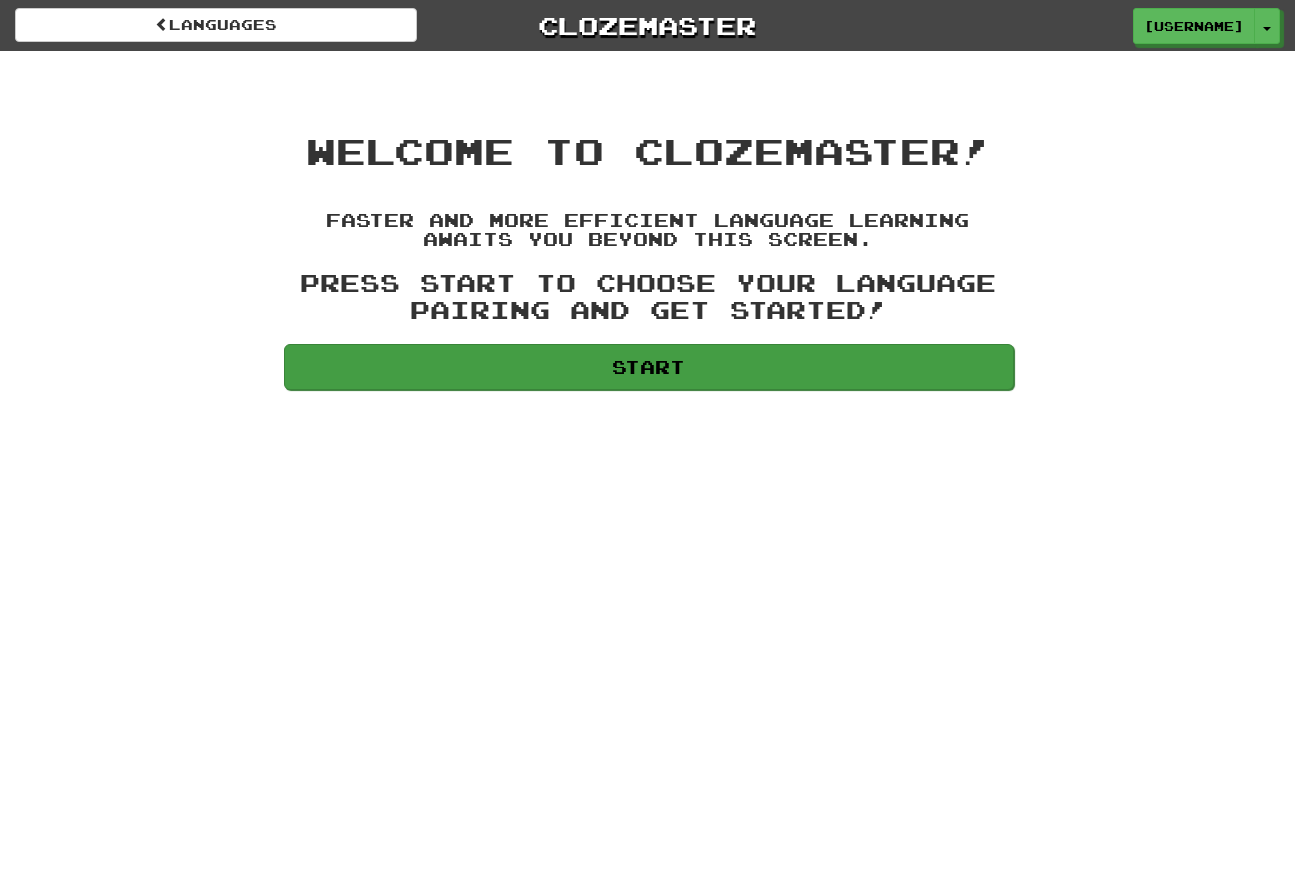click on "Start" at bounding box center [649, 367] 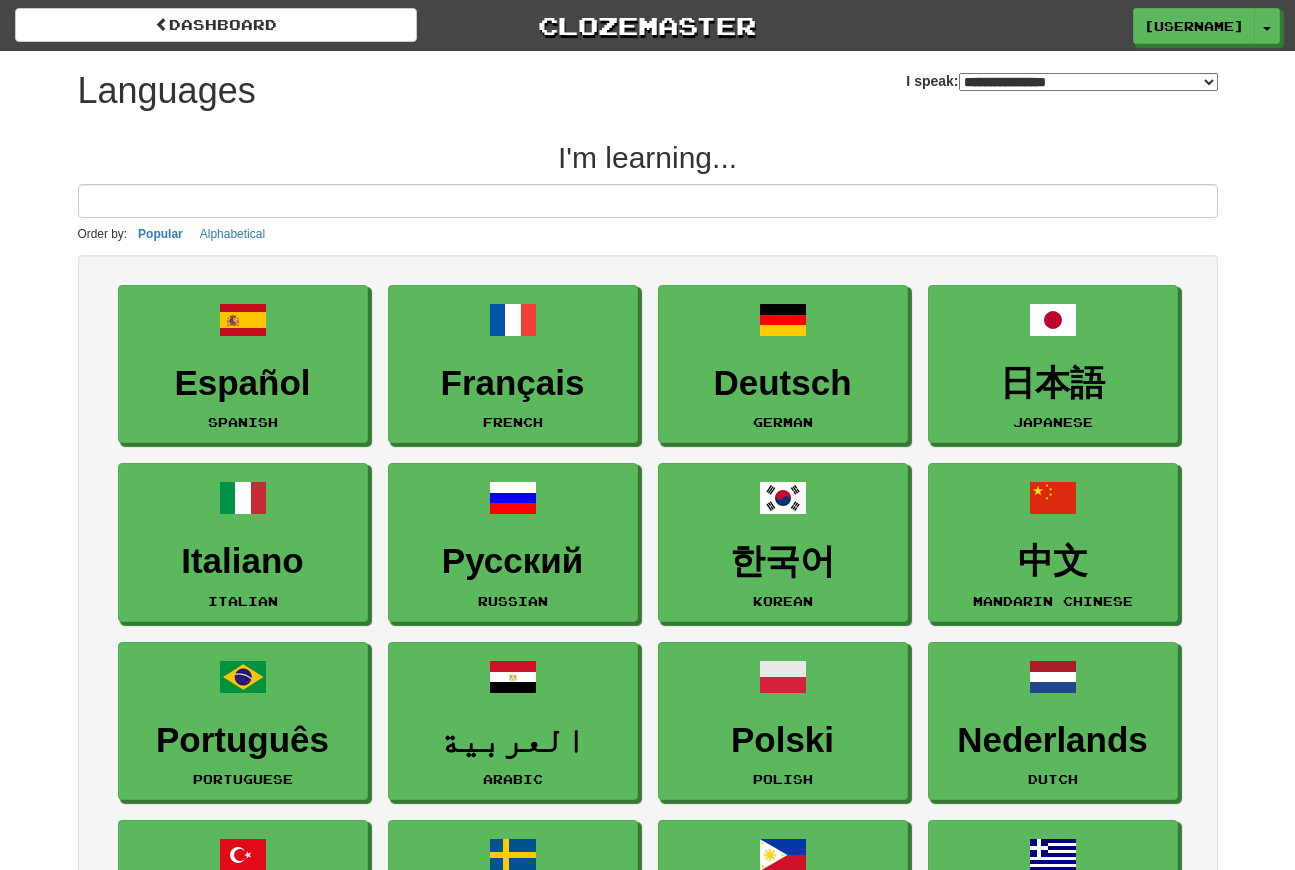 select on "*******" 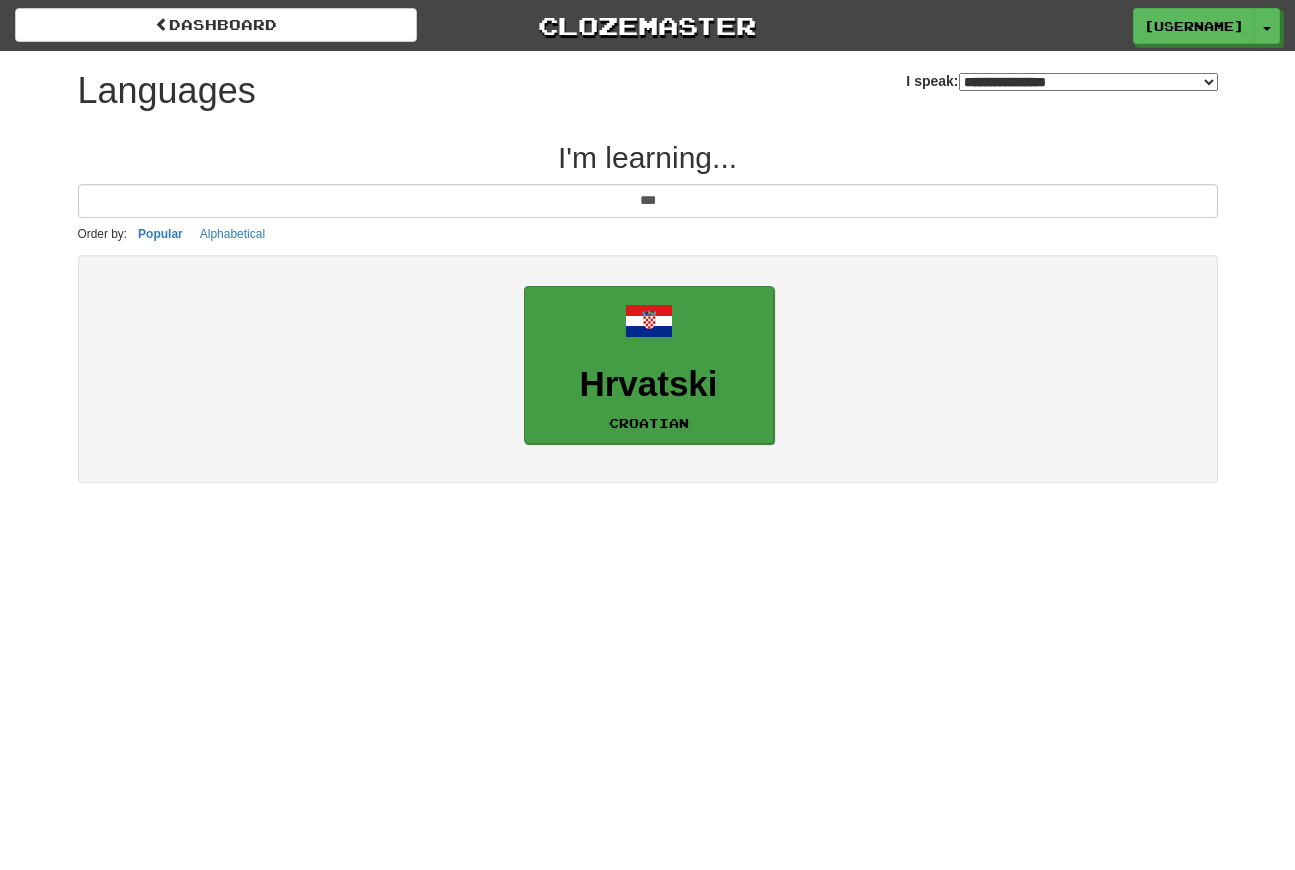 type on "***" 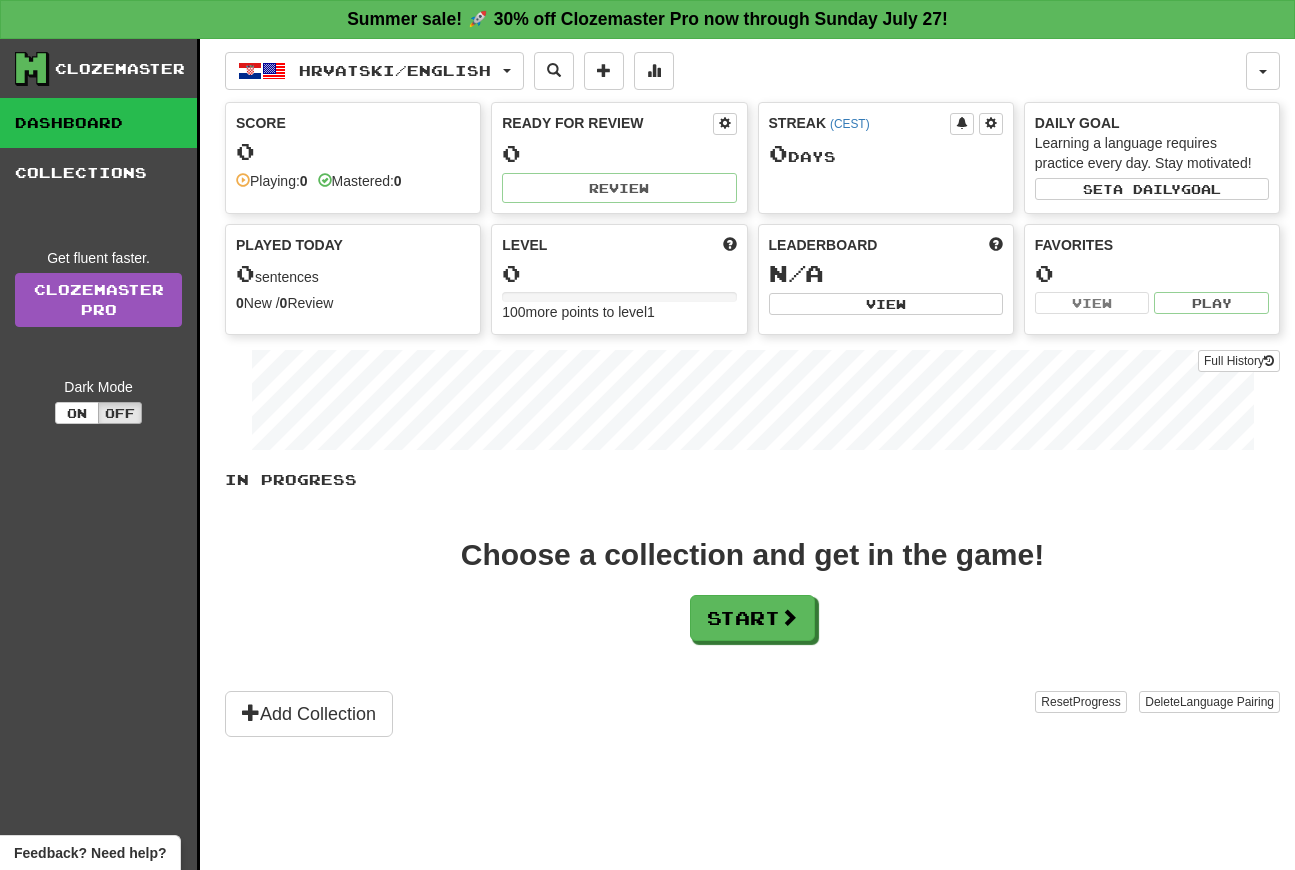 scroll, scrollTop: 0, scrollLeft: 0, axis: both 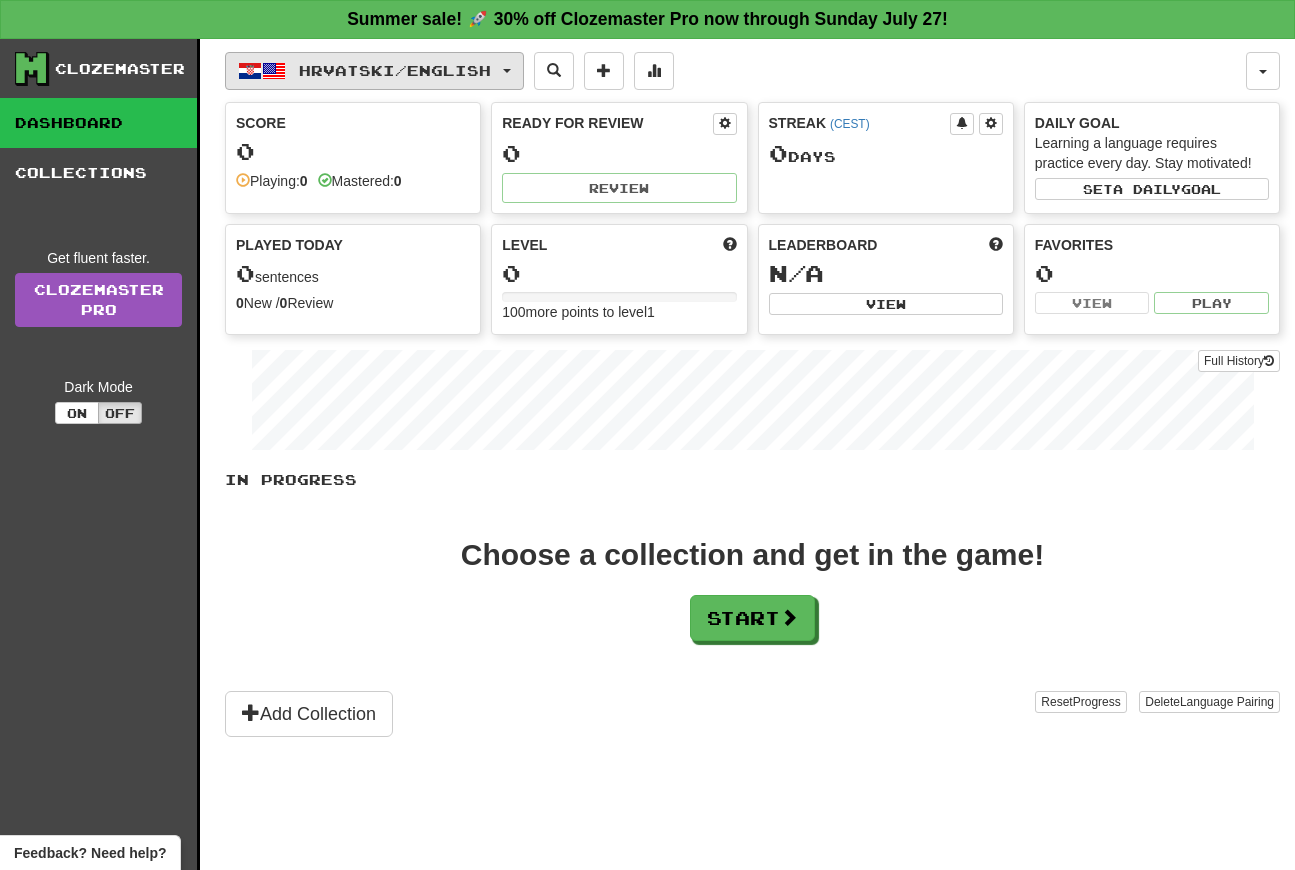click at bounding box center (507, 71) 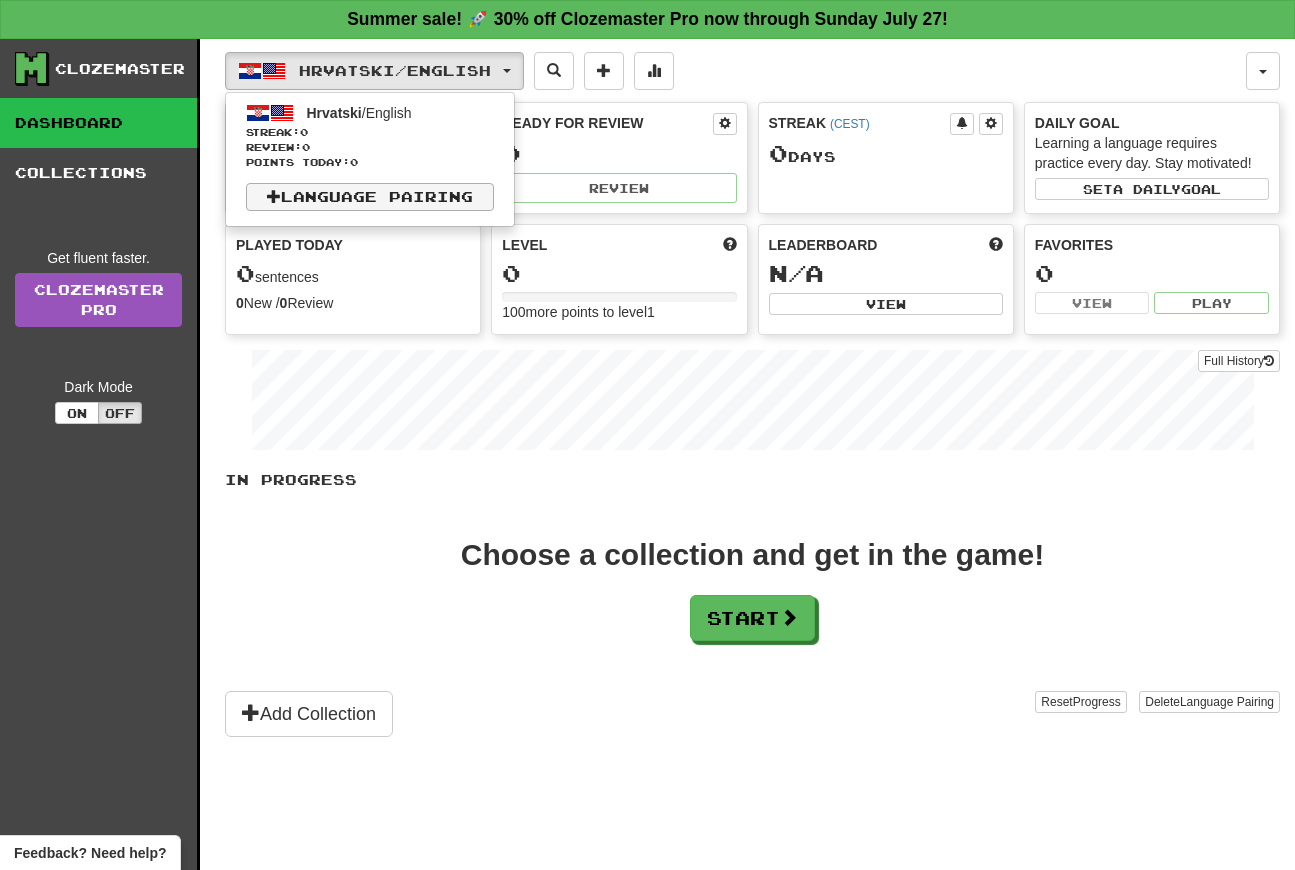 click on "Language Pairing" at bounding box center [370, 197] 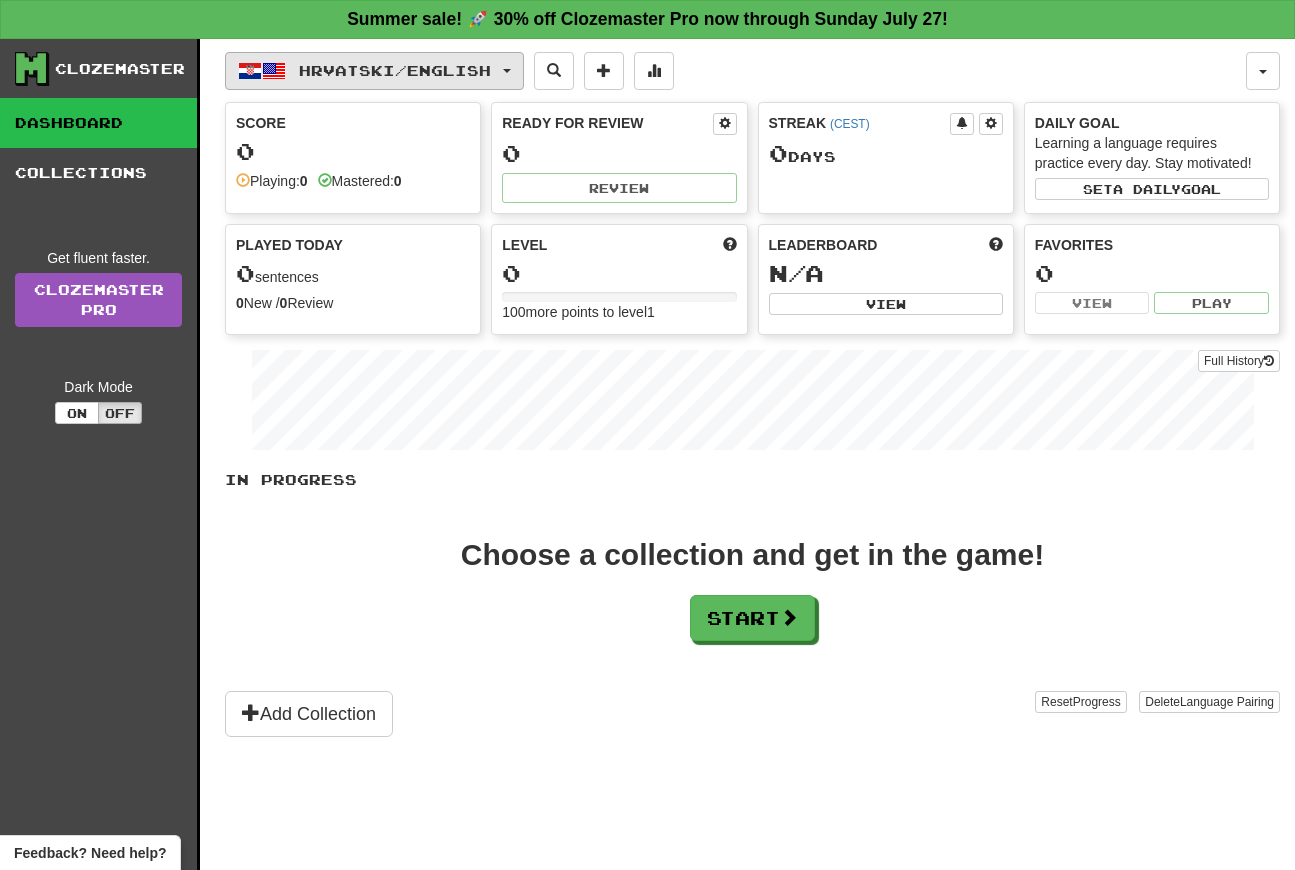 click at bounding box center [507, 71] 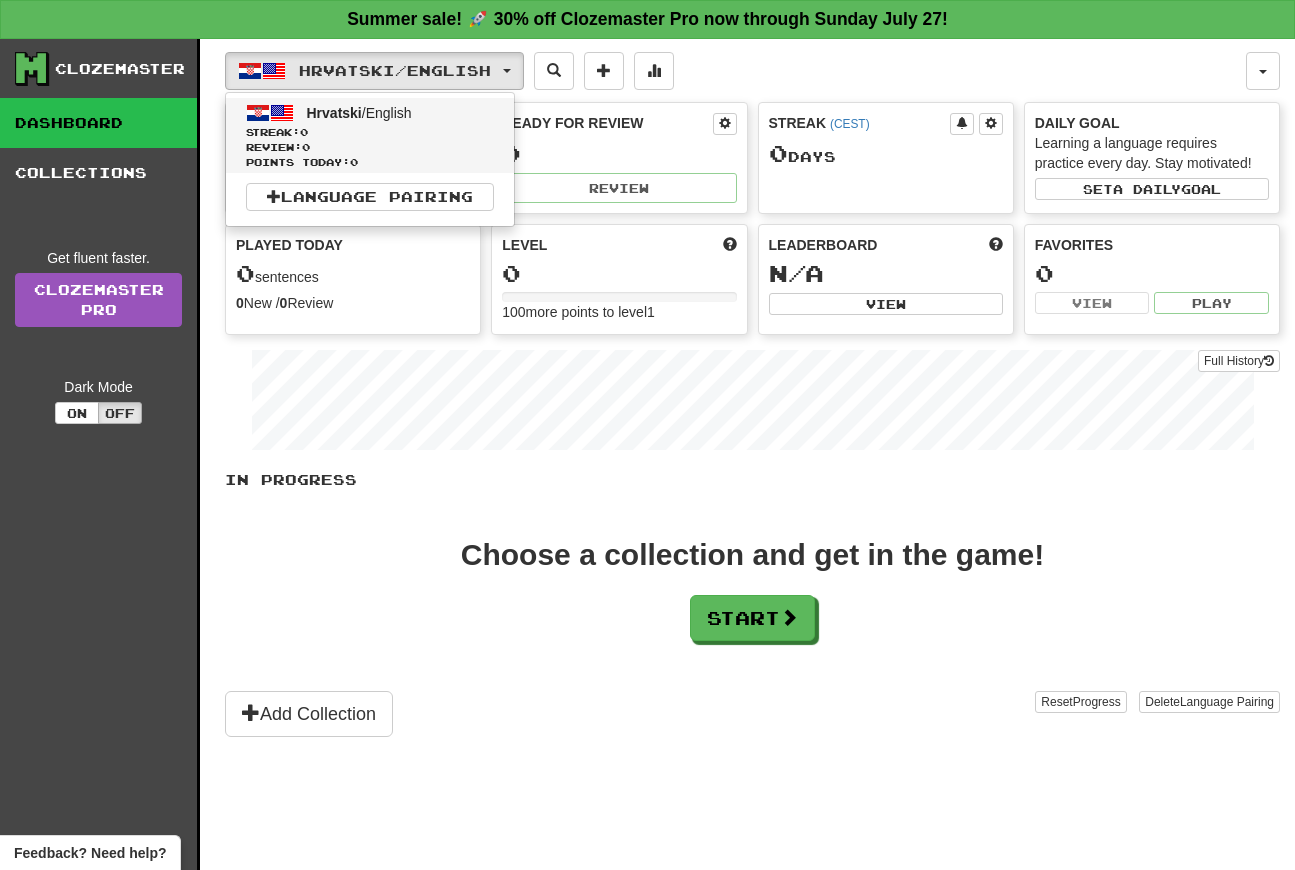 click on "Hrvatski  /  English" at bounding box center [359, 113] 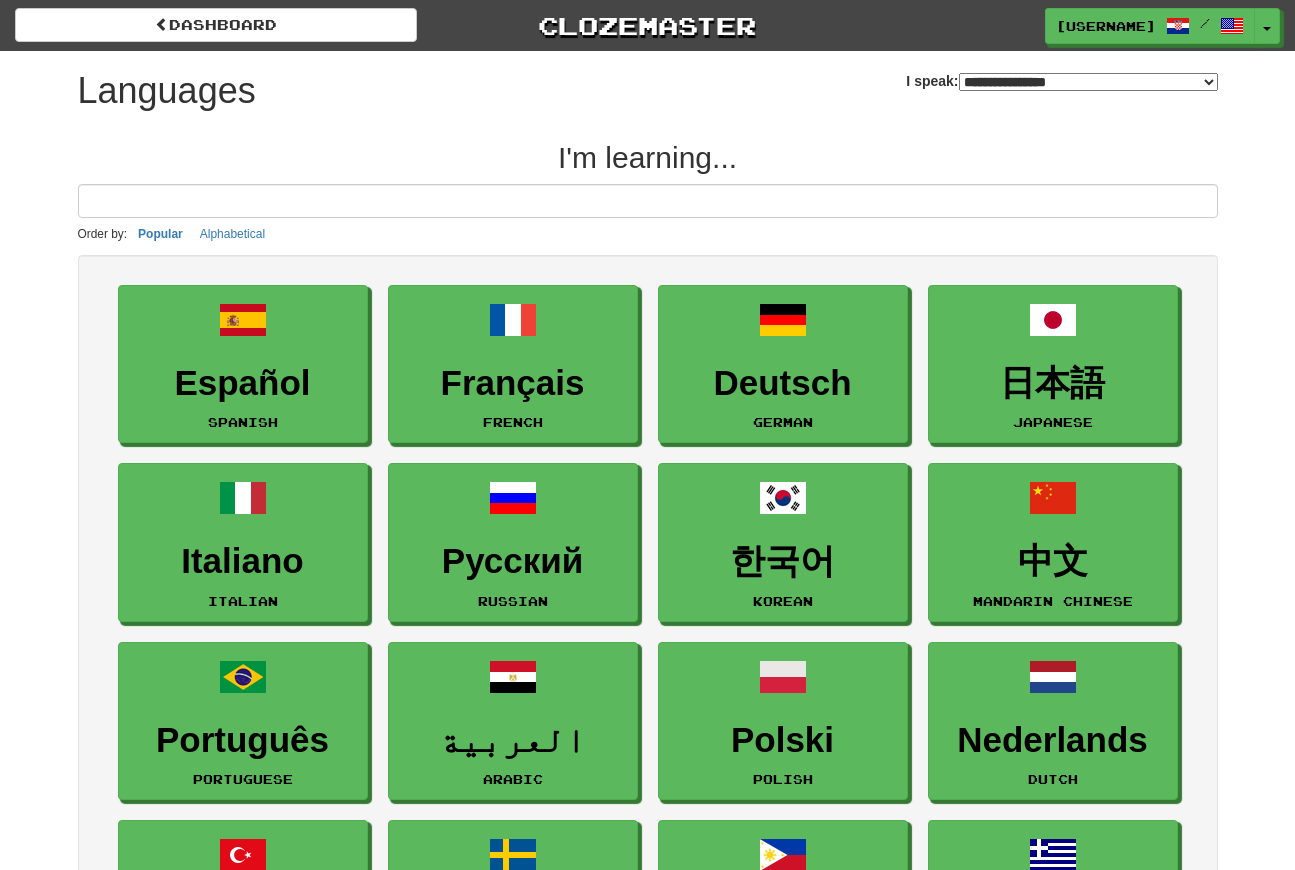 select on "*******" 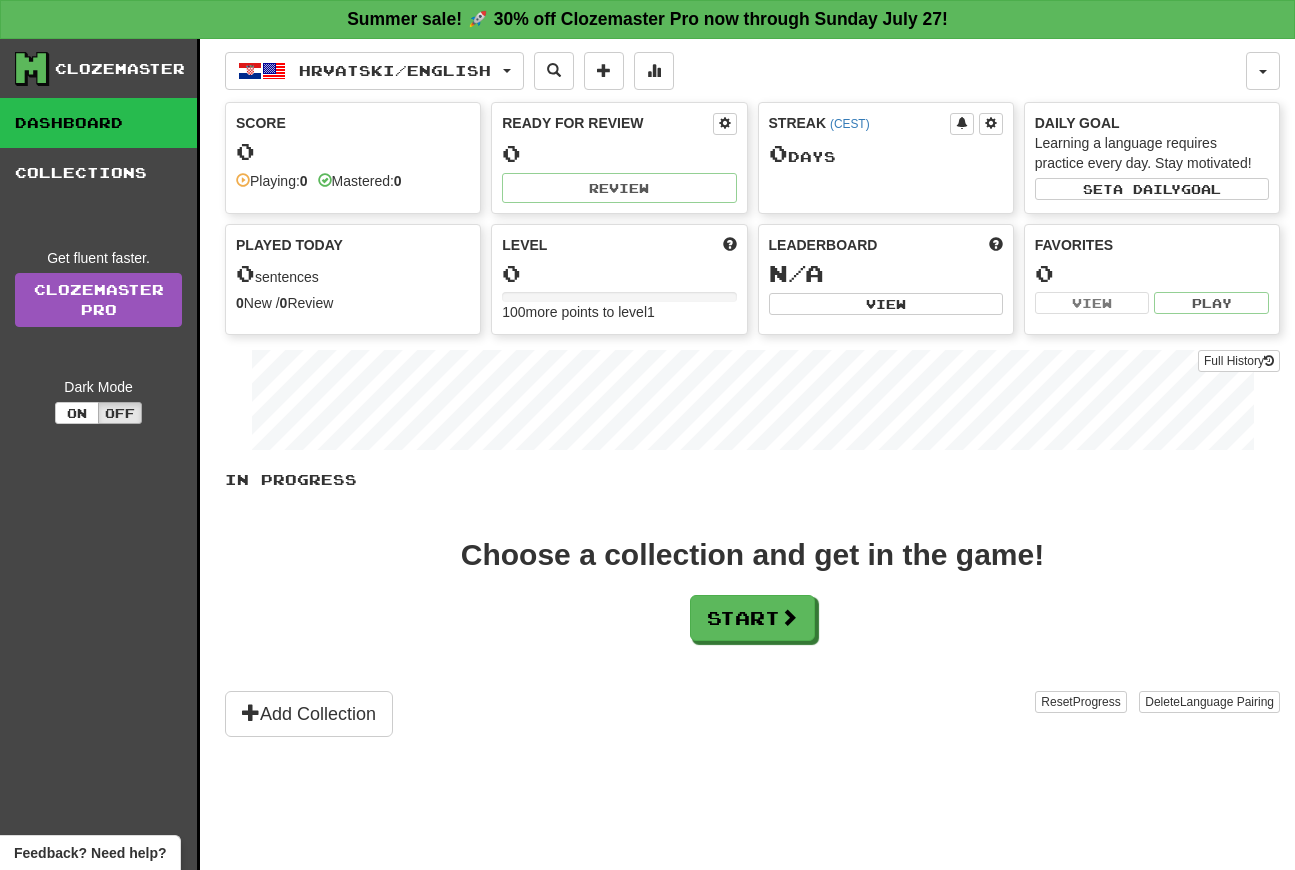 scroll, scrollTop: 0, scrollLeft: 0, axis: both 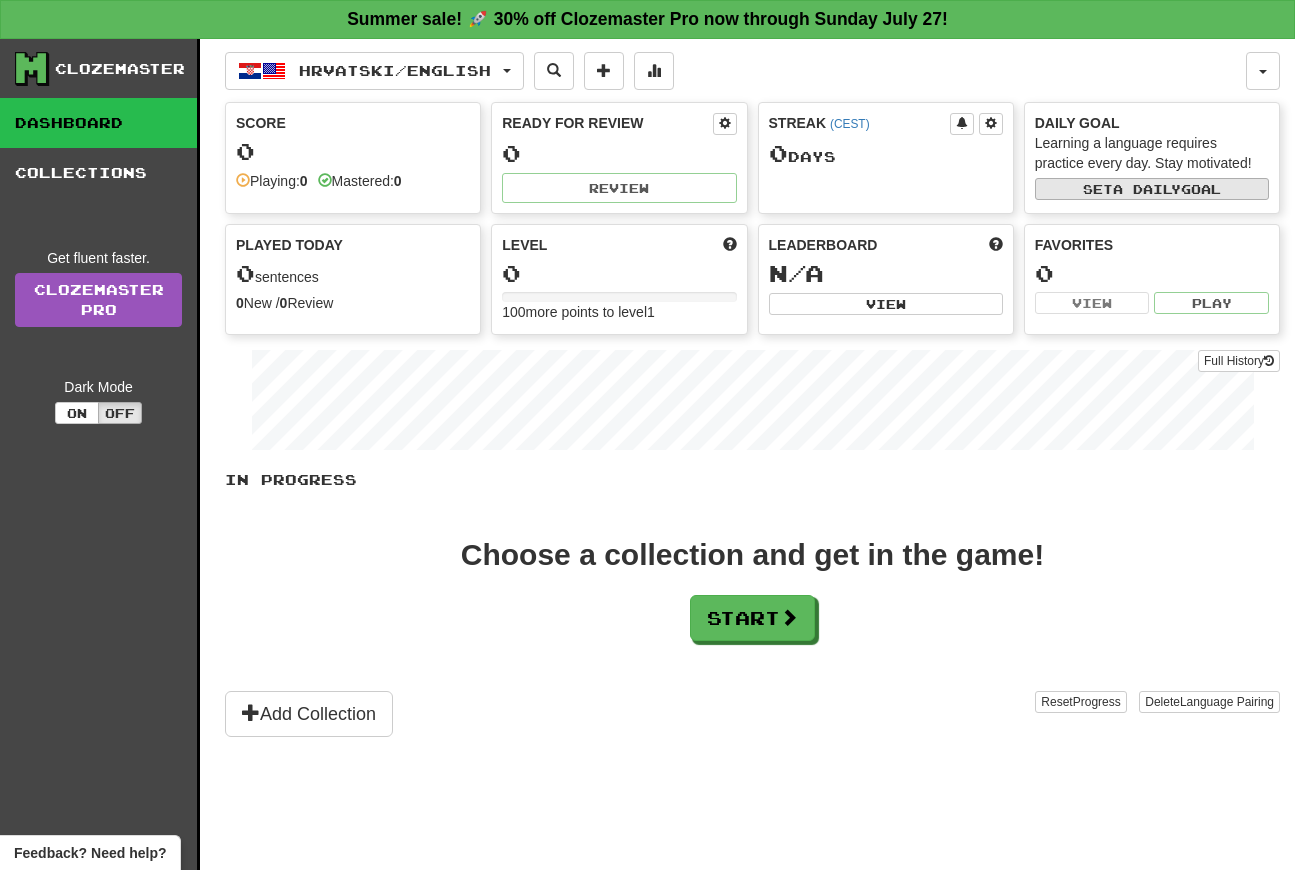 click on "a daily" at bounding box center (1147, 189) 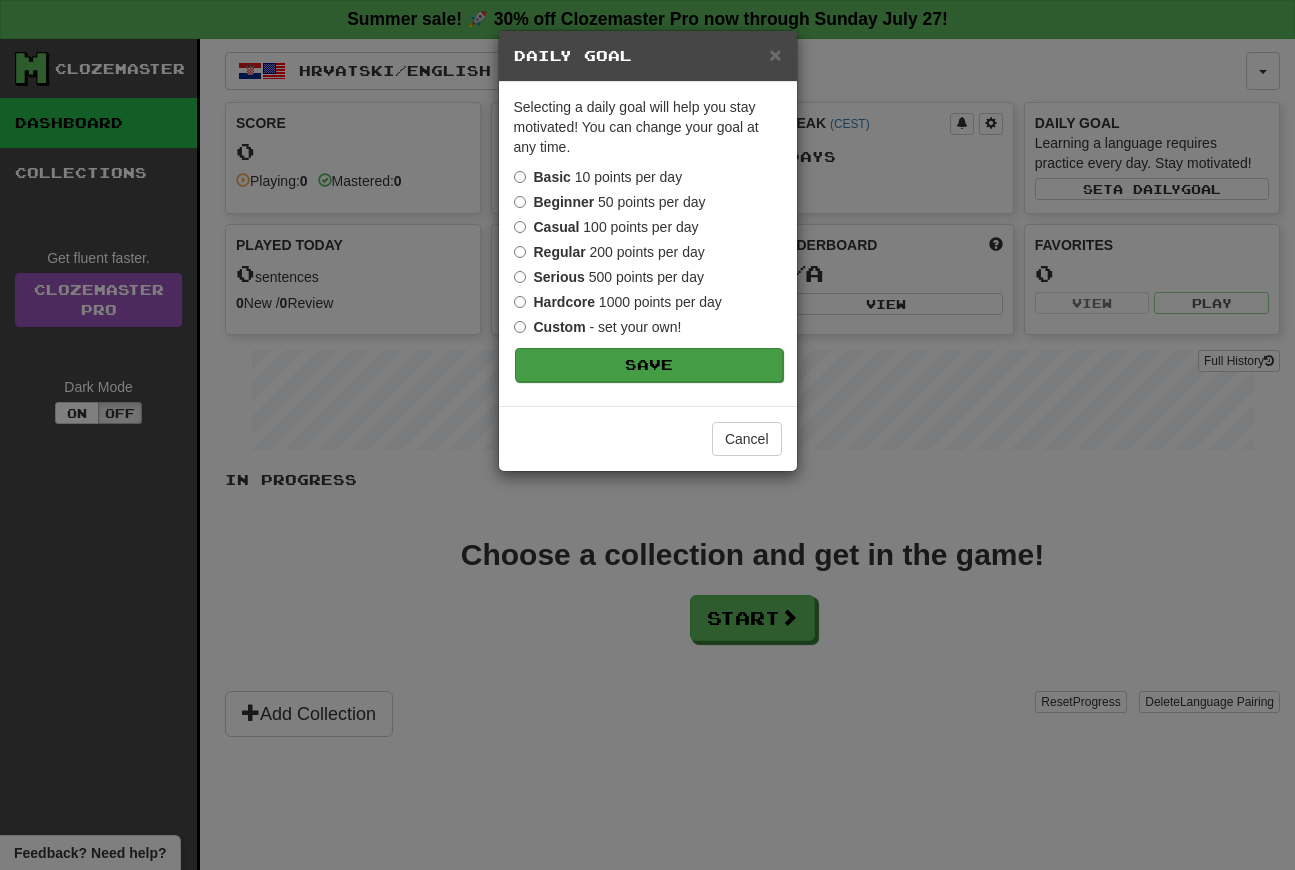 click on "Save" at bounding box center [649, 365] 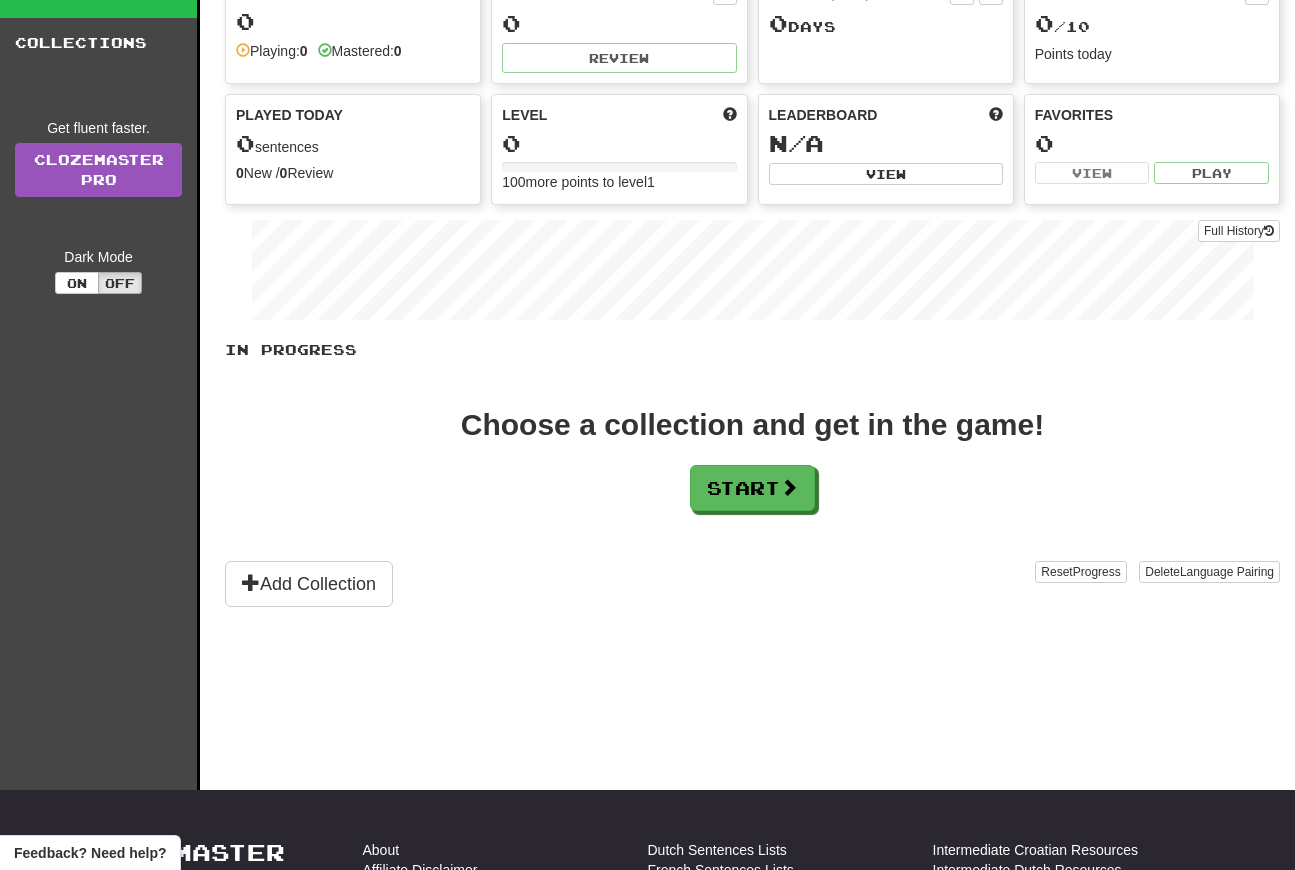 scroll, scrollTop: 132, scrollLeft: 0, axis: vertical 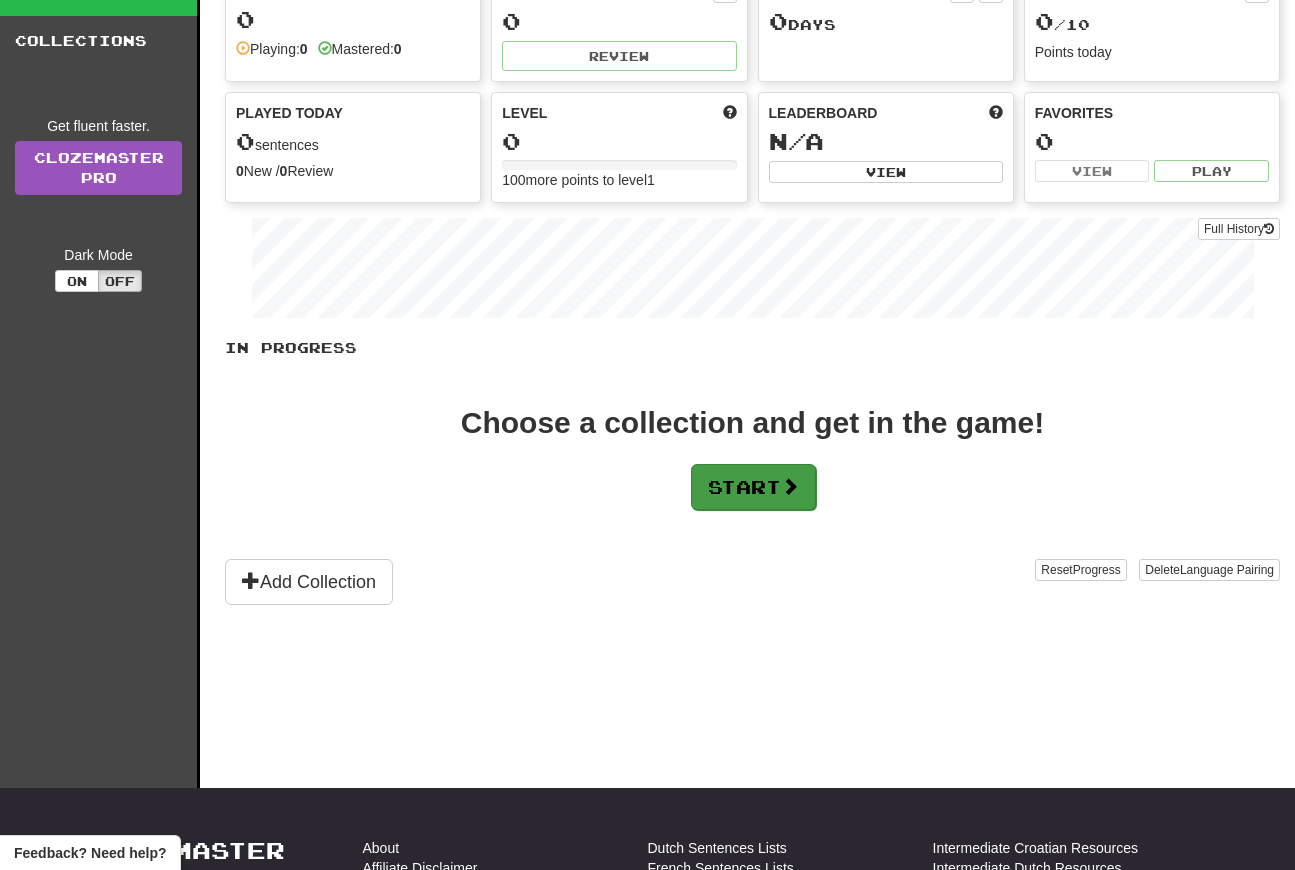 click on "Start" at bounding box center [753, 487] 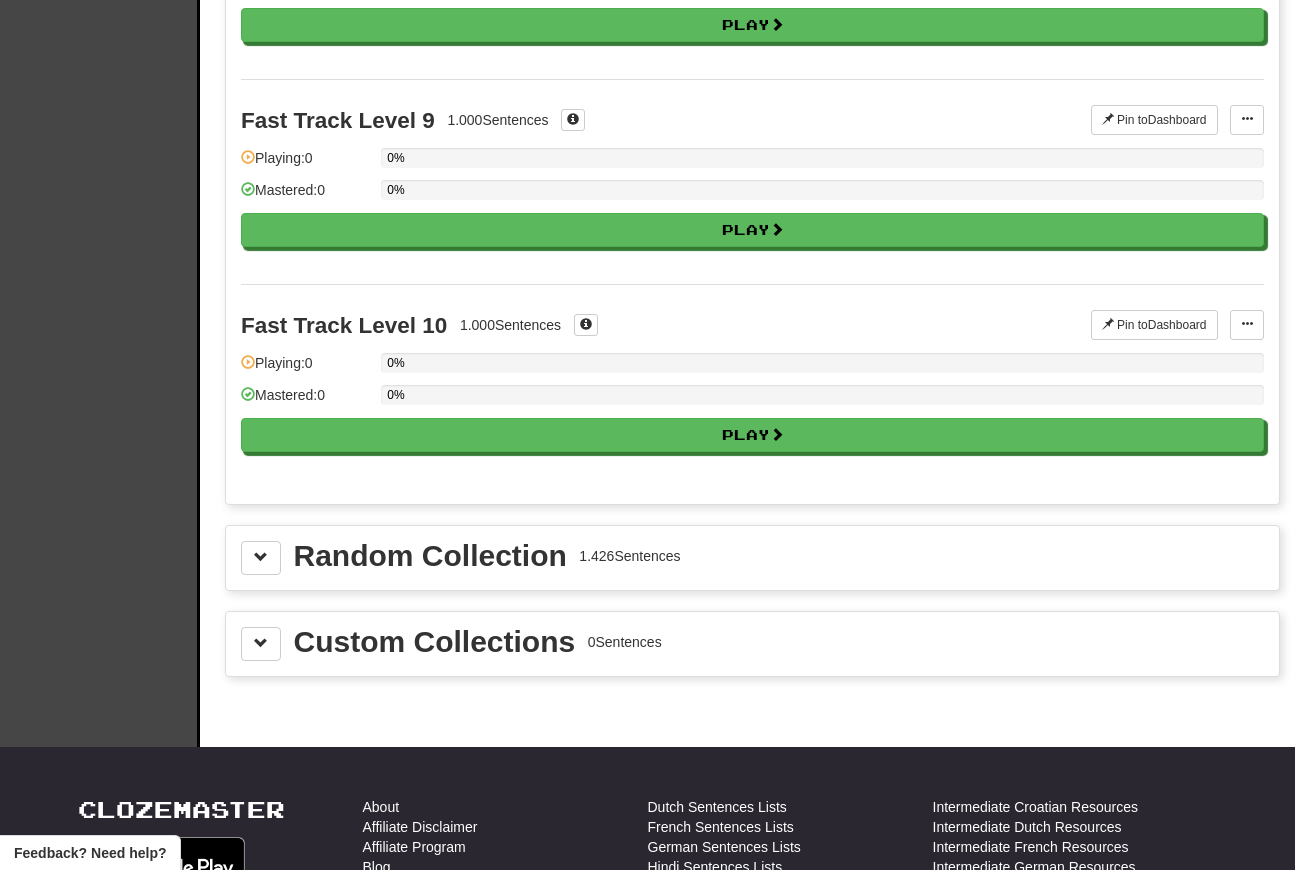 scroll, scrollTop: 1808, scrollLeft: 0, axis: vertical 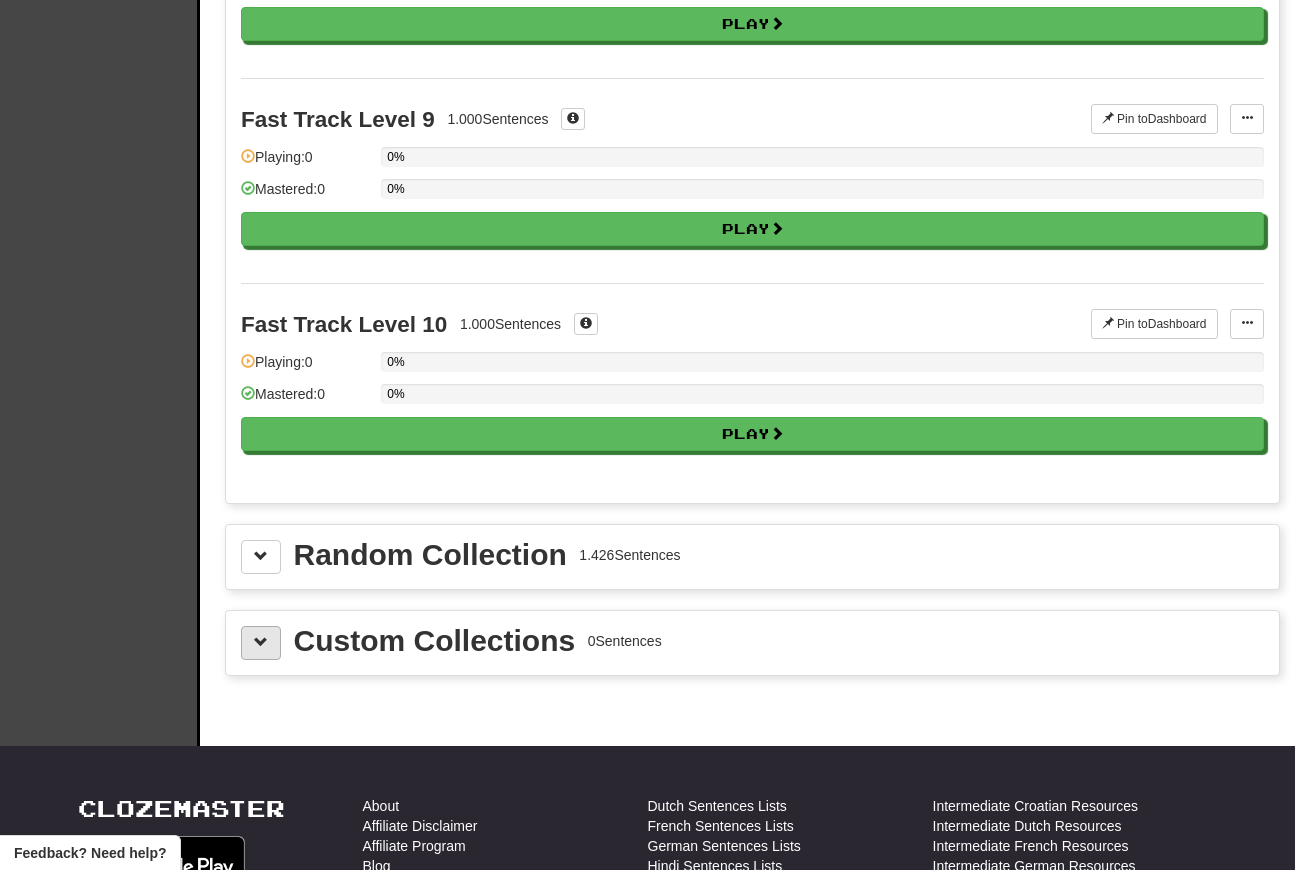 click at bounding box center (261, 643) 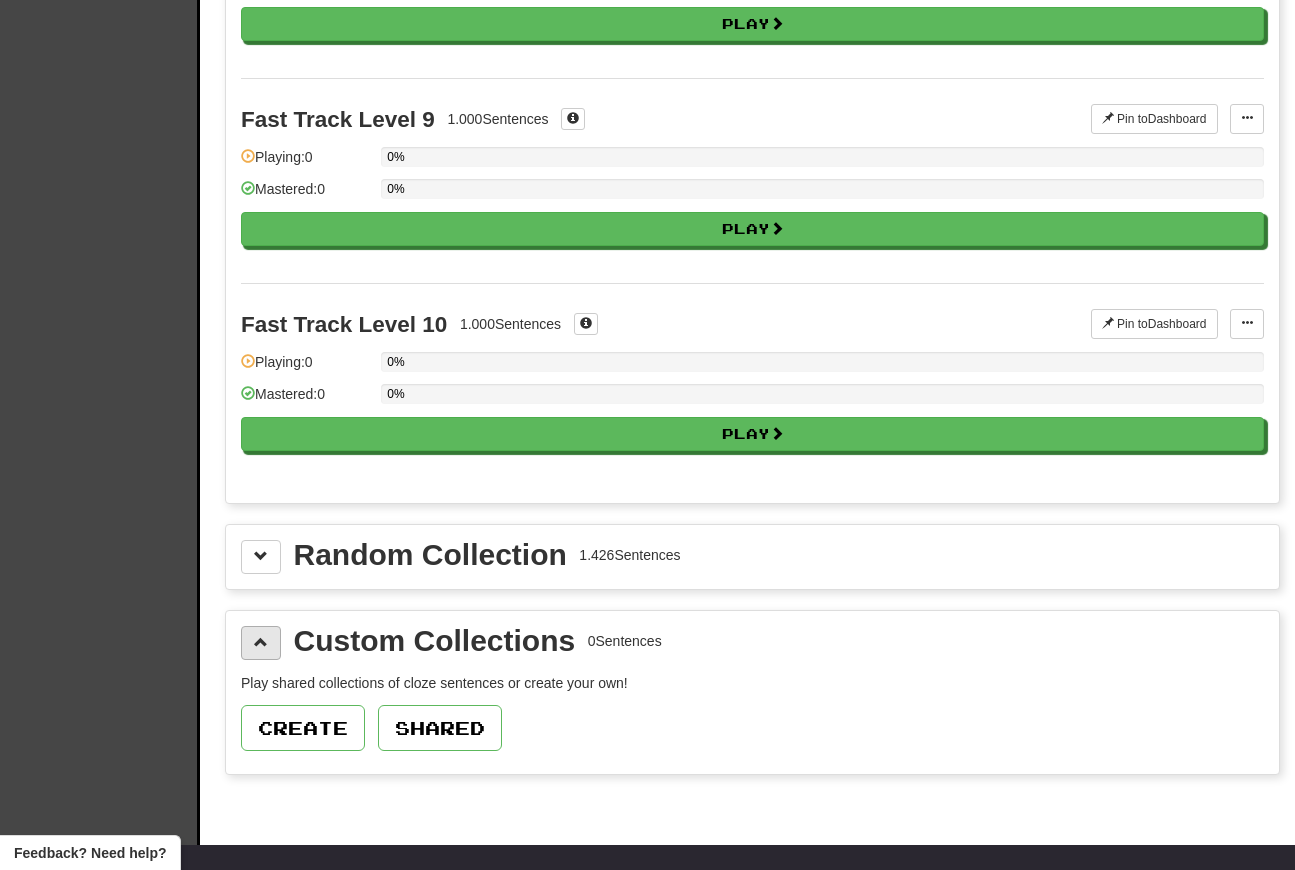 click at bounding box center [261, 643] 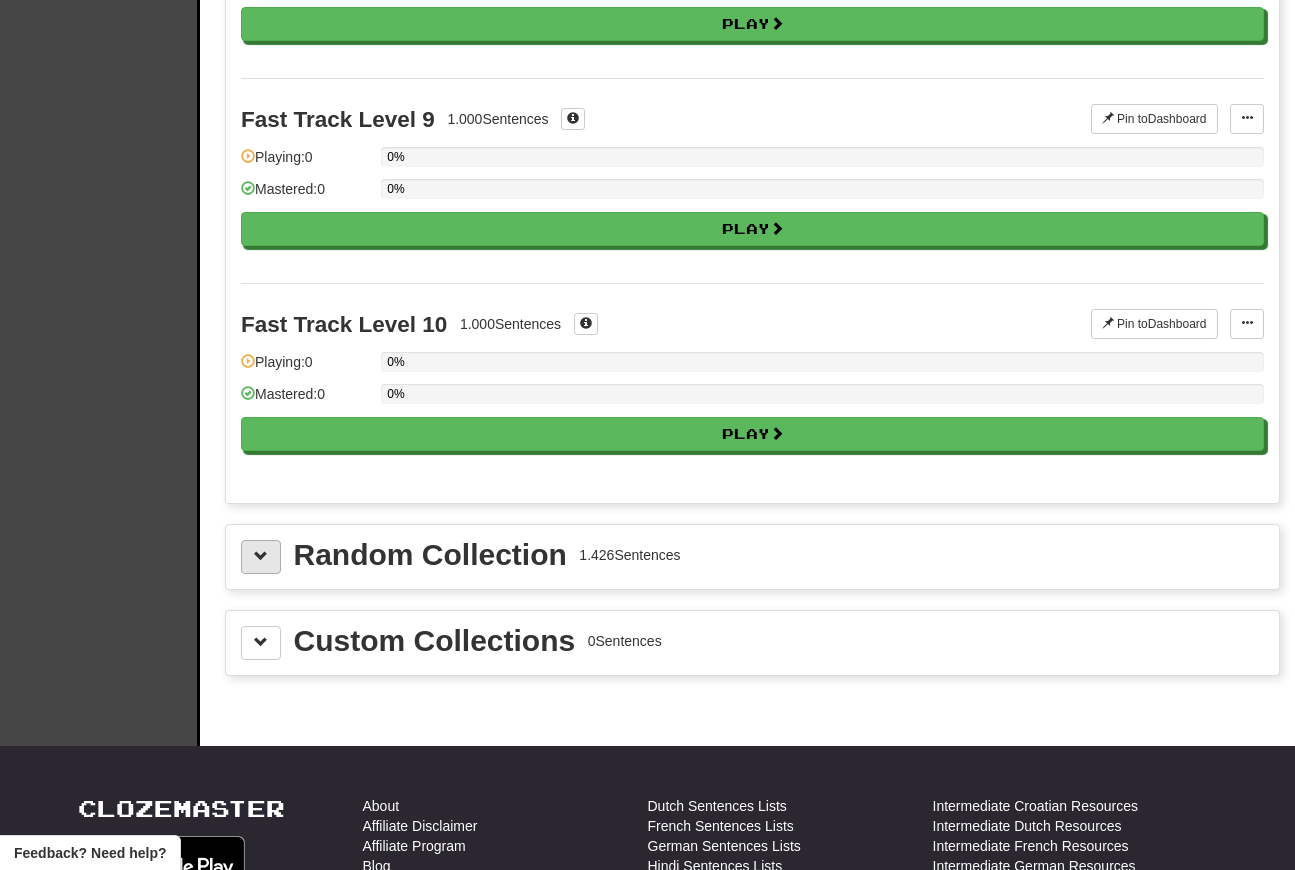 click at bounding box center [261, 557] 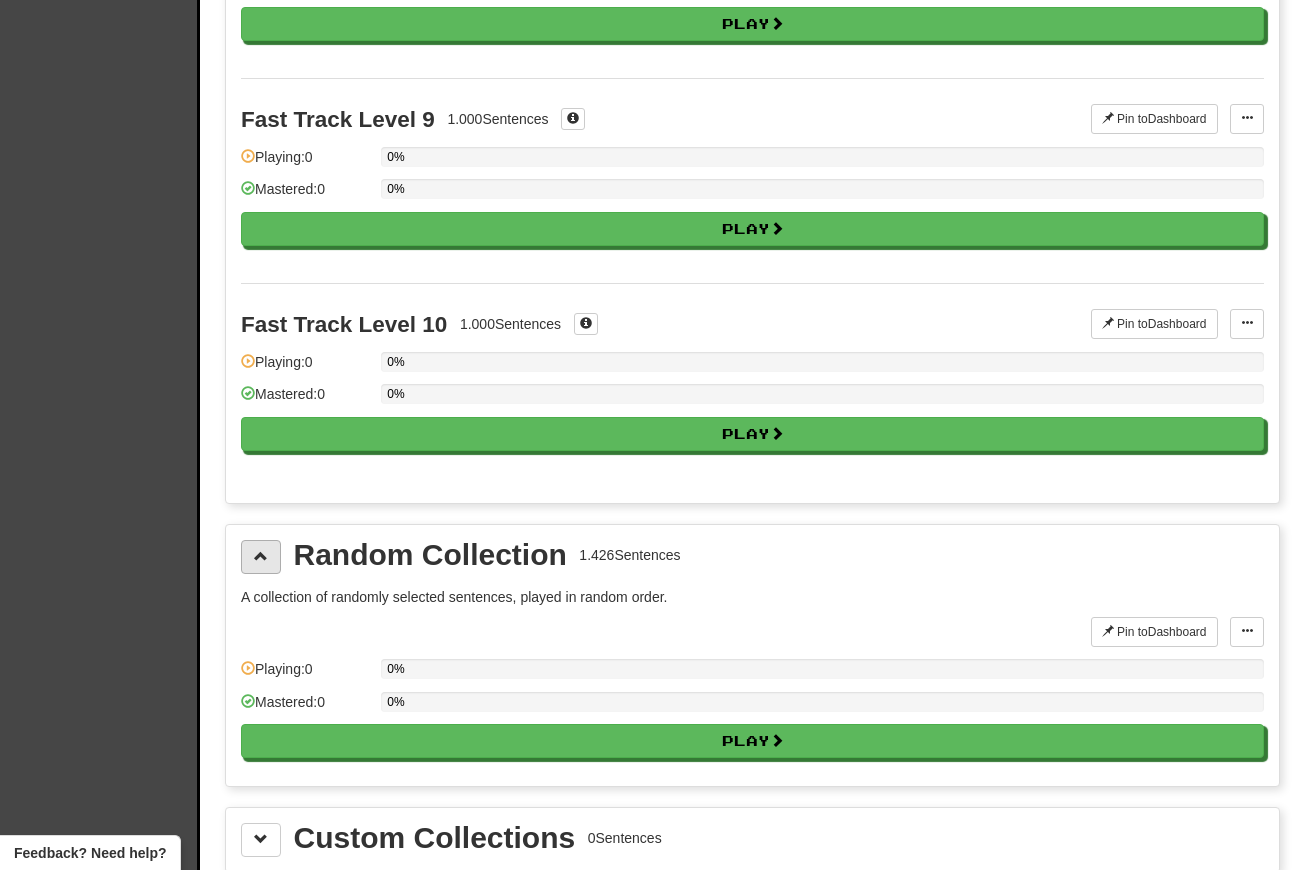 click at bounding box center [261, 556] 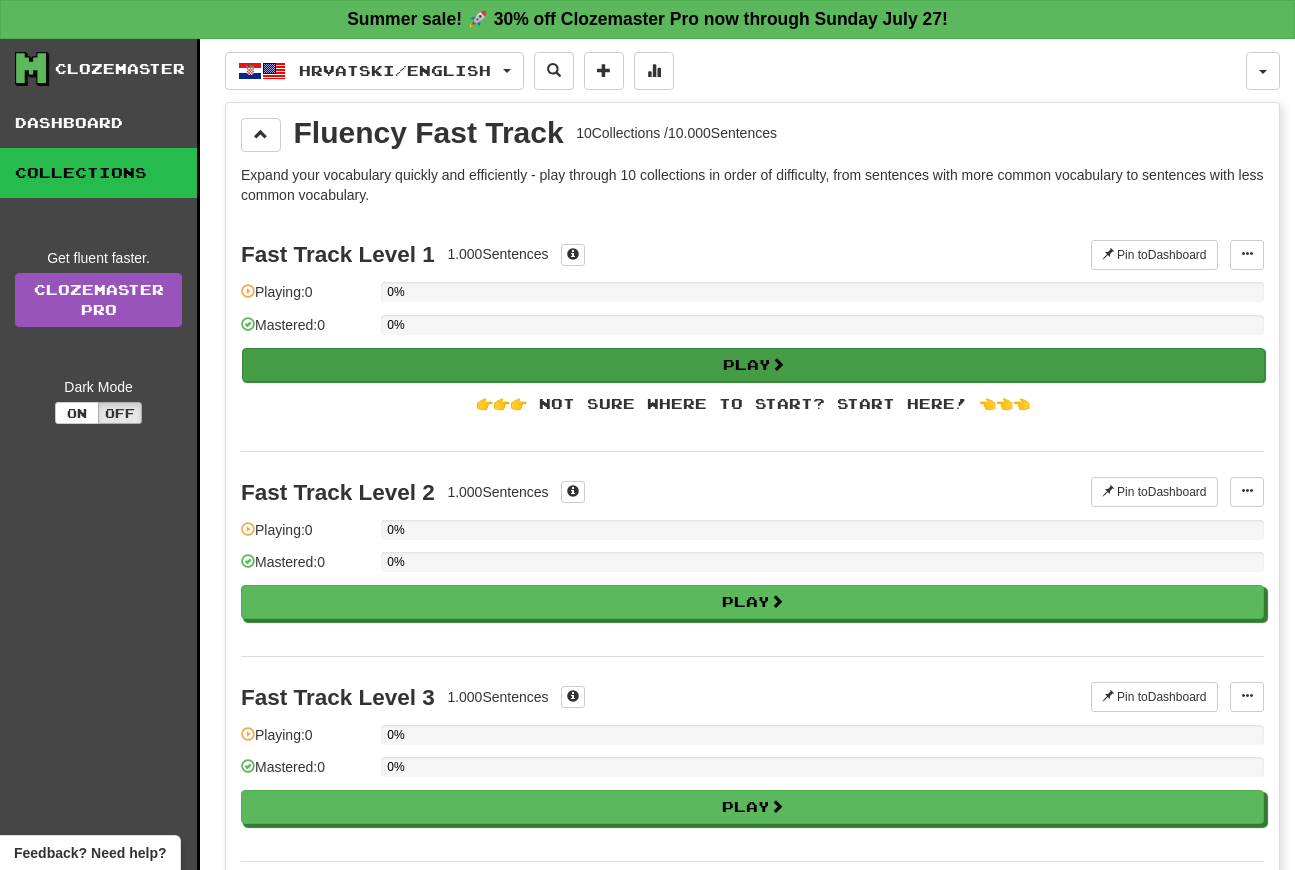 scroll, scrollTop: 0, scrollLeft: 0, axis: both 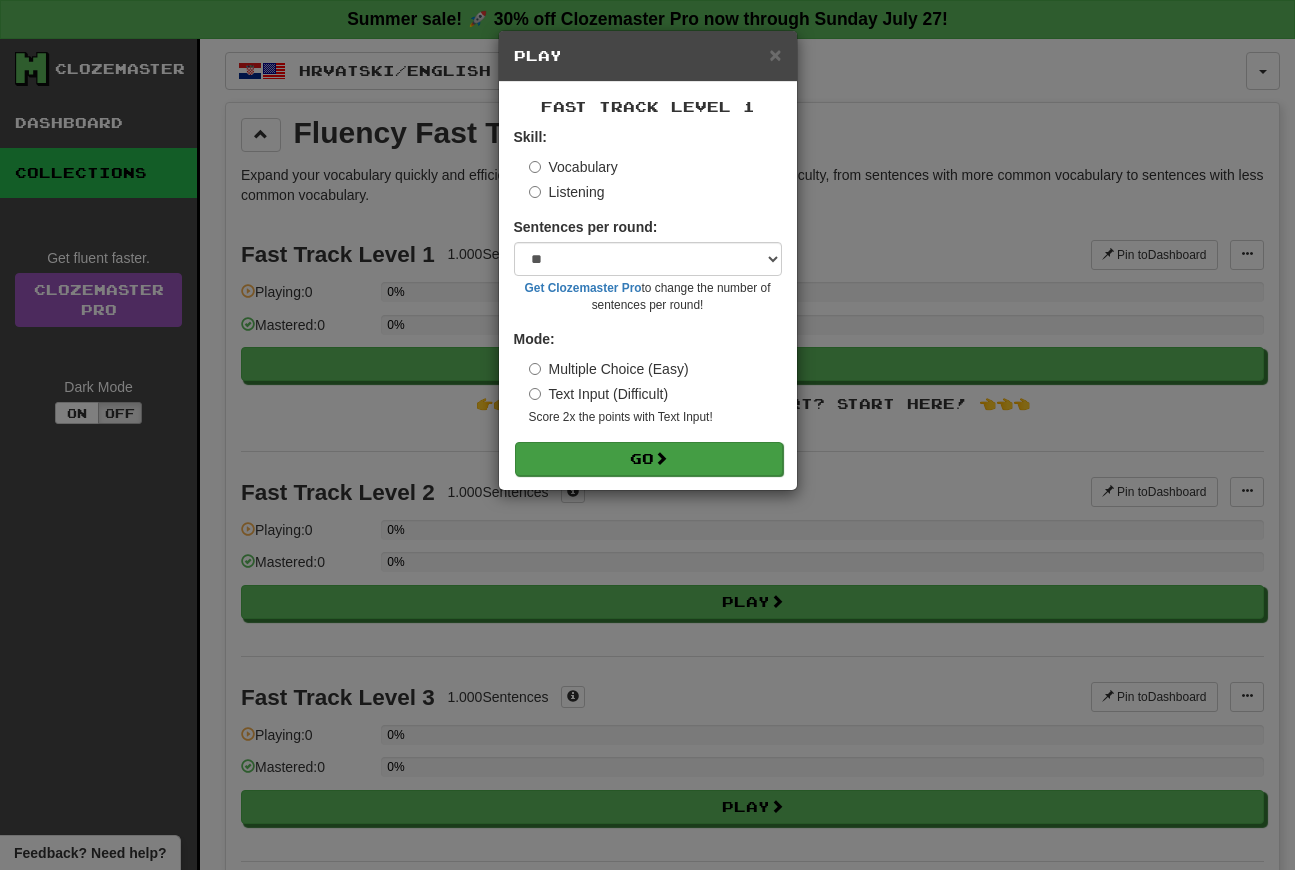 click on "Go" at bounding box center [649, 459] 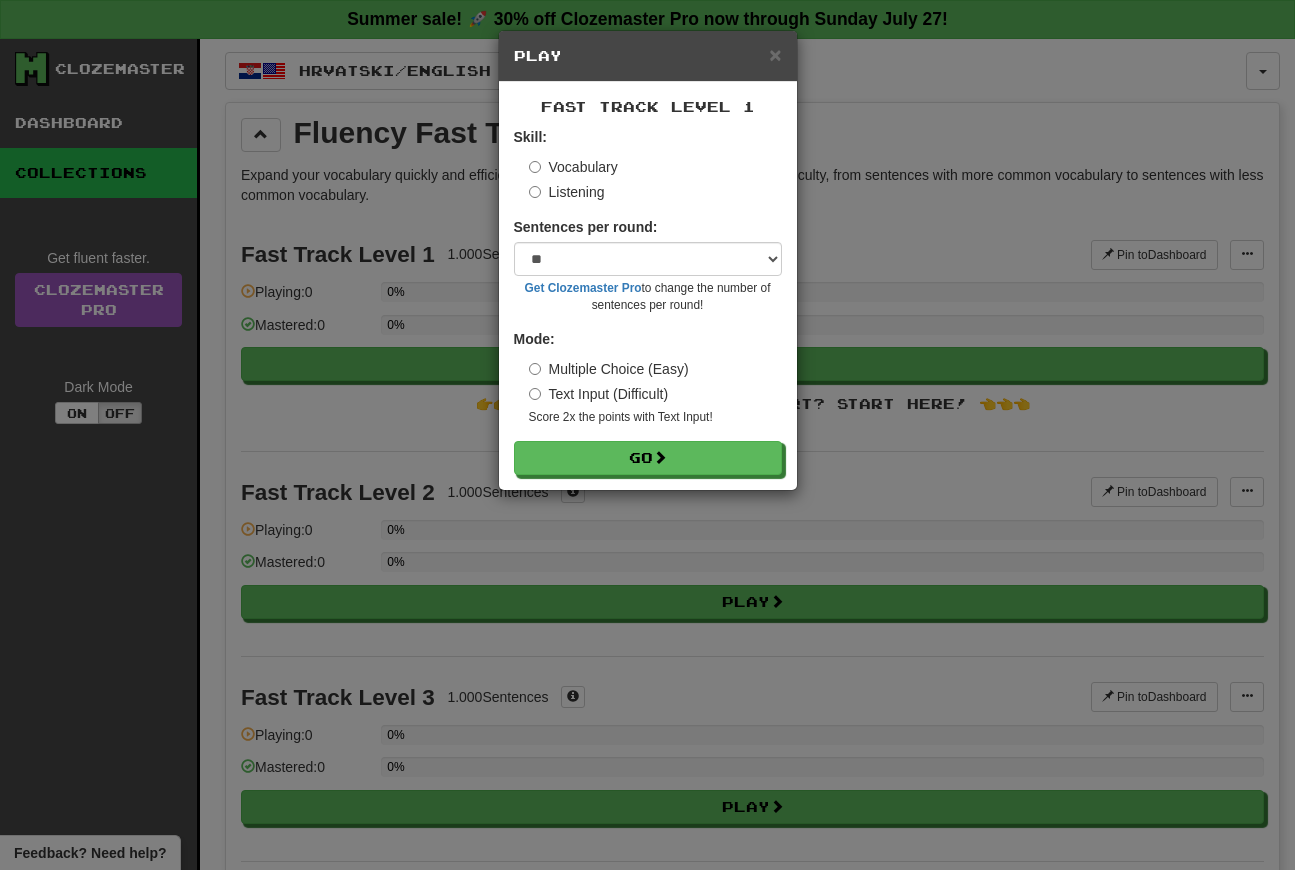 click on "Text Input (Difficult)" at bounding box center (599, 394) 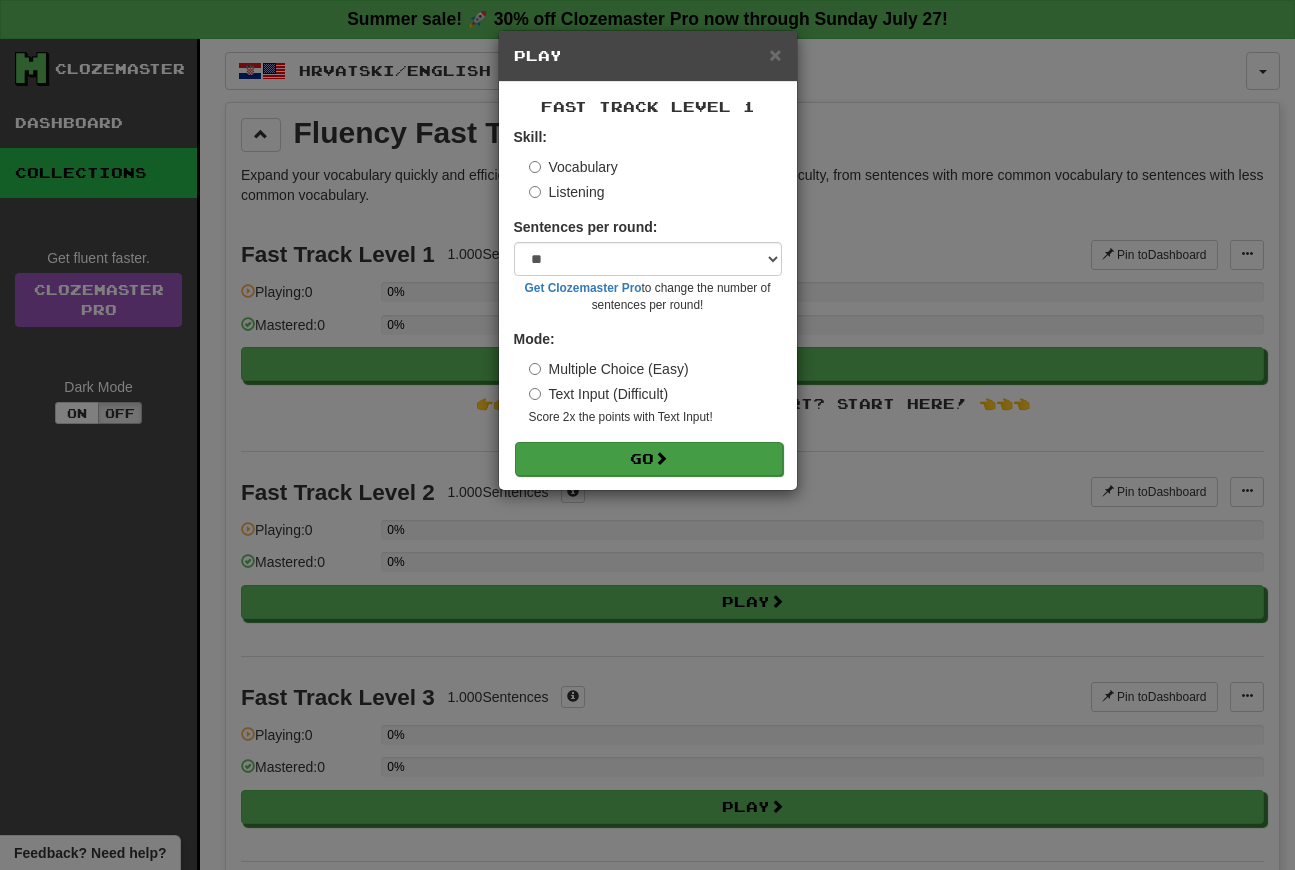 click on "Go" at bounding box center (649, 459) 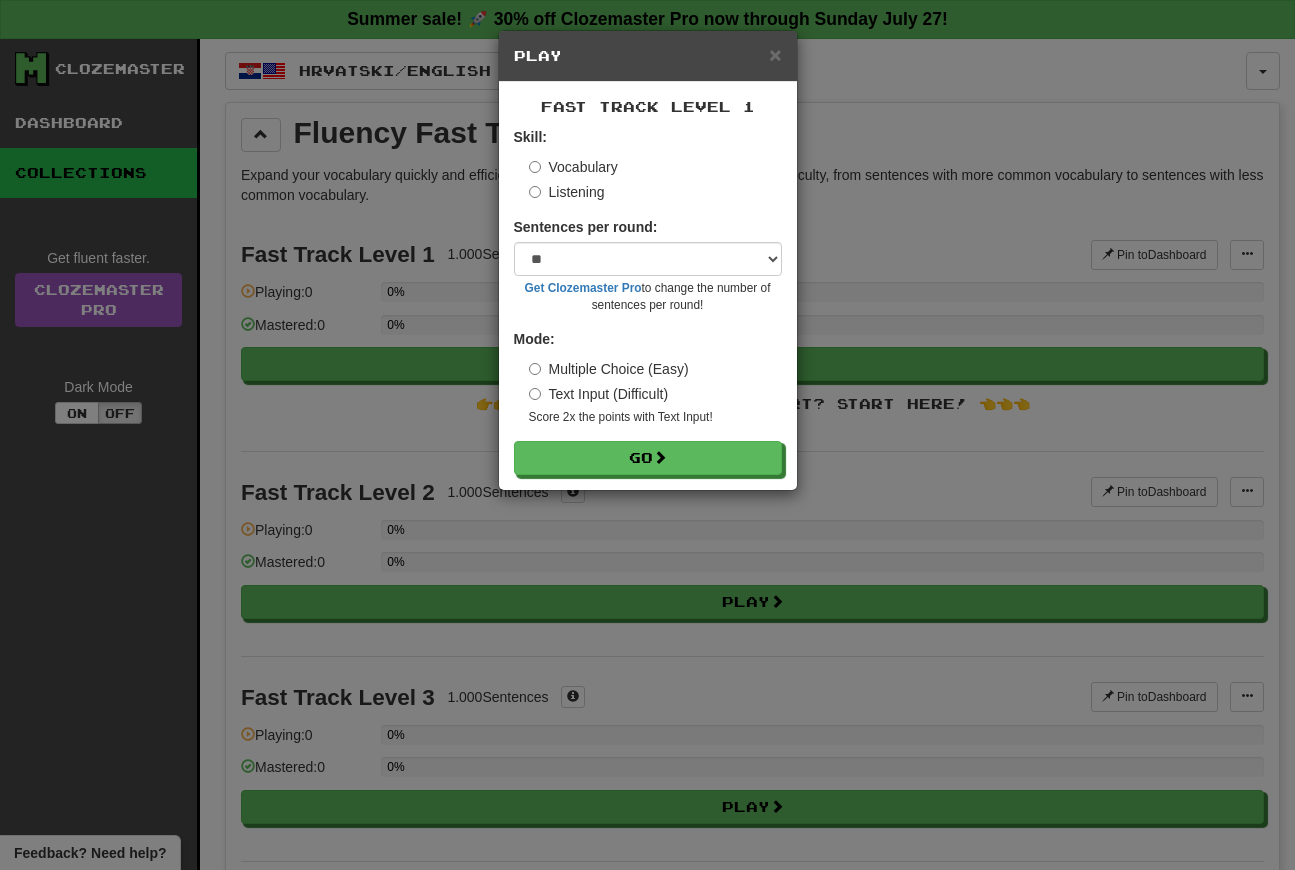 click on "× Play Fast Track Level 1 Skill: Vocabulary Listening Sentences per round: * ** ** ** ** ** *** ******** Get Clozemaster Pro  to change the number of sentences per round! Mode: Multiple Choice (Easy) Text Input (Difficult) Score 2x the points with Text Input ! Go" at bounding box center (647, 435) 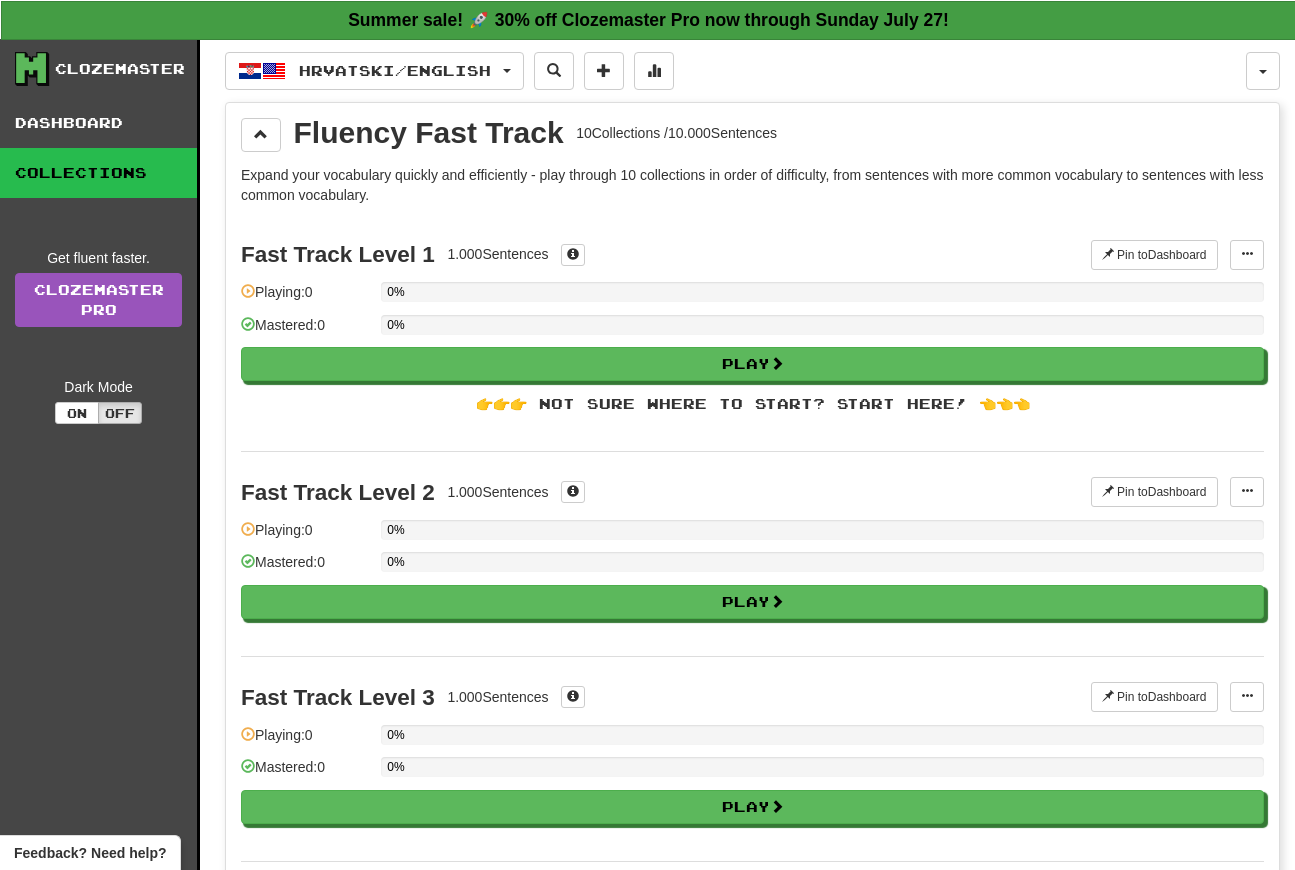 scroll, scrollTop: 0, scrollLeft: 0, axis: both 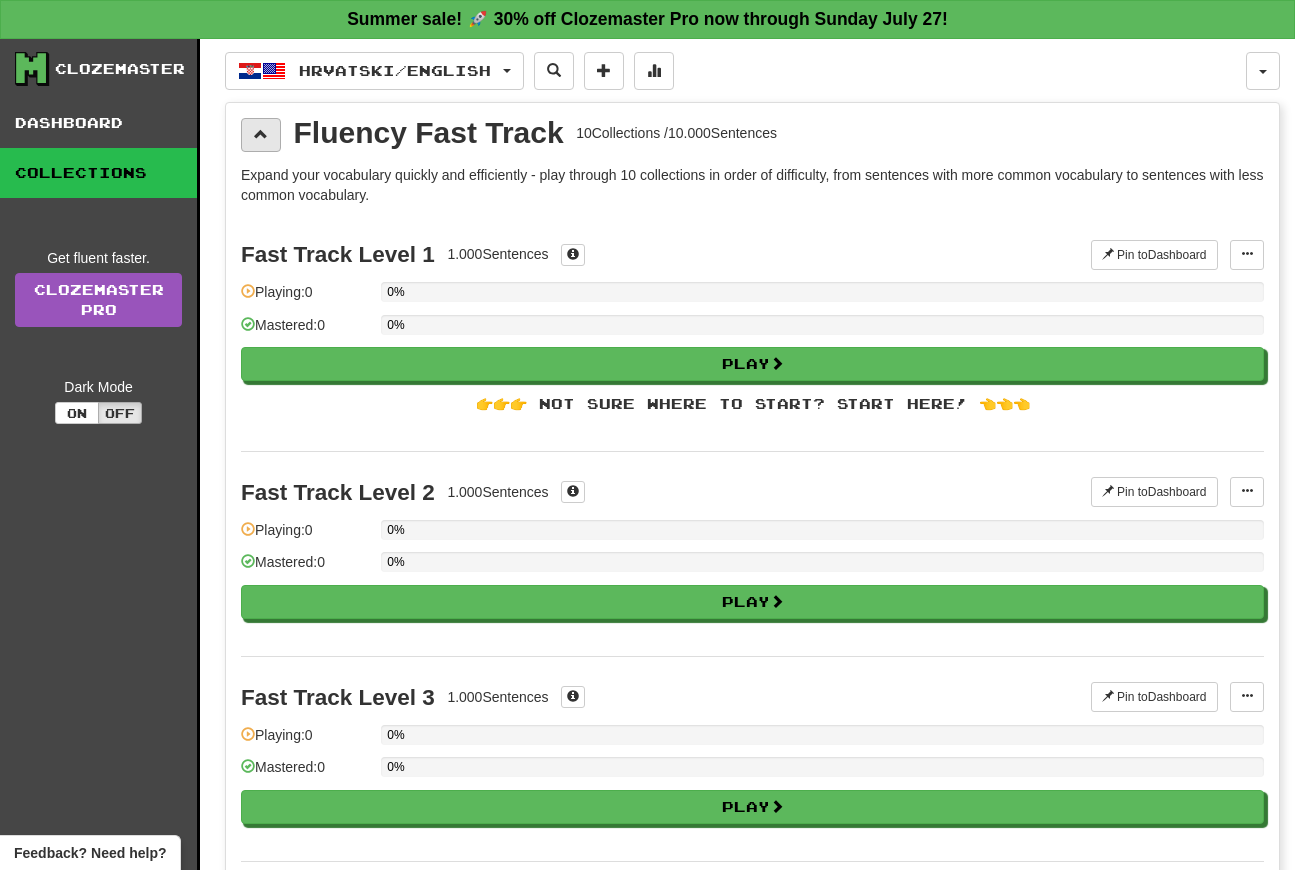click at bounding box center [261, 134] 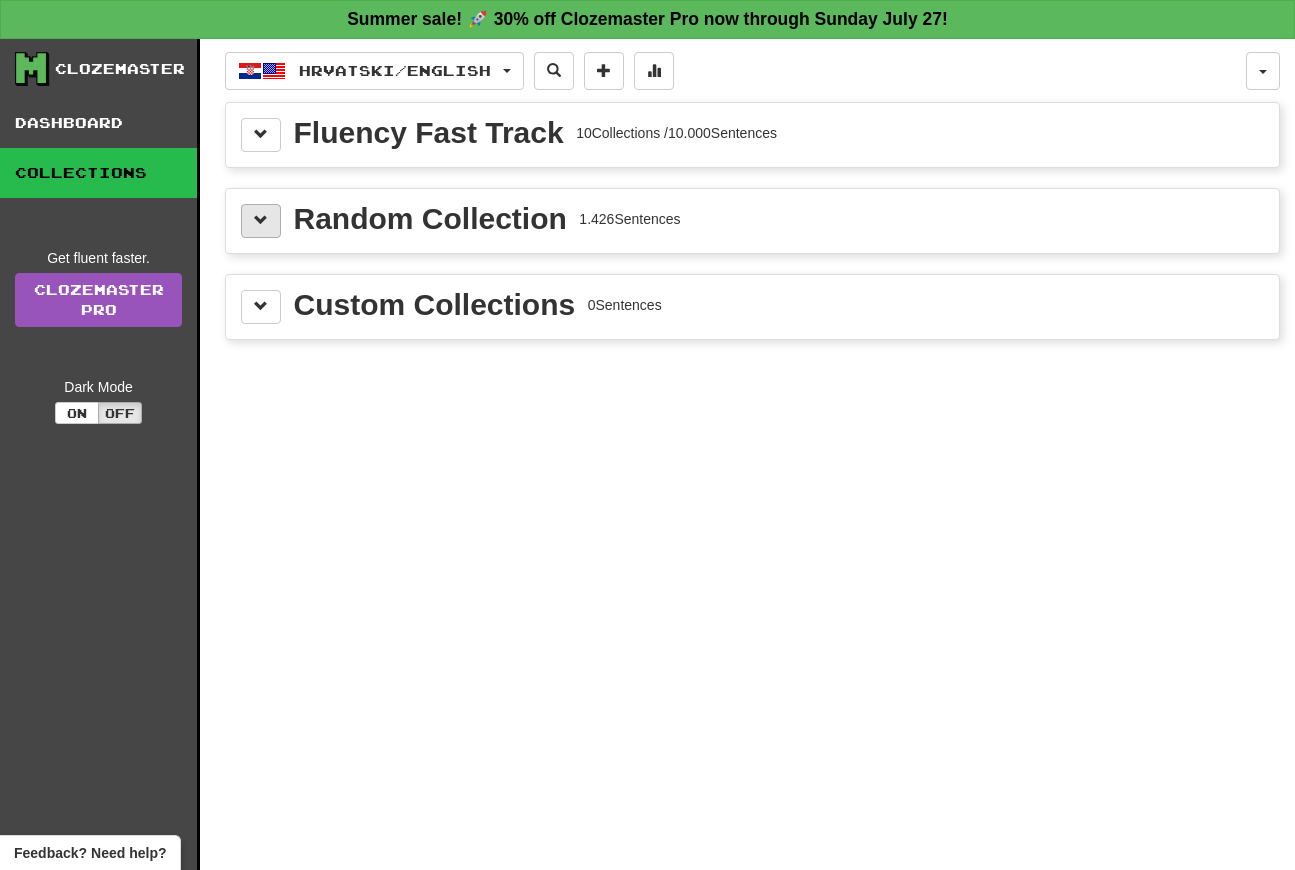 click at bounding box center [261, 220] 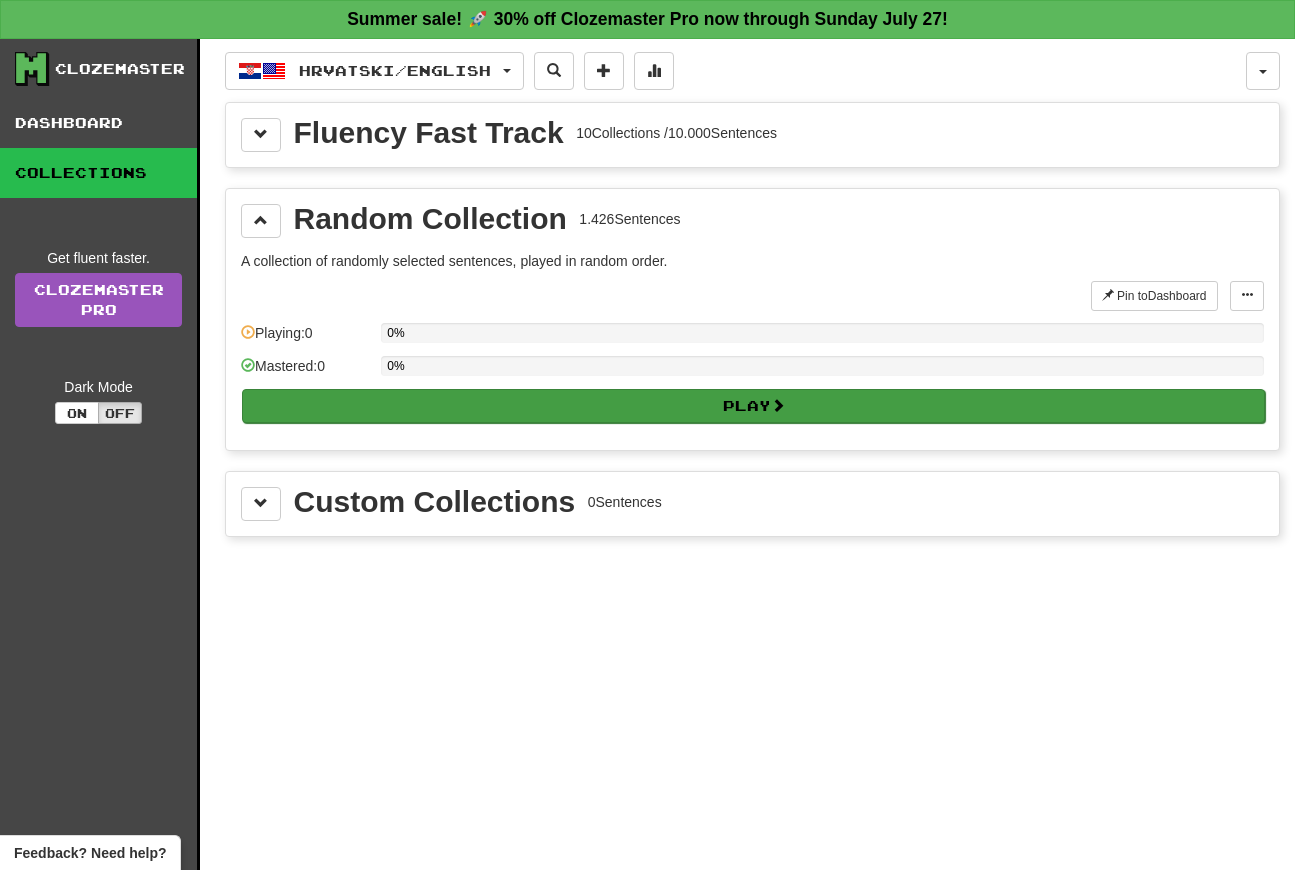 click on "Play" at bounding box center [753, 406] 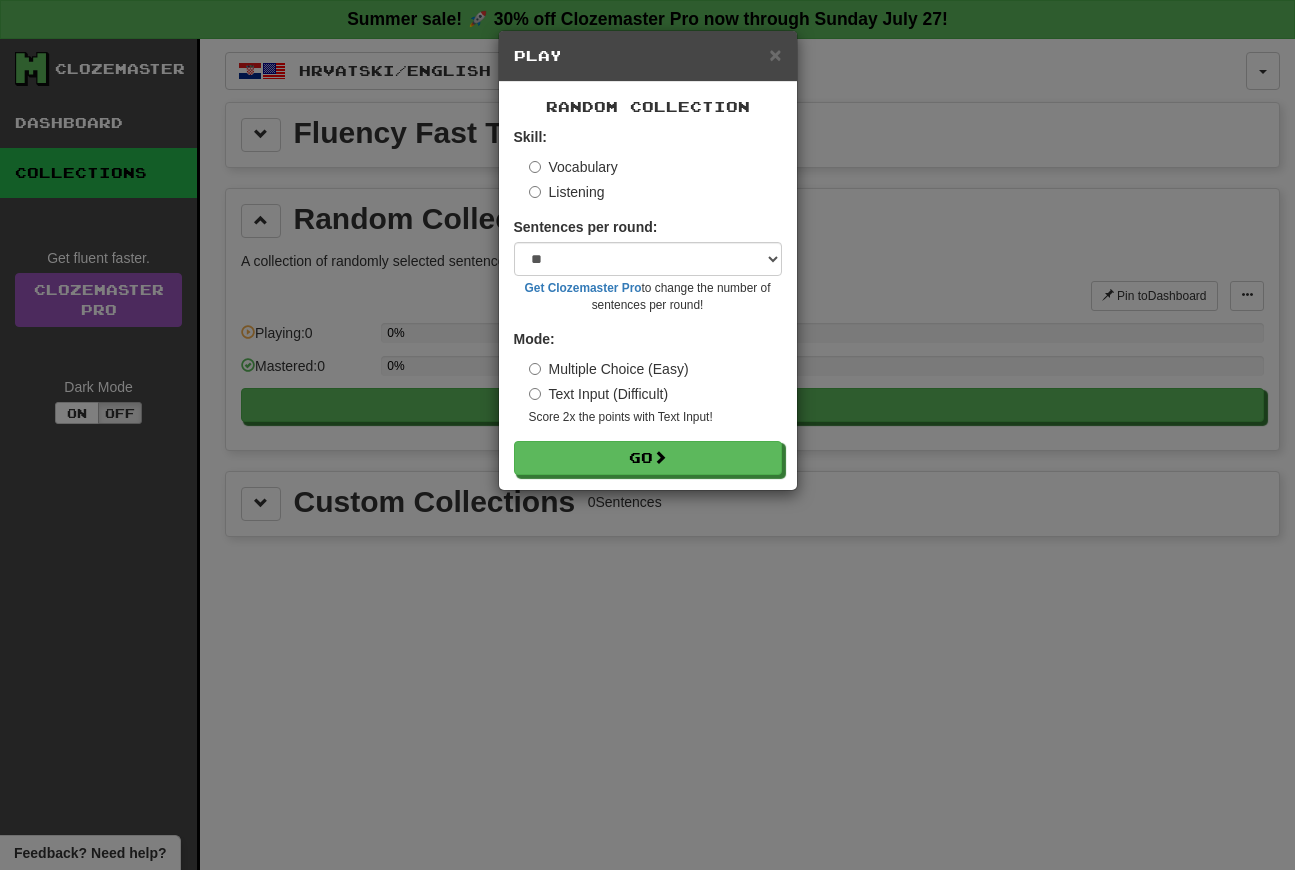 click on "Mode: Multiple Choice (Easy) Text Input (Difficult) Score 2x the points with Text Input !" at bounding box center [648, 377] 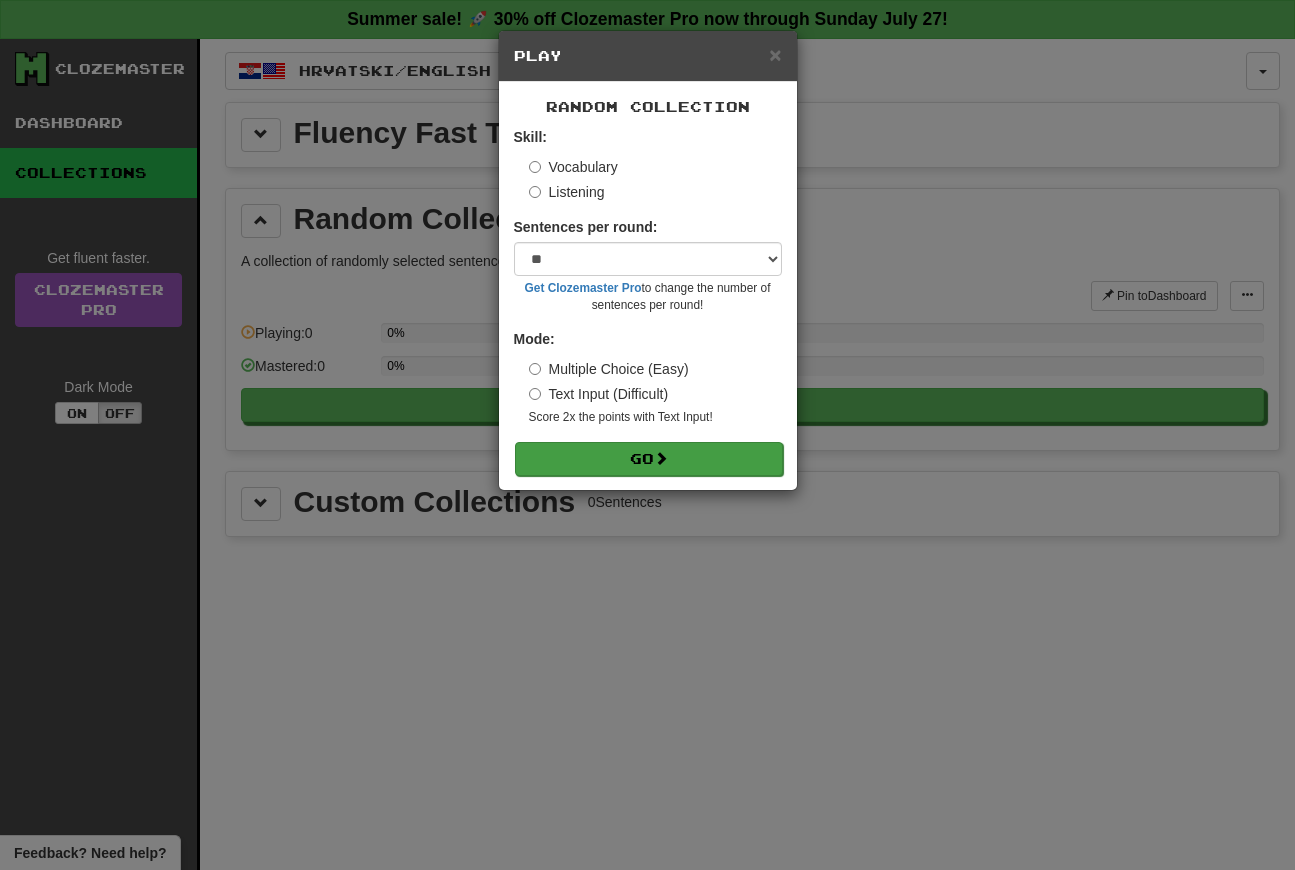 click on "Go" at bounding box center [649, 459] 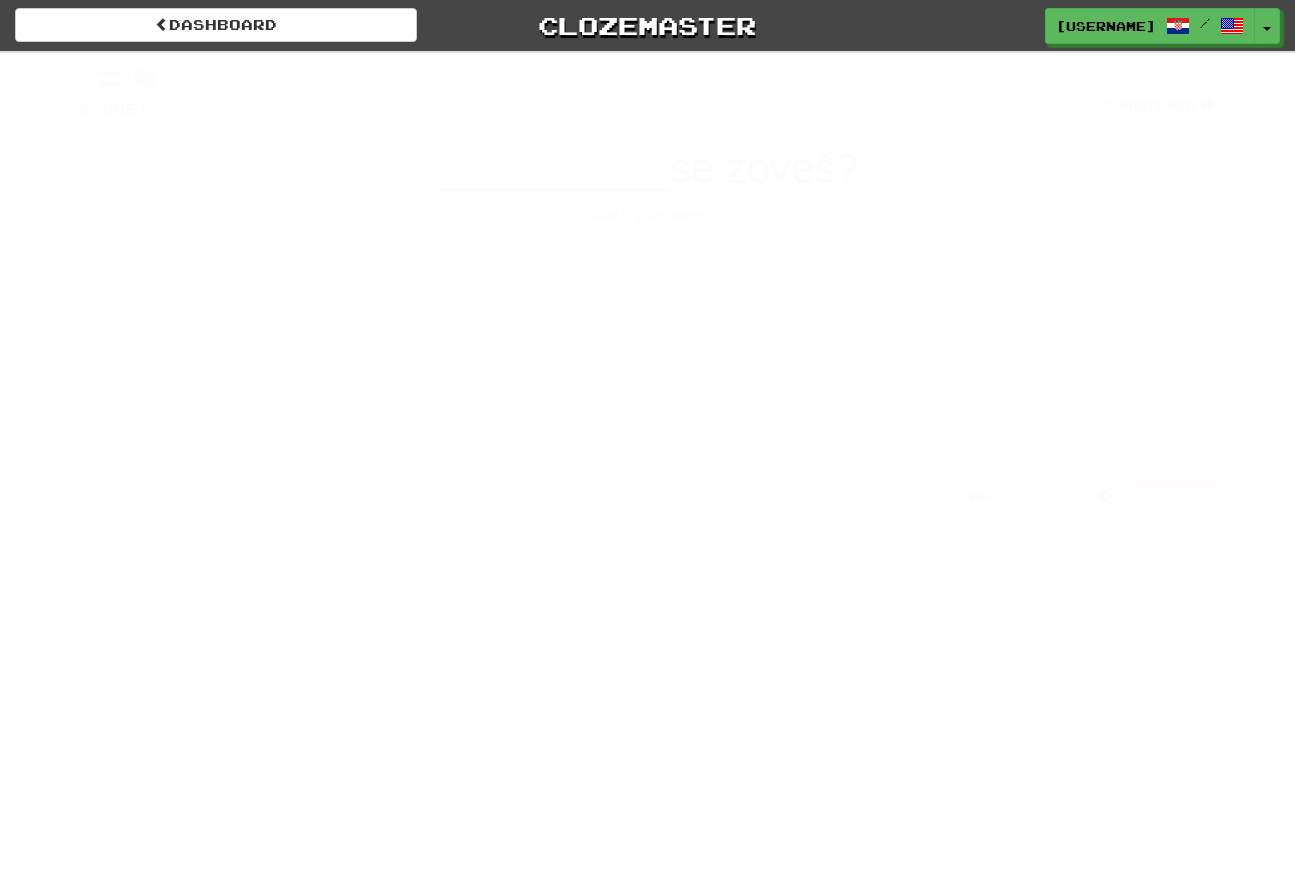 scroll, scrollTop: 0, scrollLeft: 0, axis: both 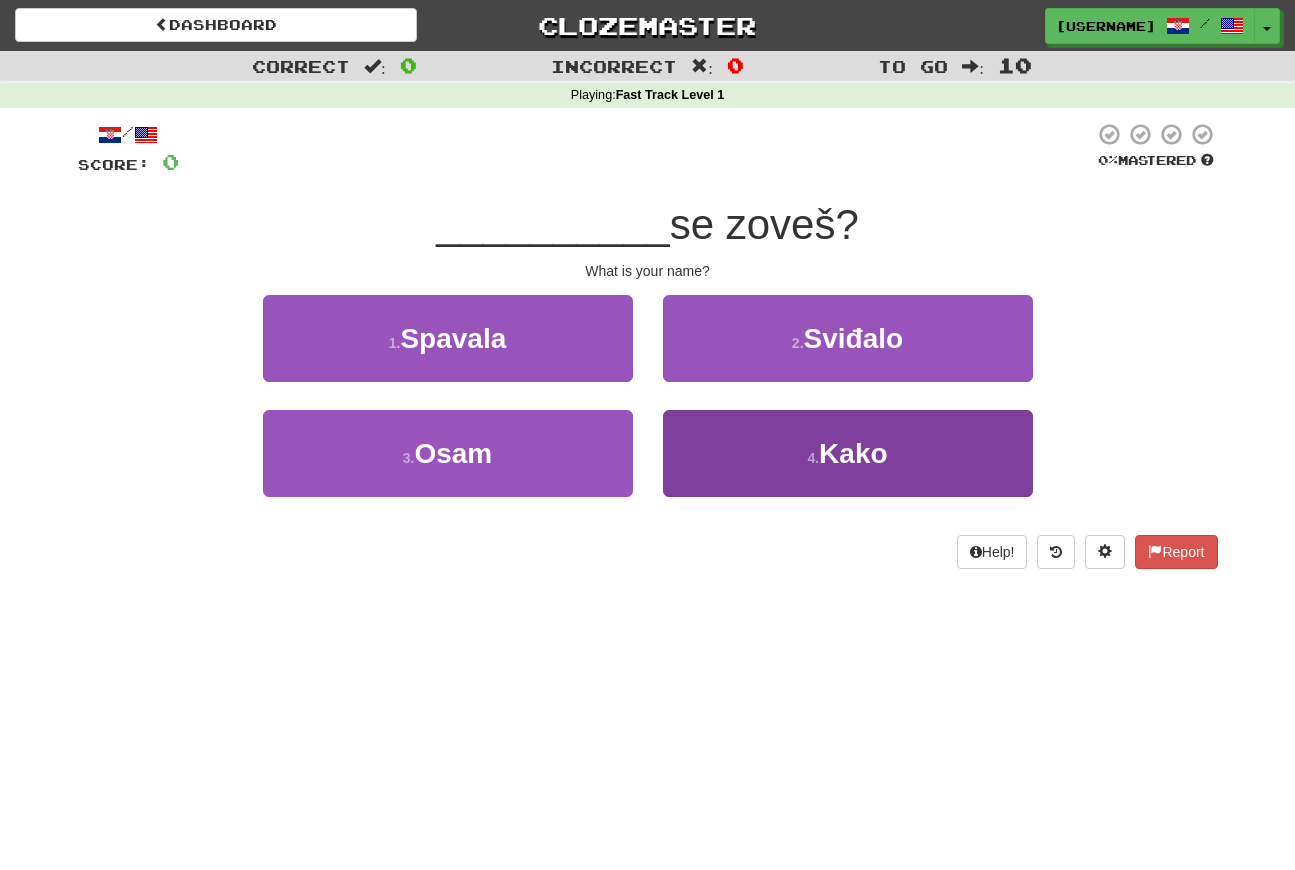 click on "4 .  Kako" at bounding box center [848, 453] 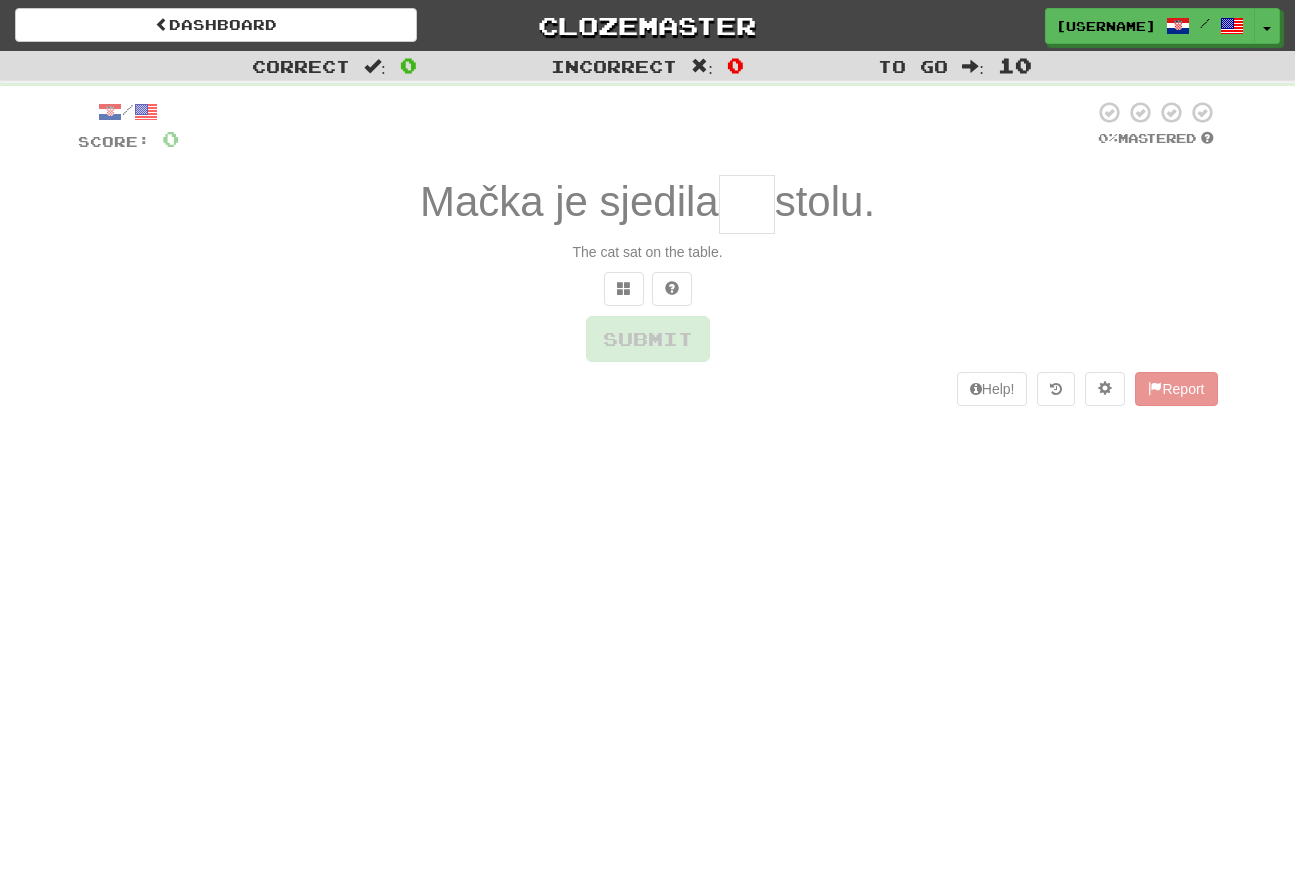 scroll, scrollTop: 0, scrollLeft: 0, axis: both 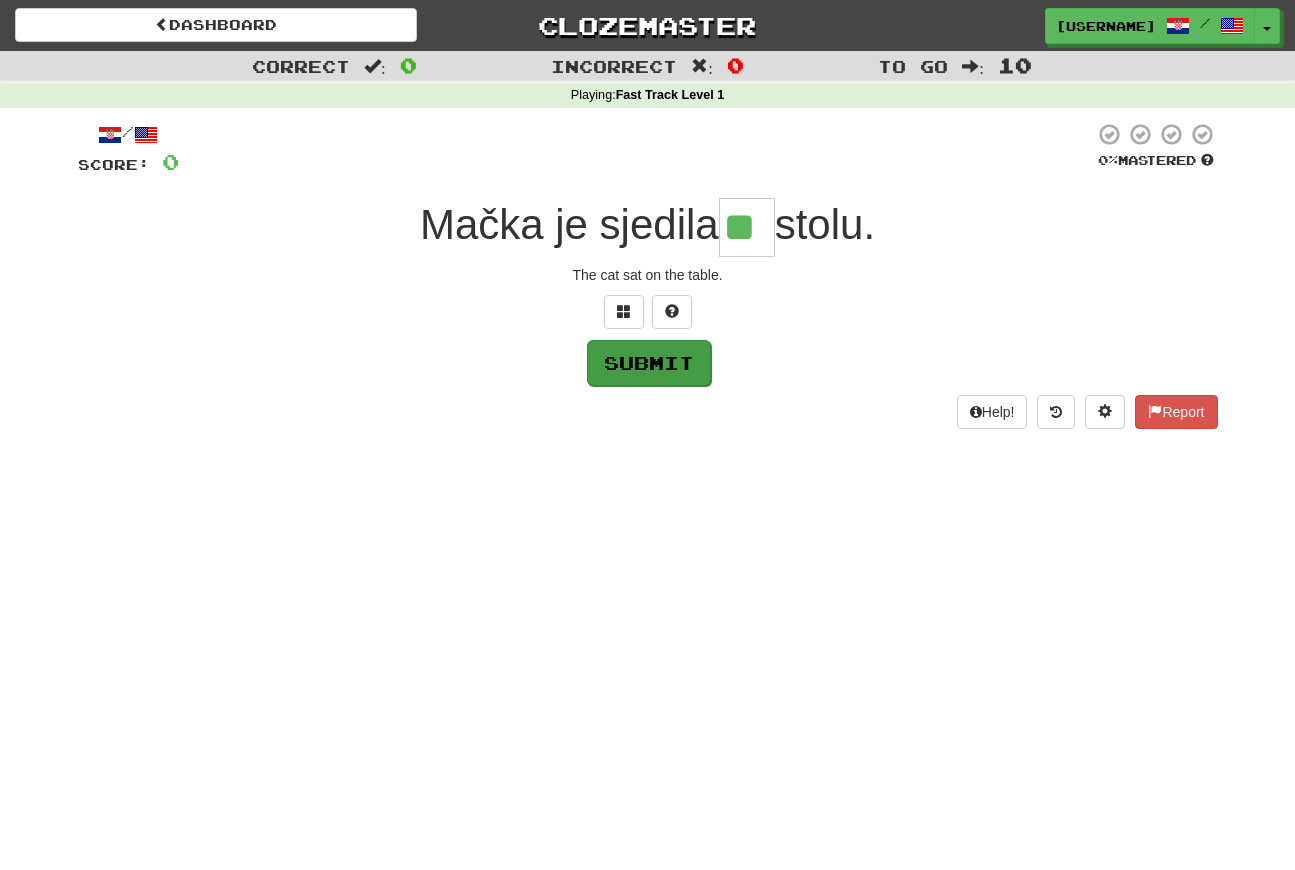 type on "**" 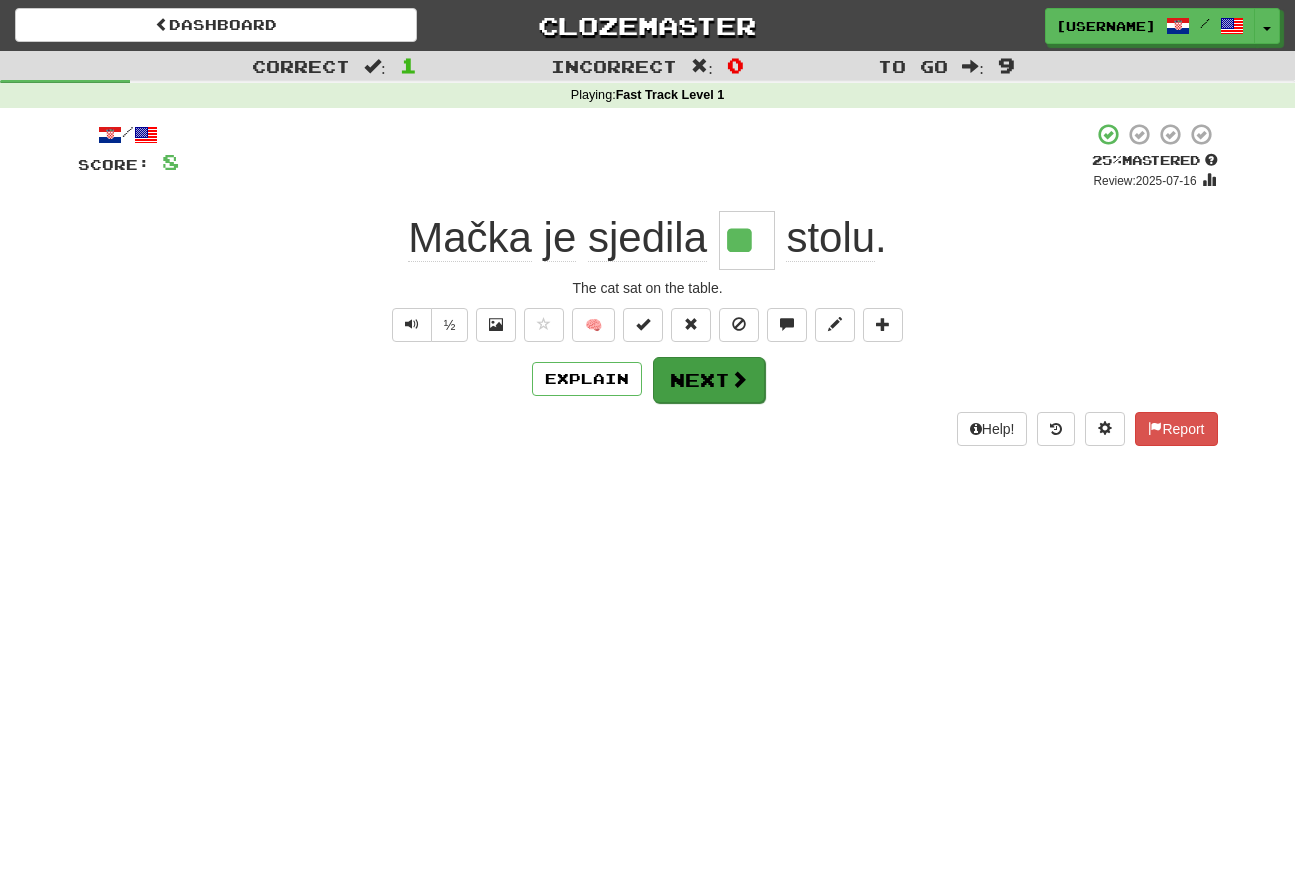click on "Next" at bounding box center [709, 380] 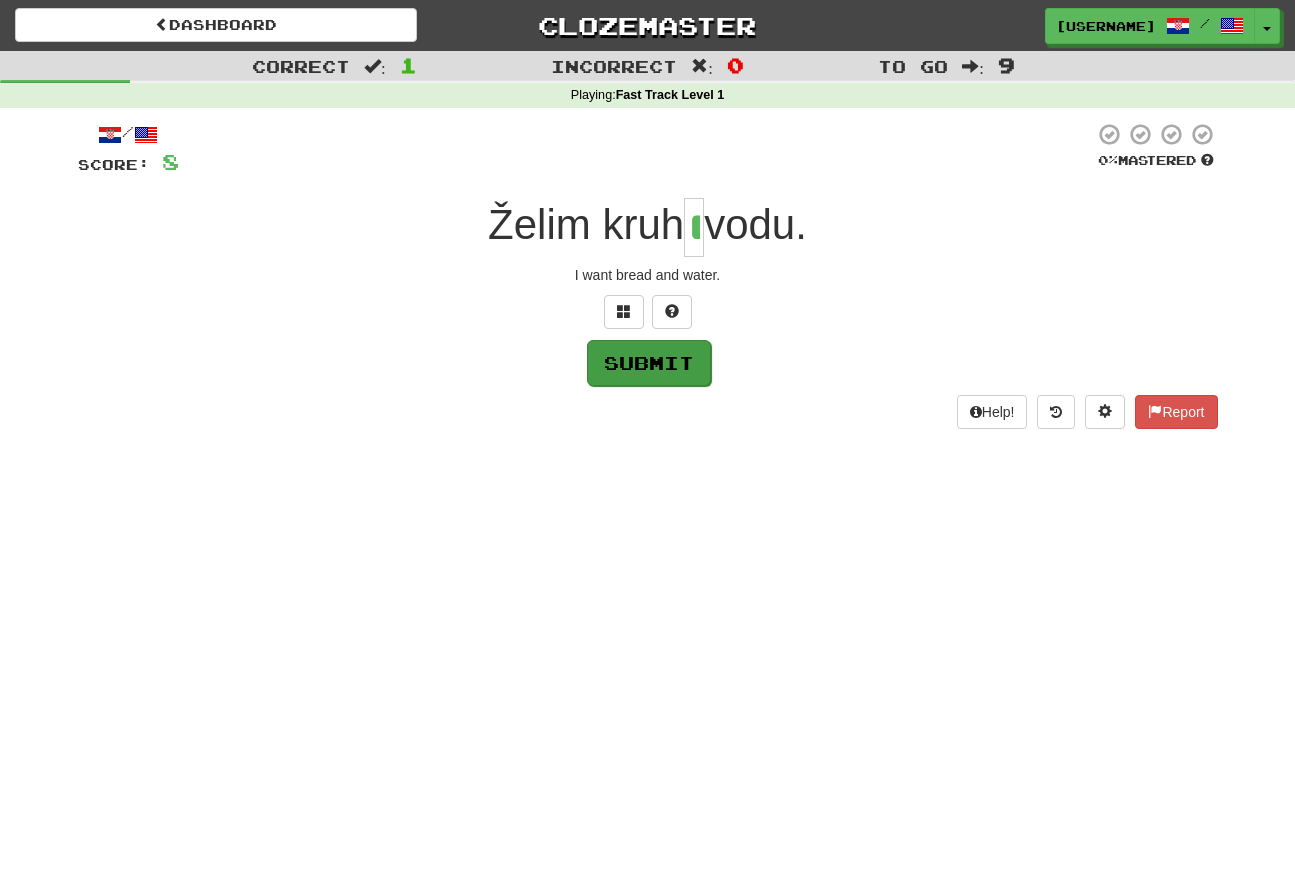 type on "*" 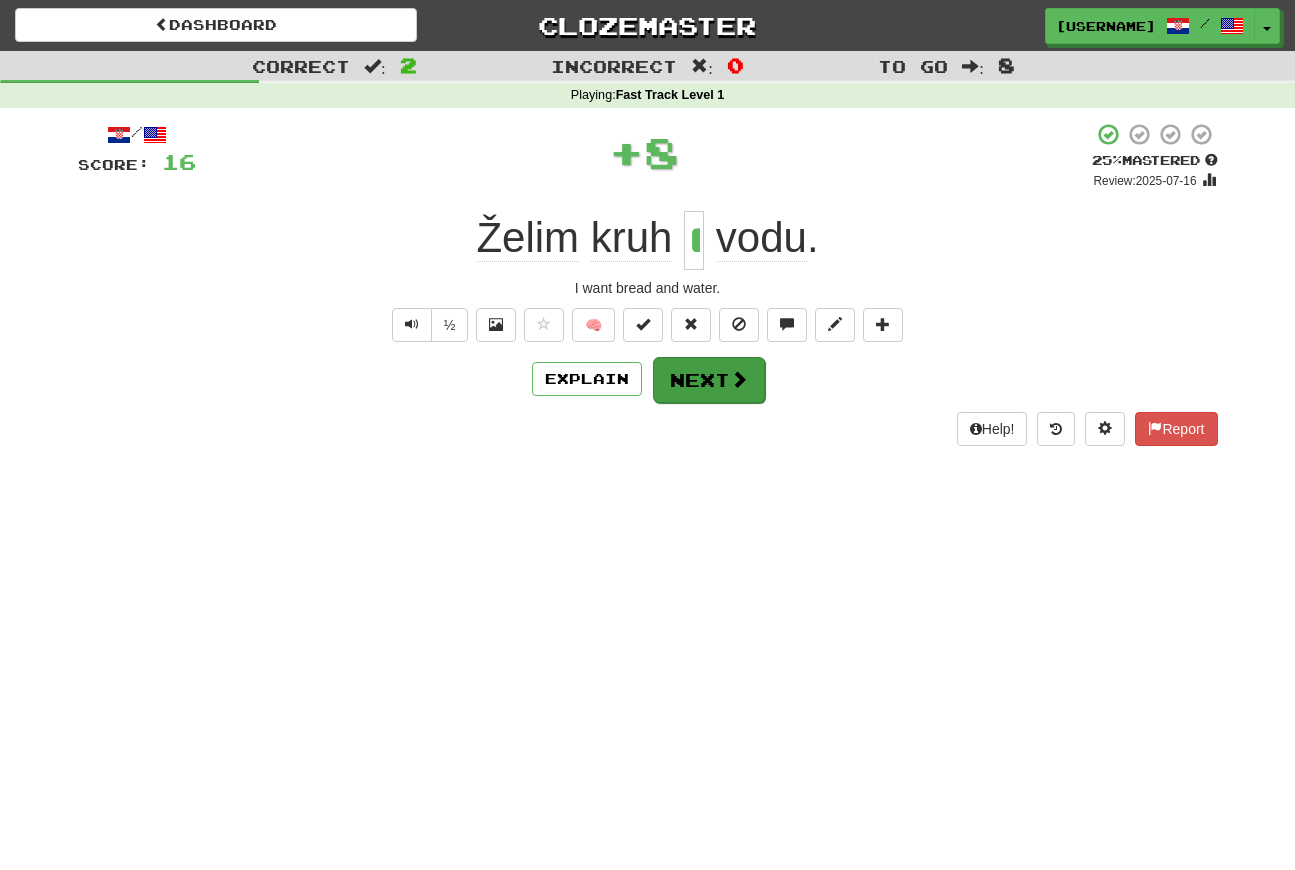 click on "Next" at bounding box center (709, 380) 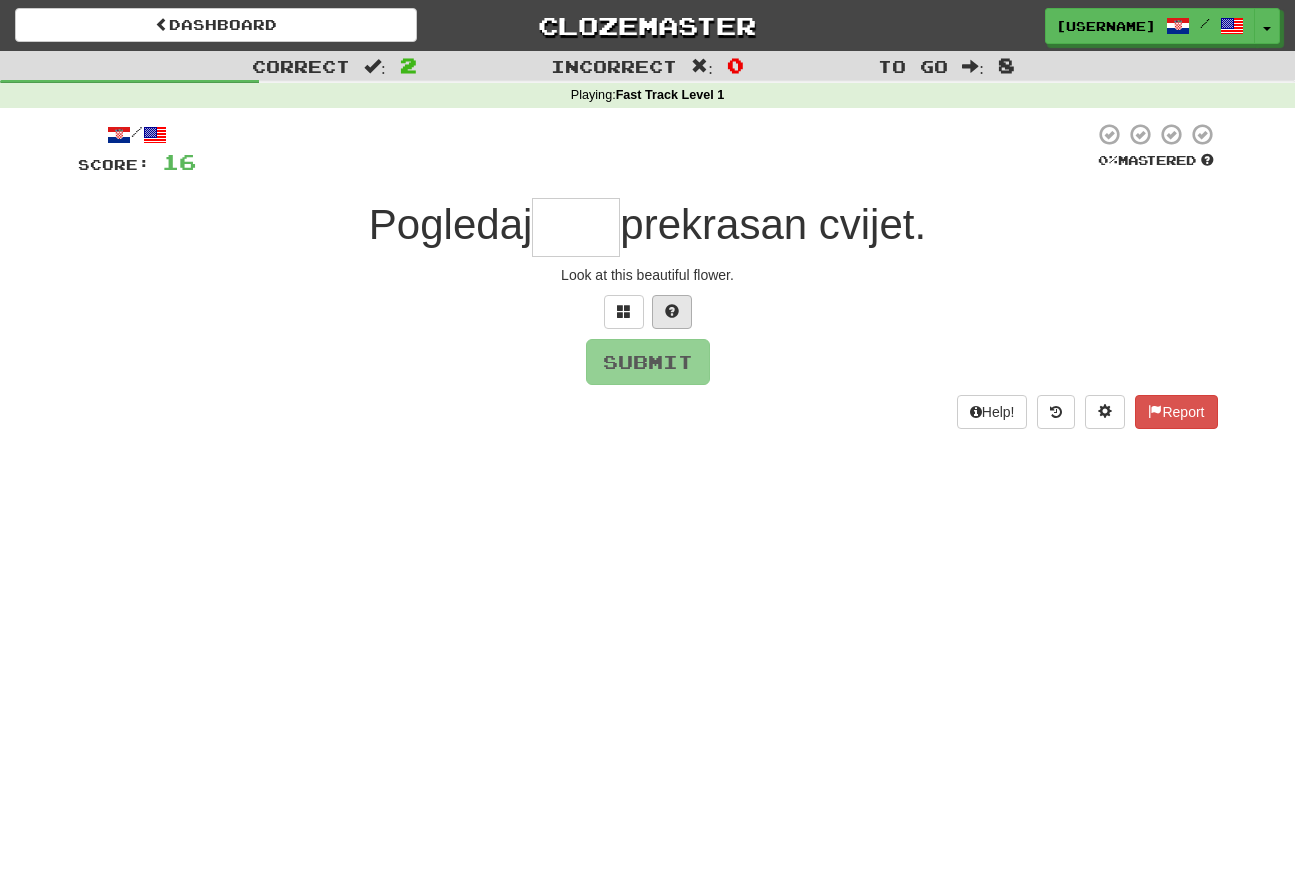 click at bounding box center (672, 312) 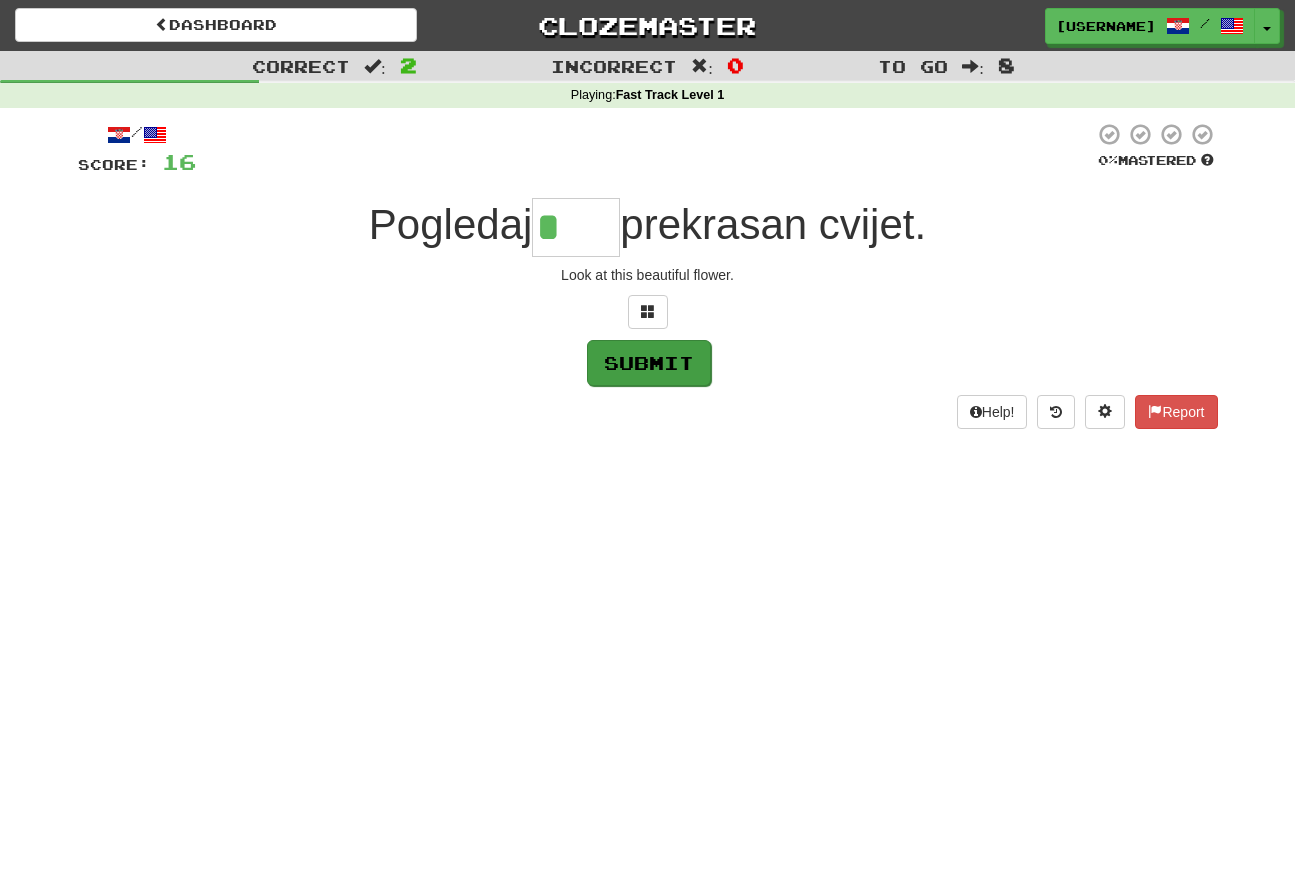 click on "Submit" at bounding box center [649, 363] 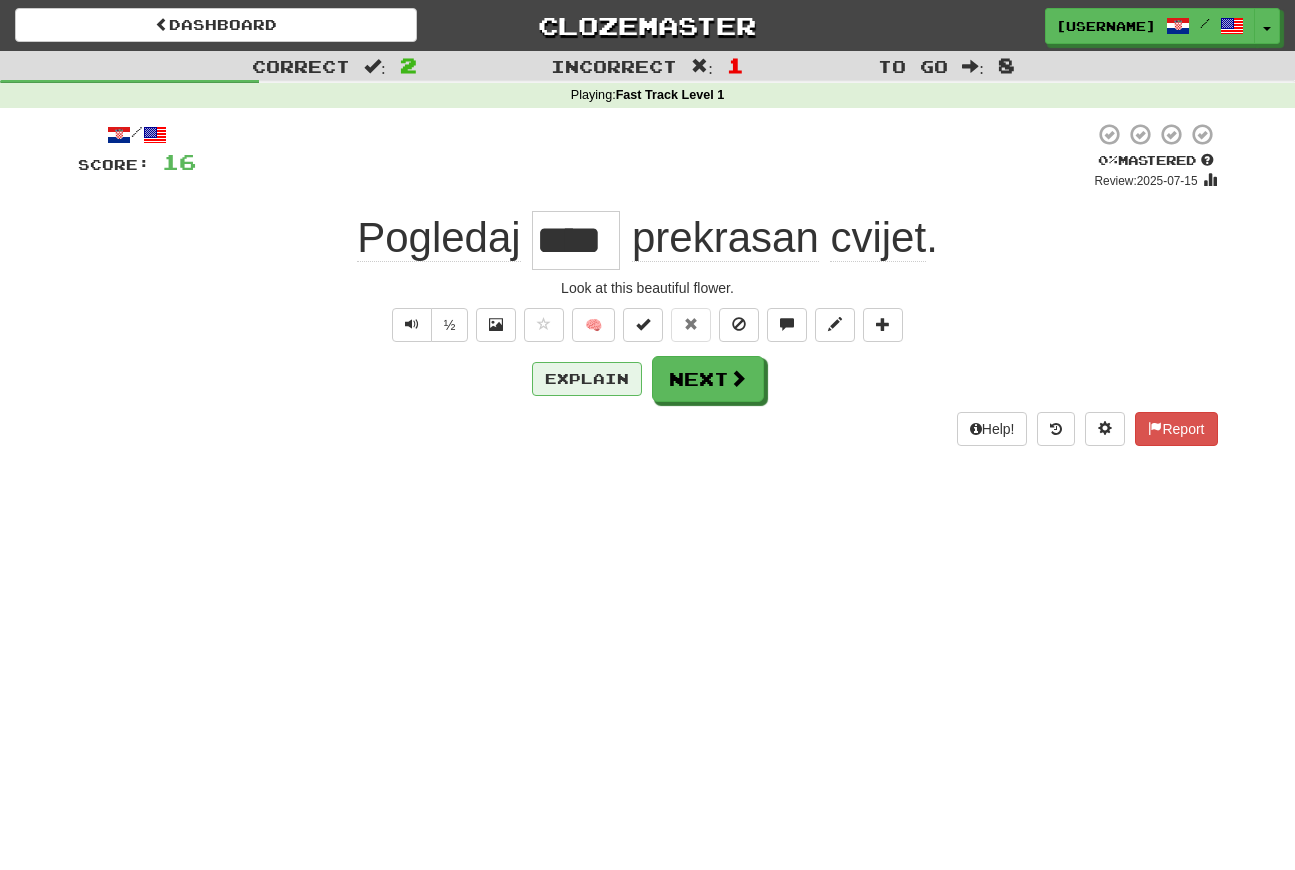 click on "Explain" at bounding box center [587, 379] 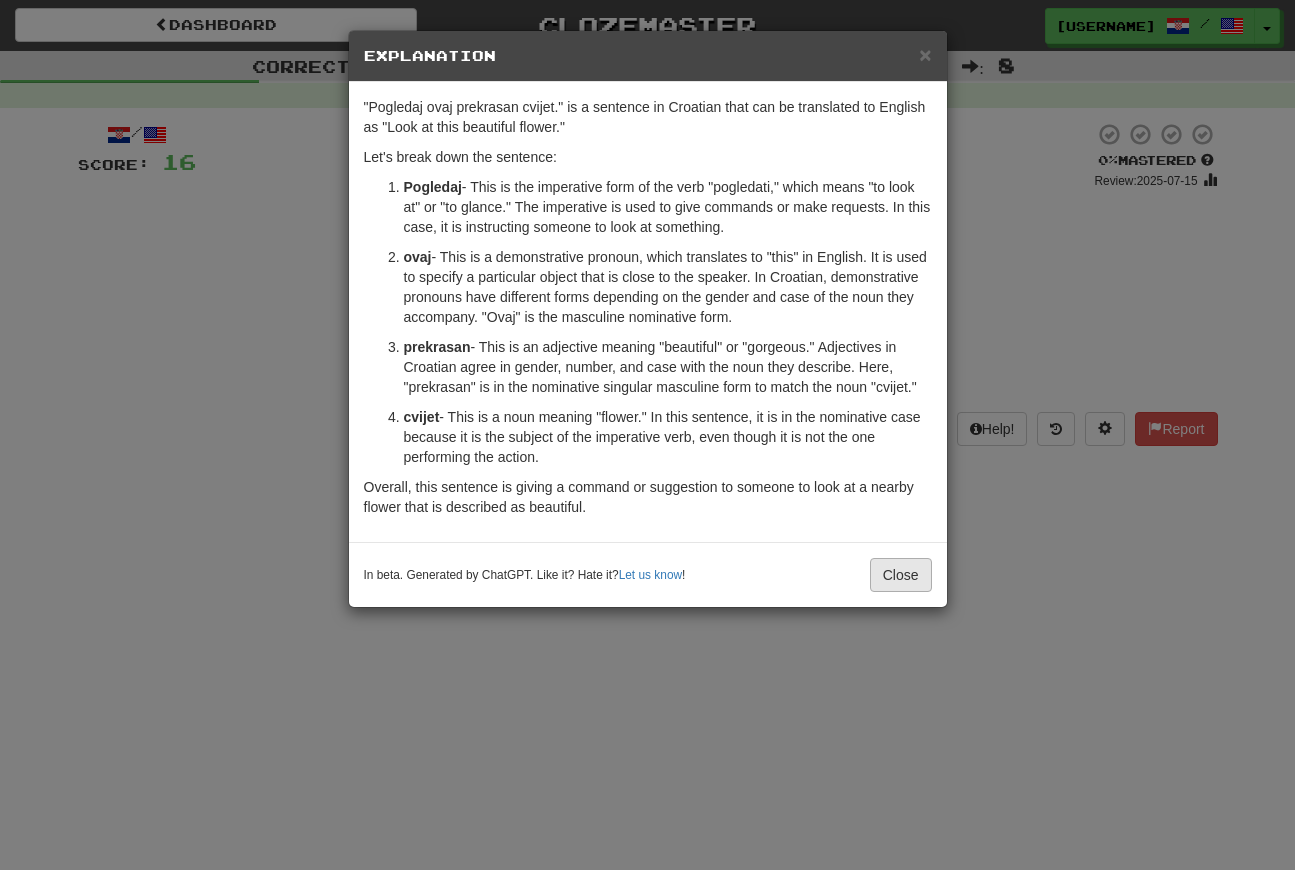 click on "Close" at bounding box center (901, 575) 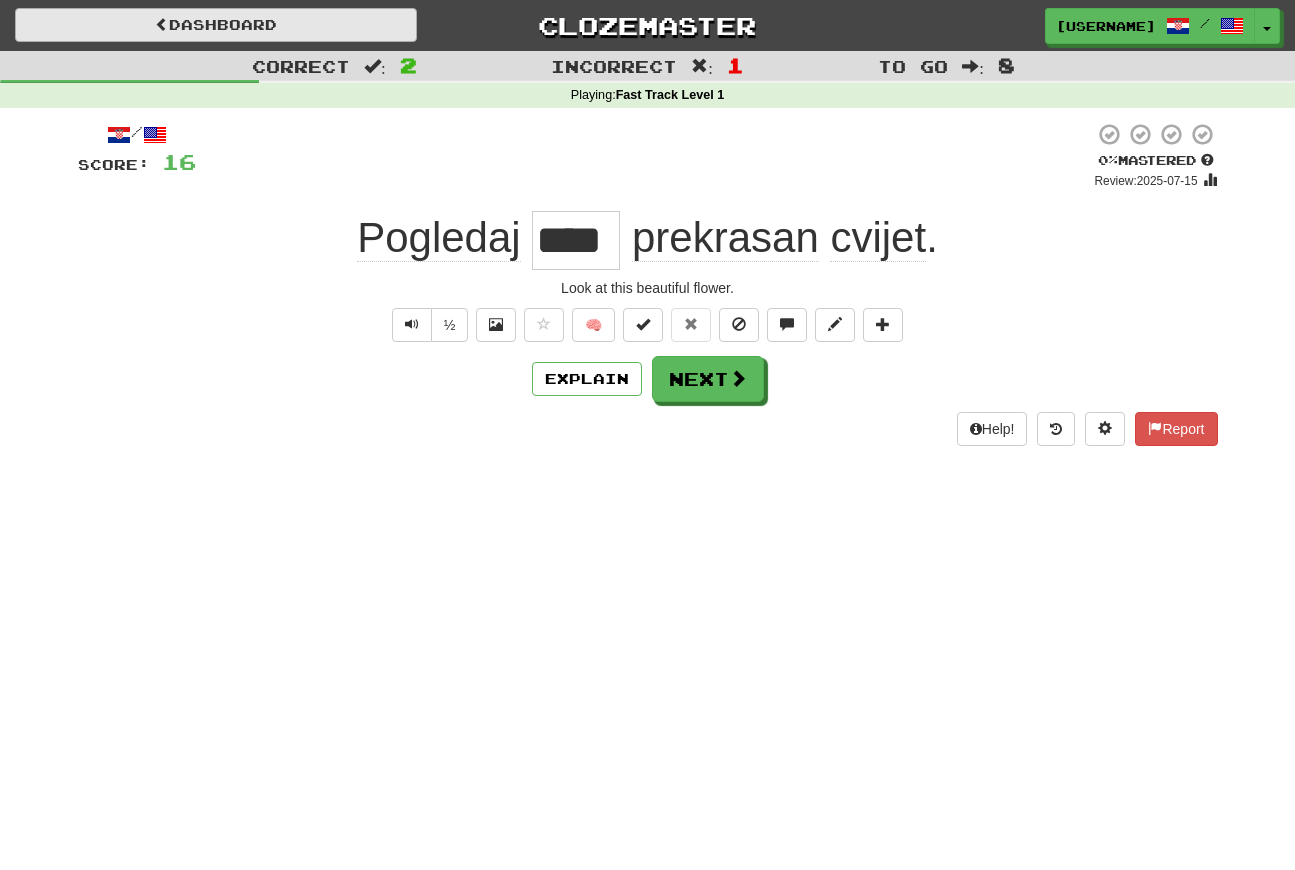 click at bounding box center [162, 24] 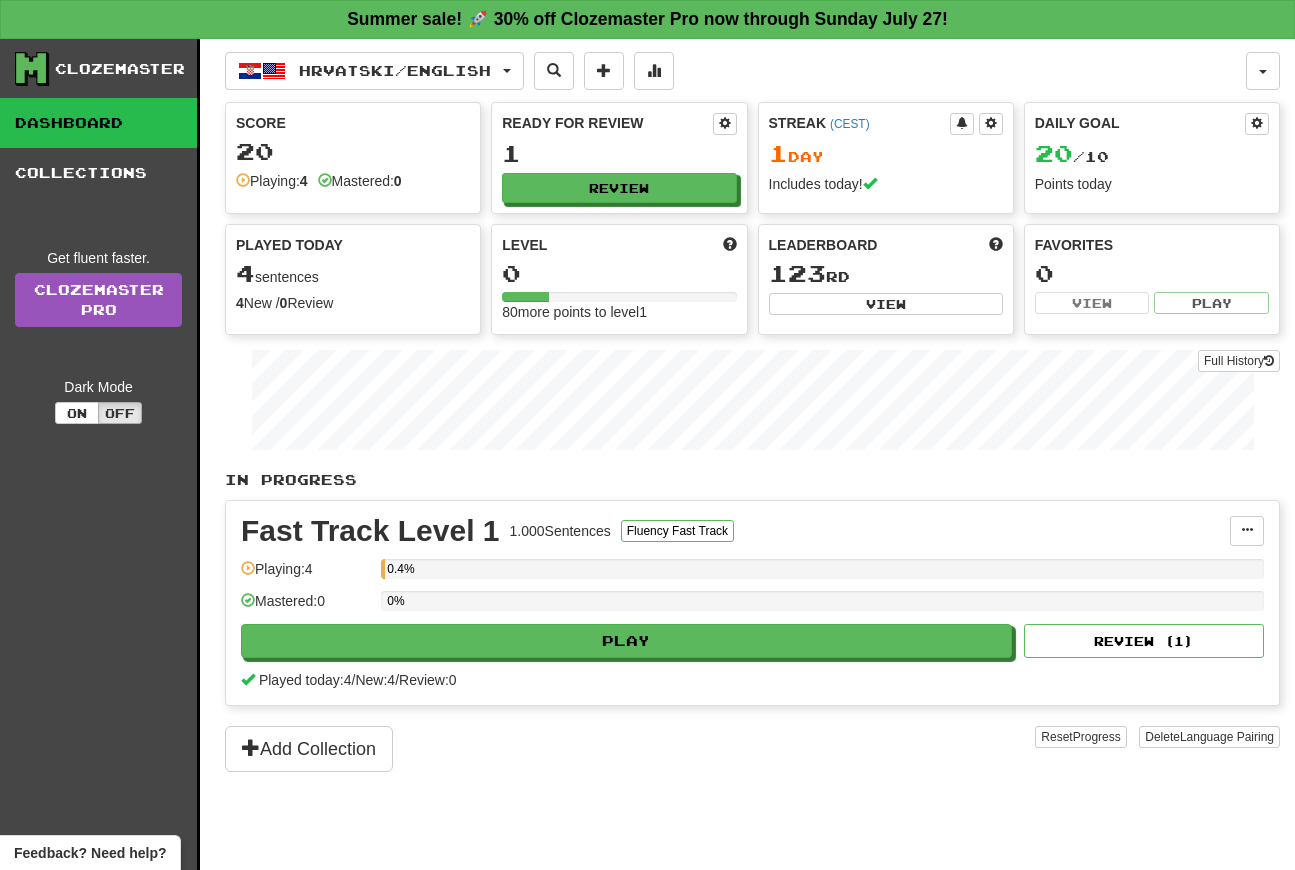 scroll, scrollTop: 0, scrollLeft: 0, axis: both 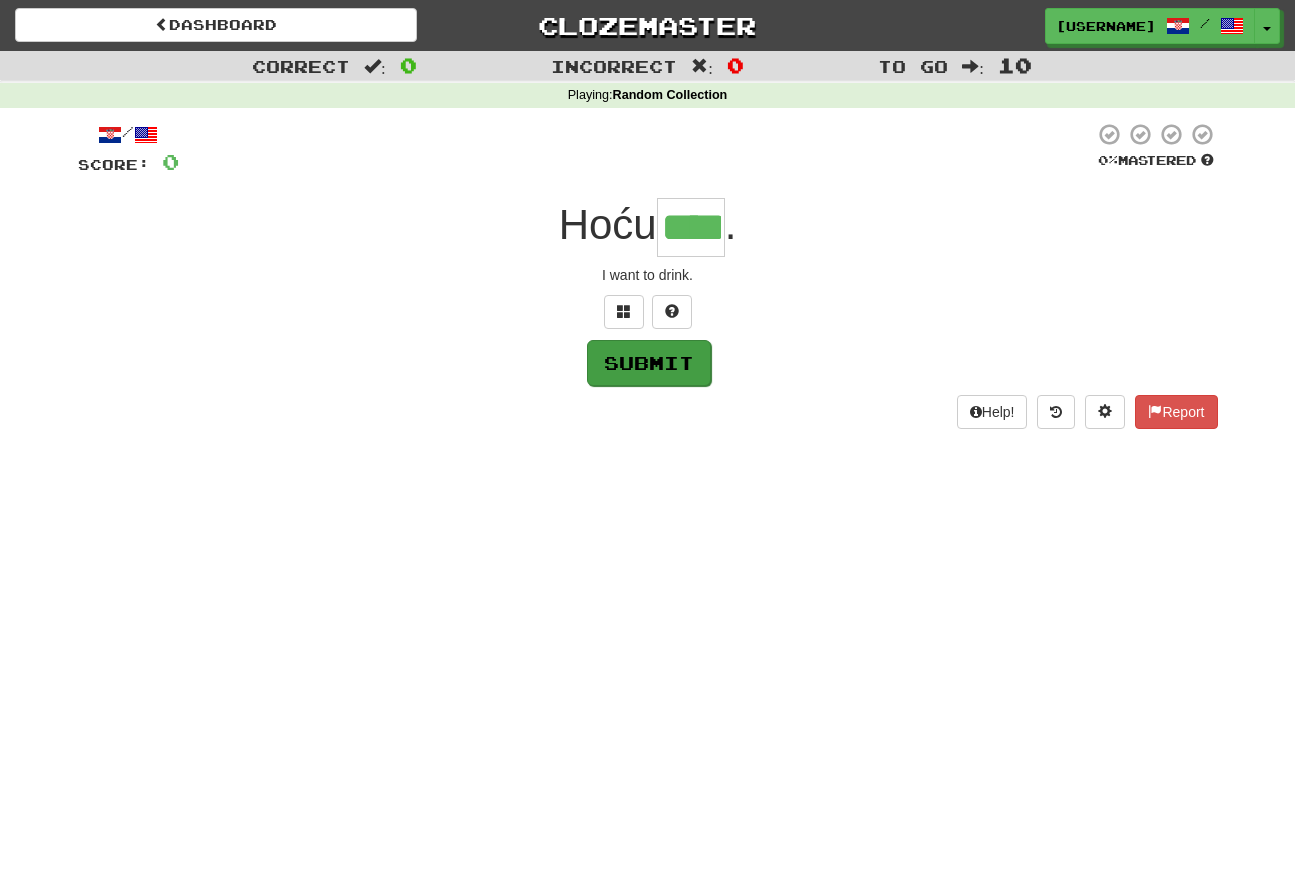 type on "****" 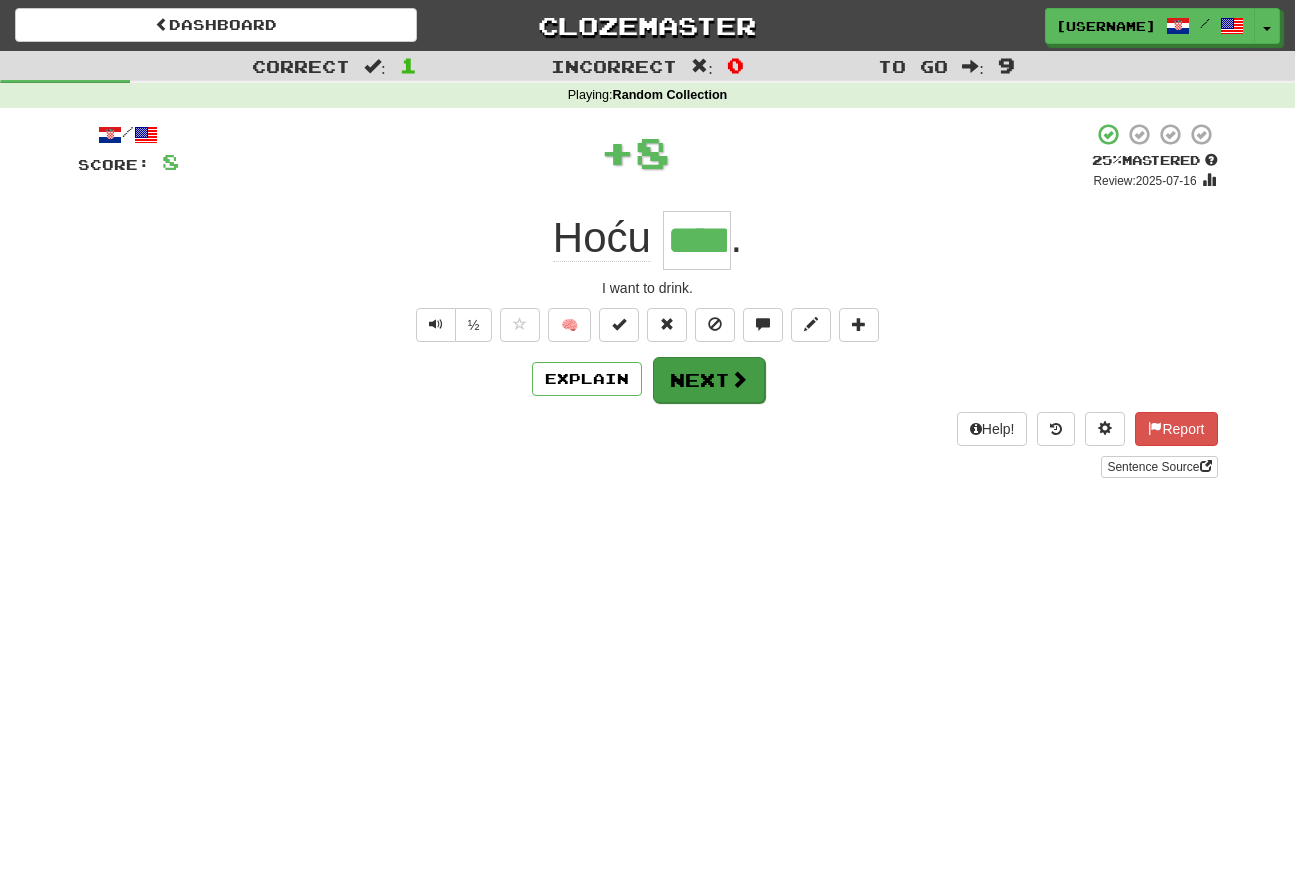 click on "Next" at bounding box center (709, 380) 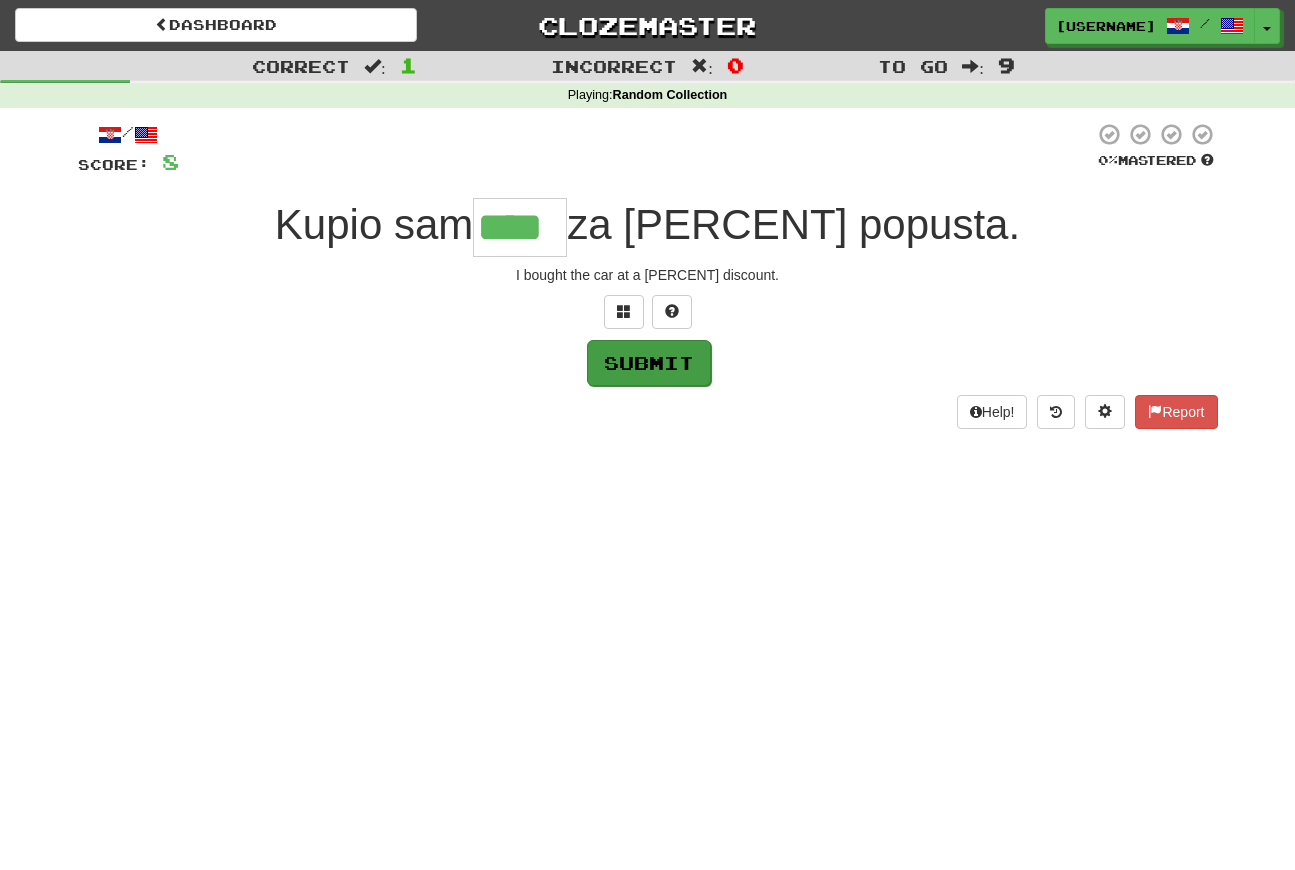 type on "****" 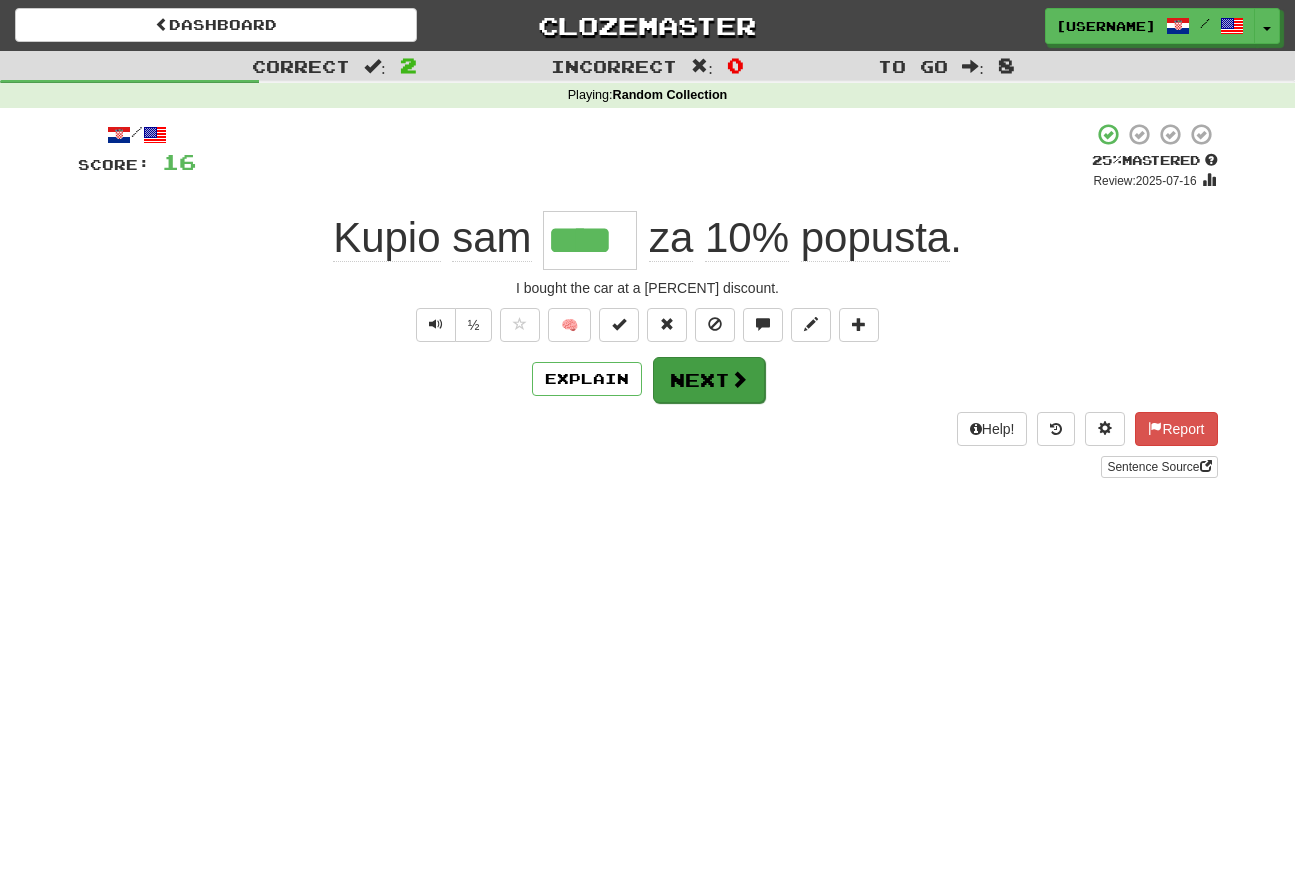 click on "Next" at bounding box center [709, 380] 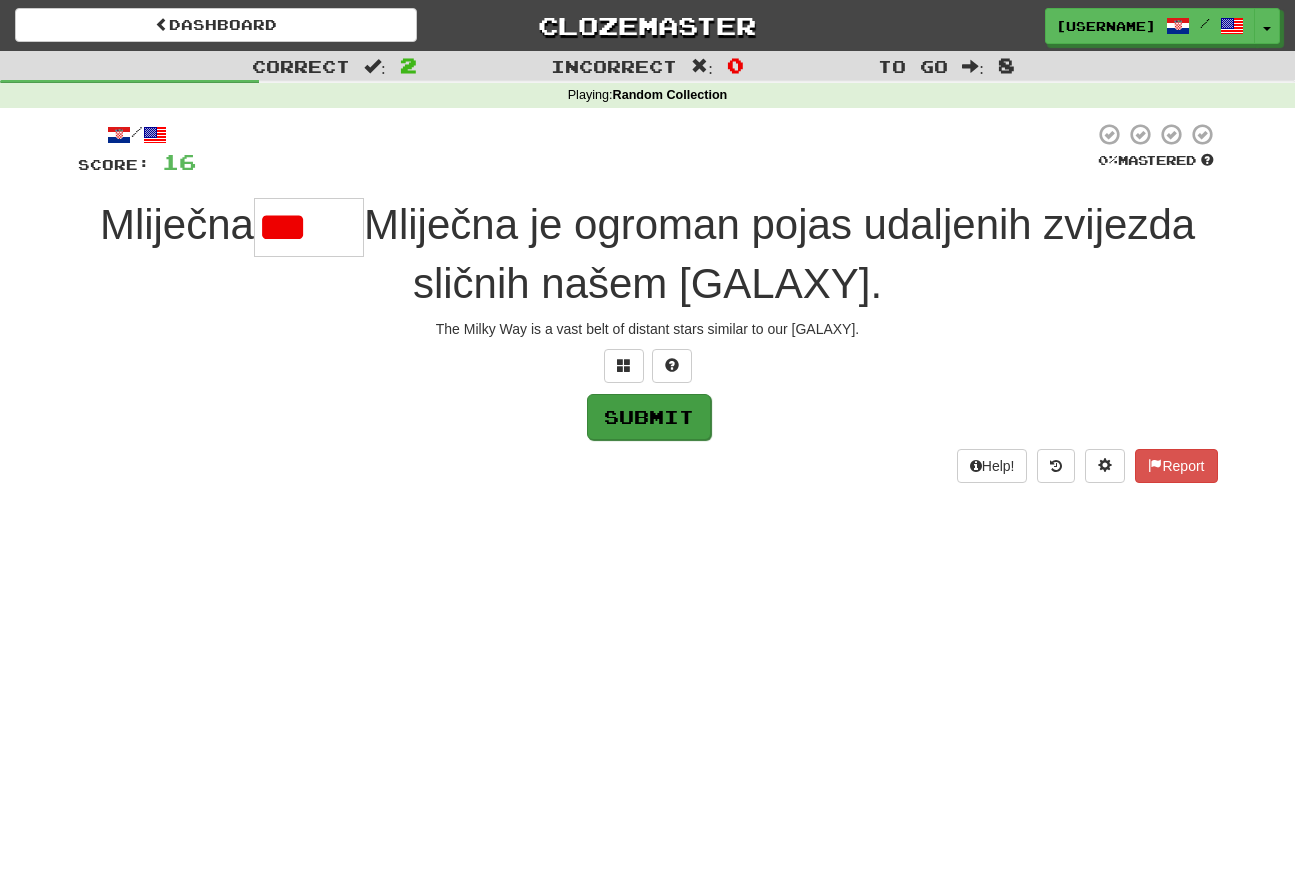 click on "Submit" at bounding box center [649, 417] 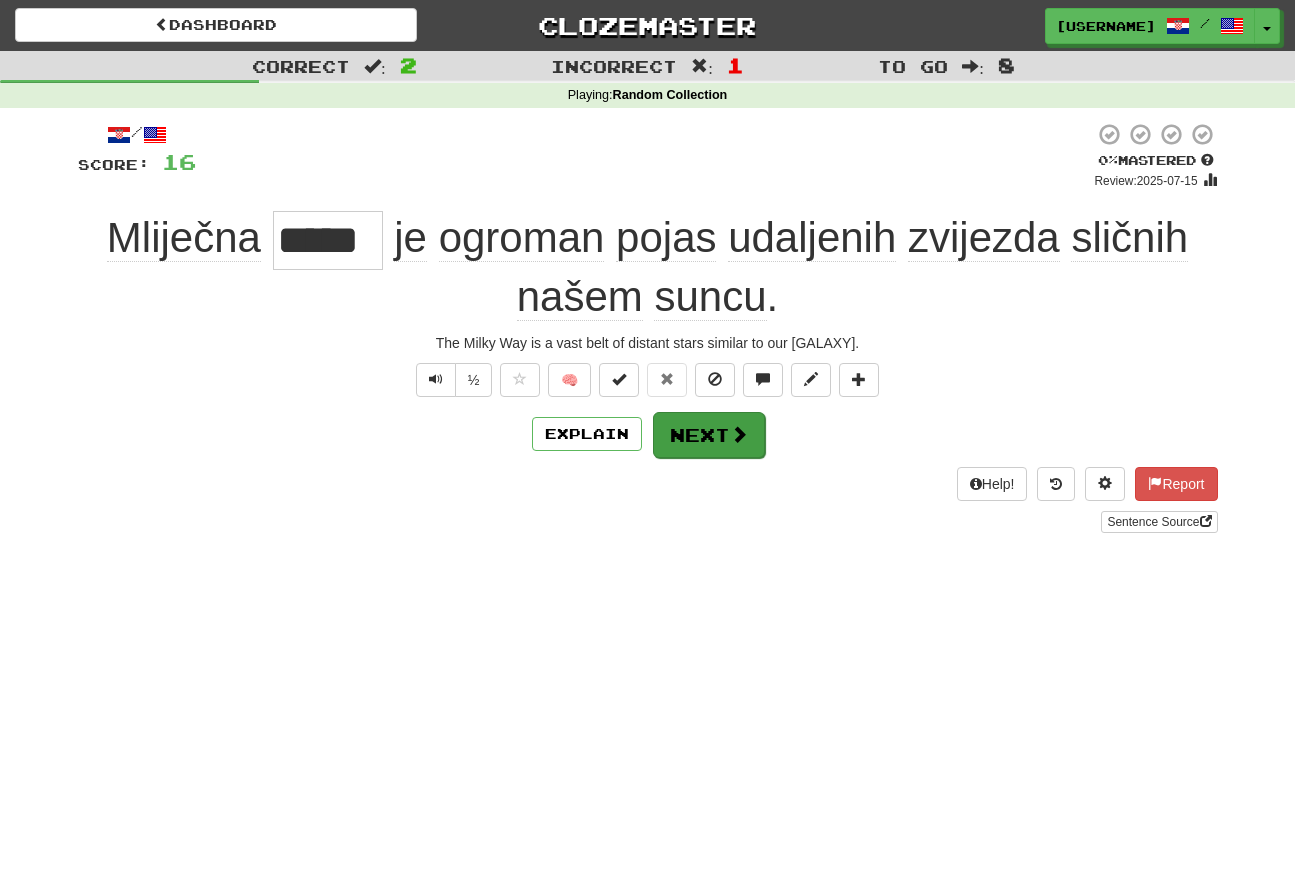 click on "Next" at bounding box center (709, 435) 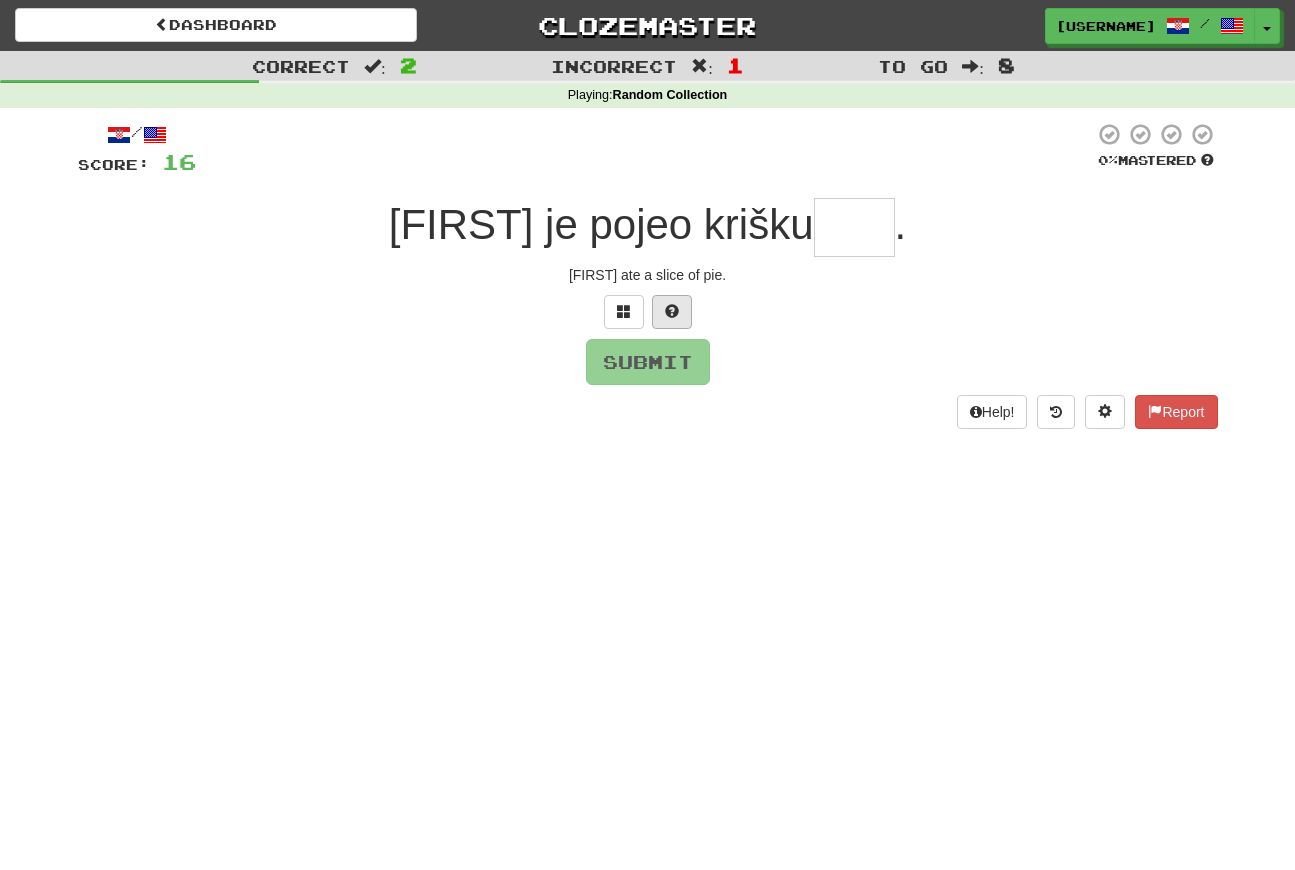 click at bounding box center (672, 311) 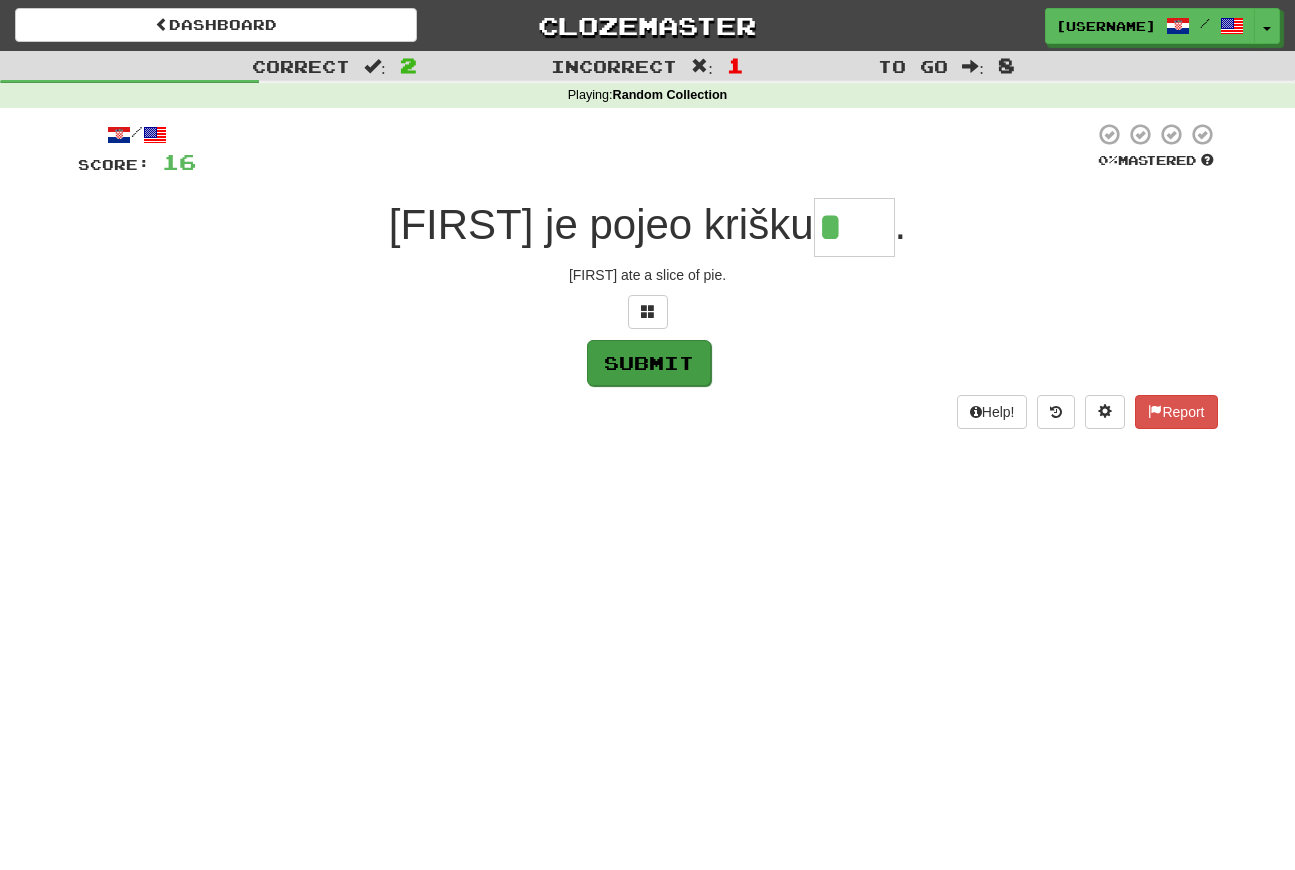 click on "Submit" at bounding box center [649, 363] 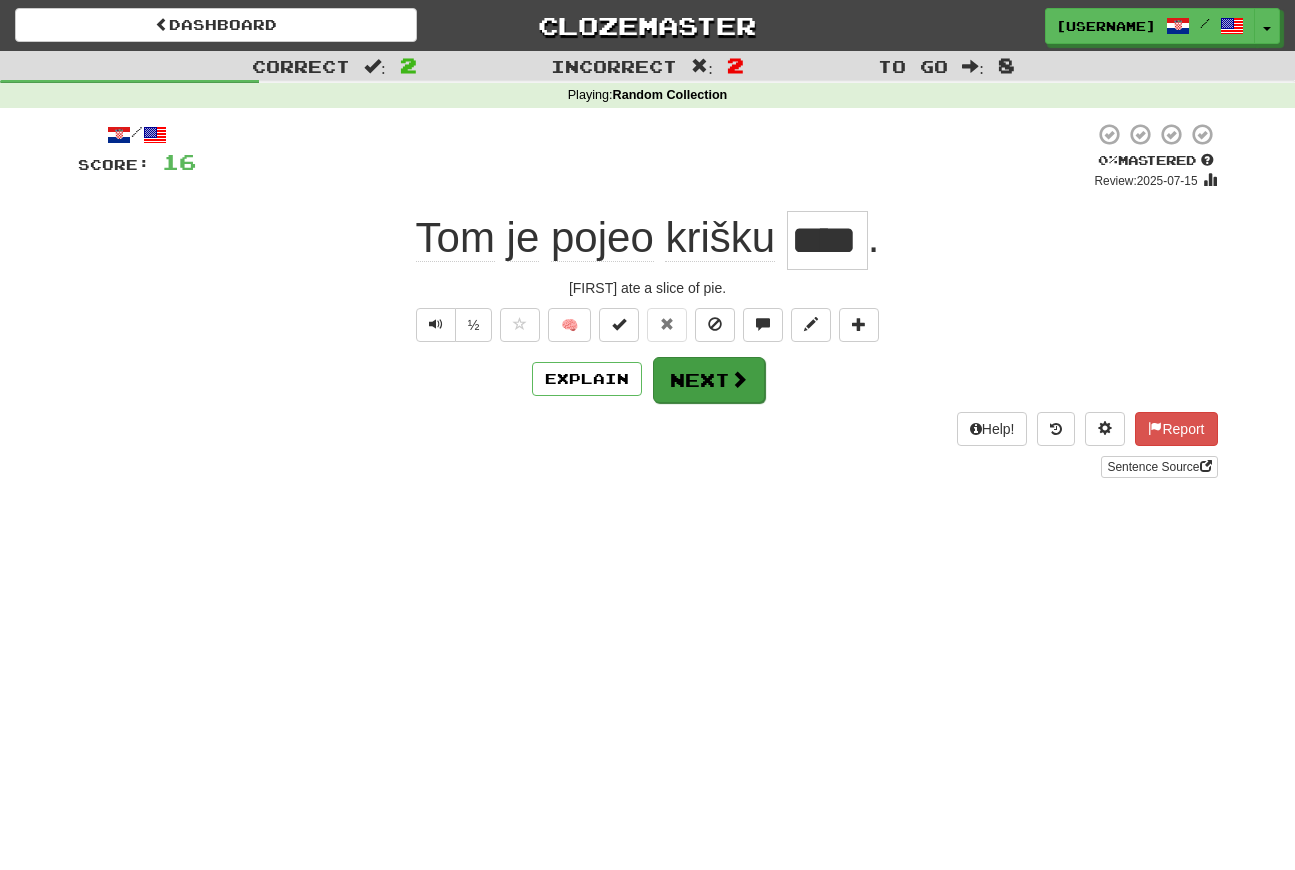 click on "Next" at bounding box center [709, 380] 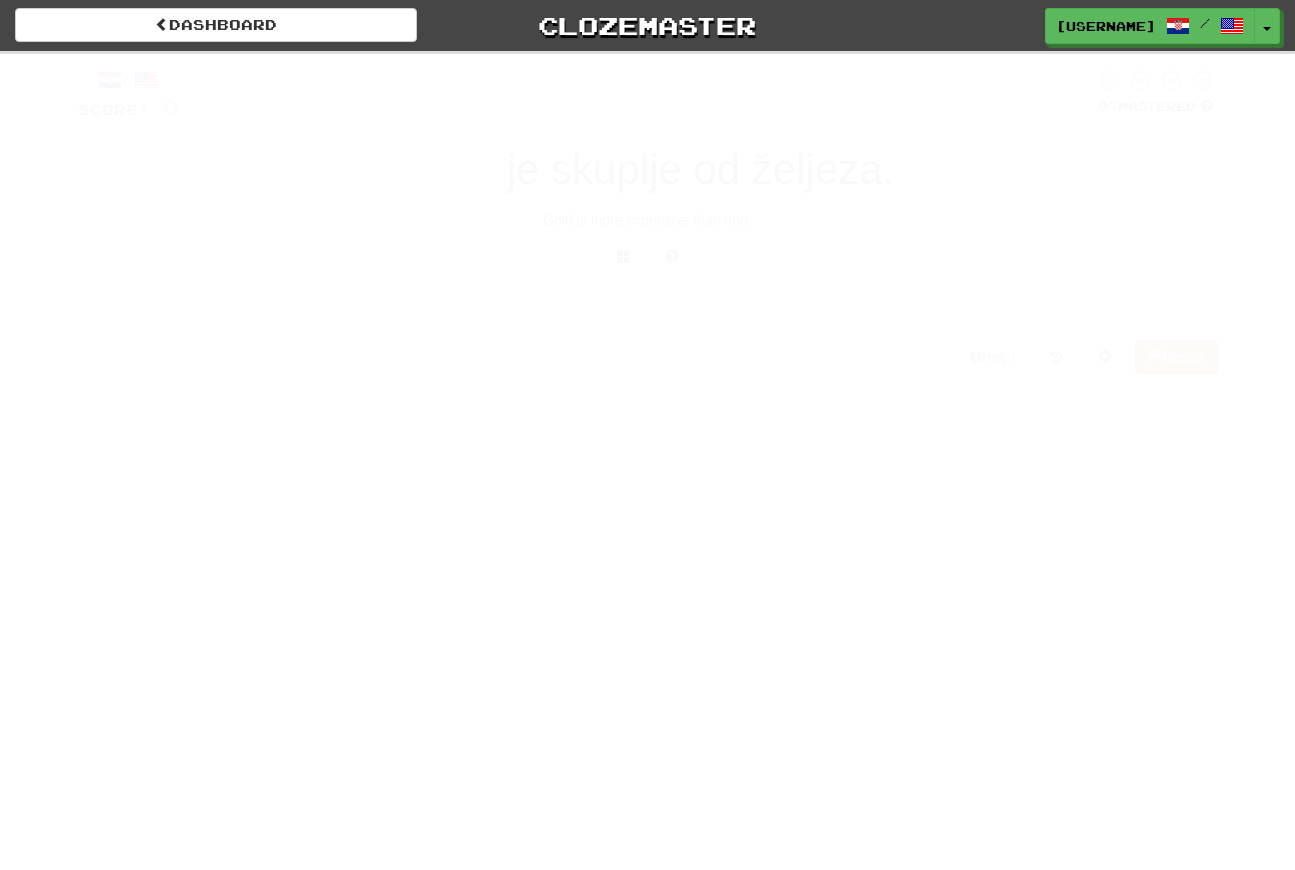 scroll, scrollTop: 0, scrollLeft: 0, axis: both 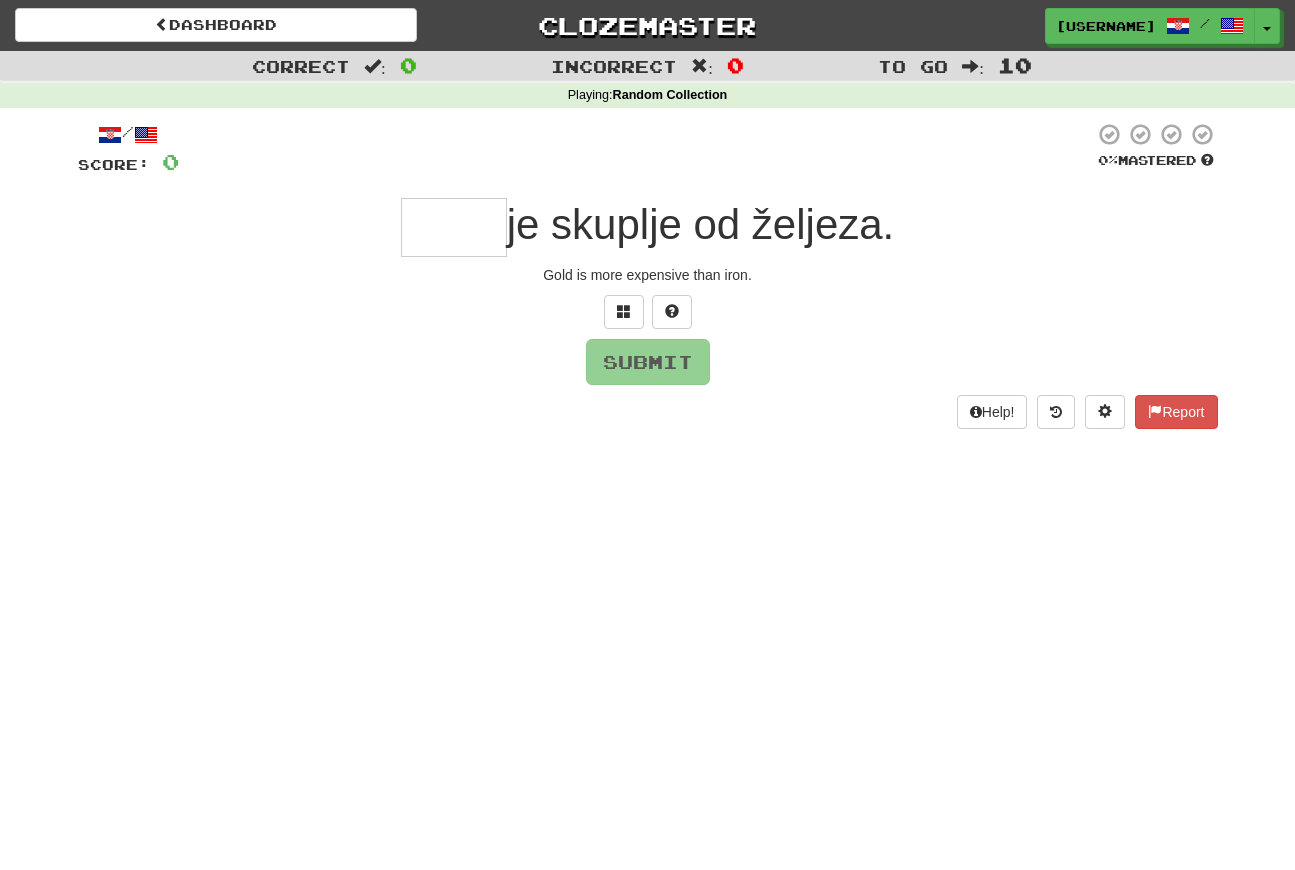 type on "*" 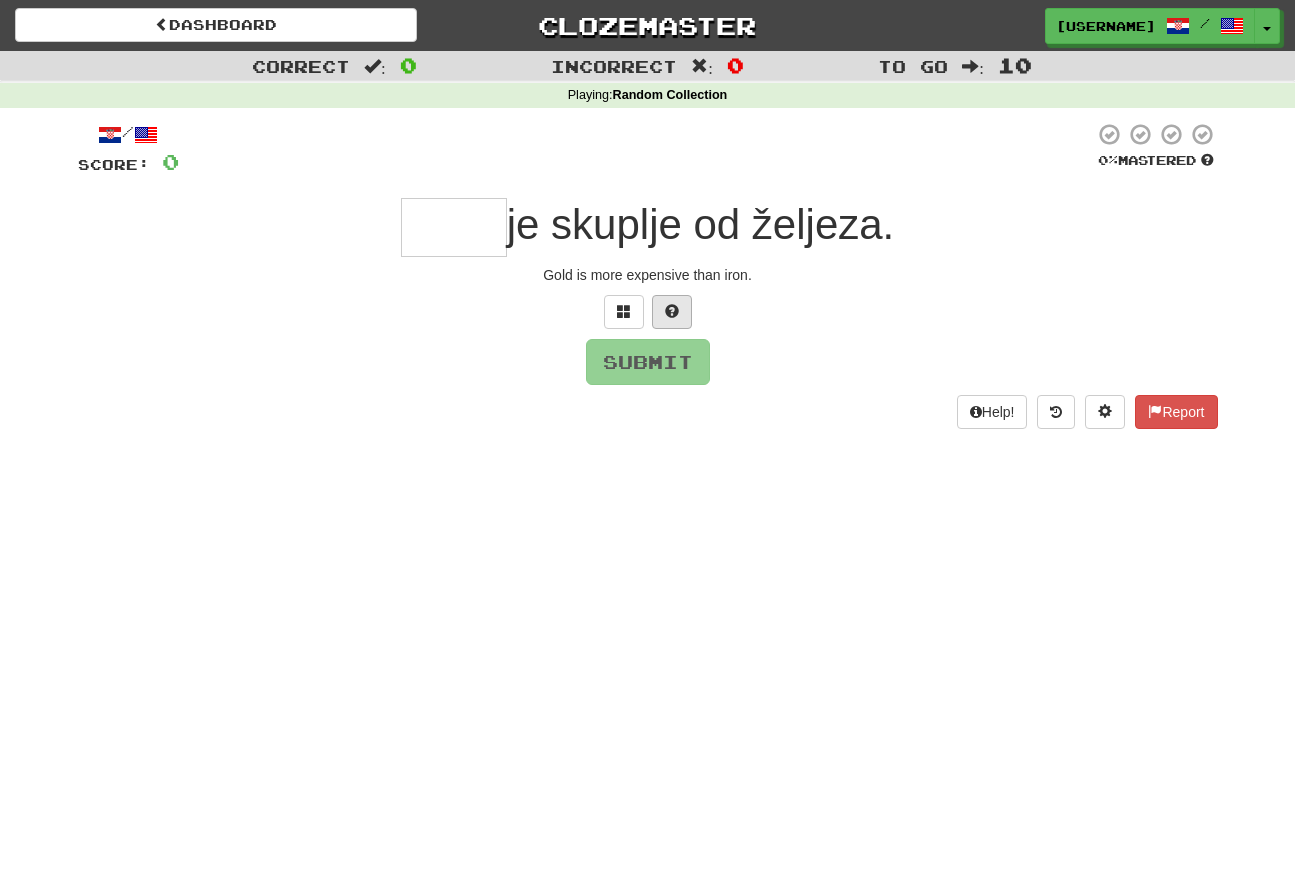click at bounding box center [672, 311] 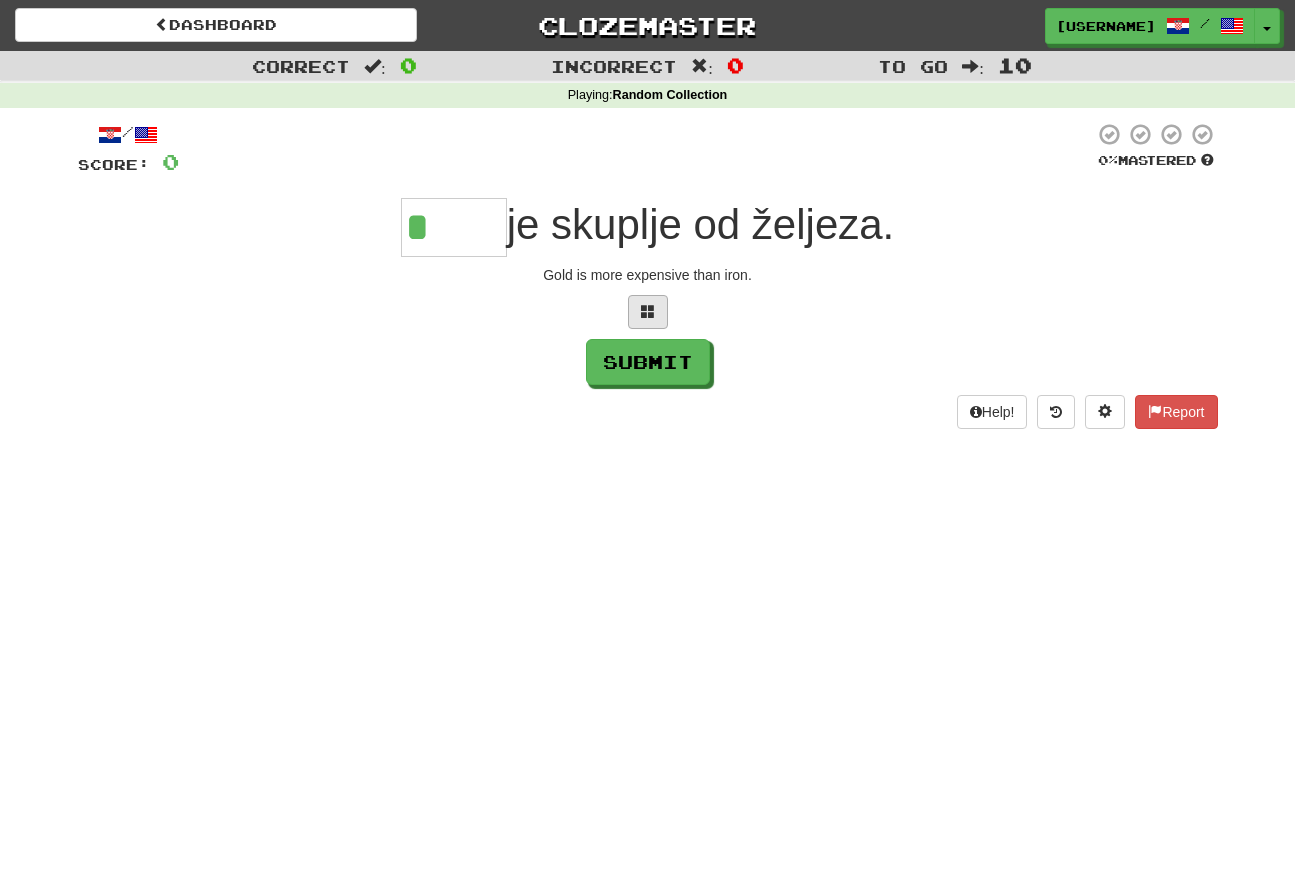 click at bounding box center [648, 311] 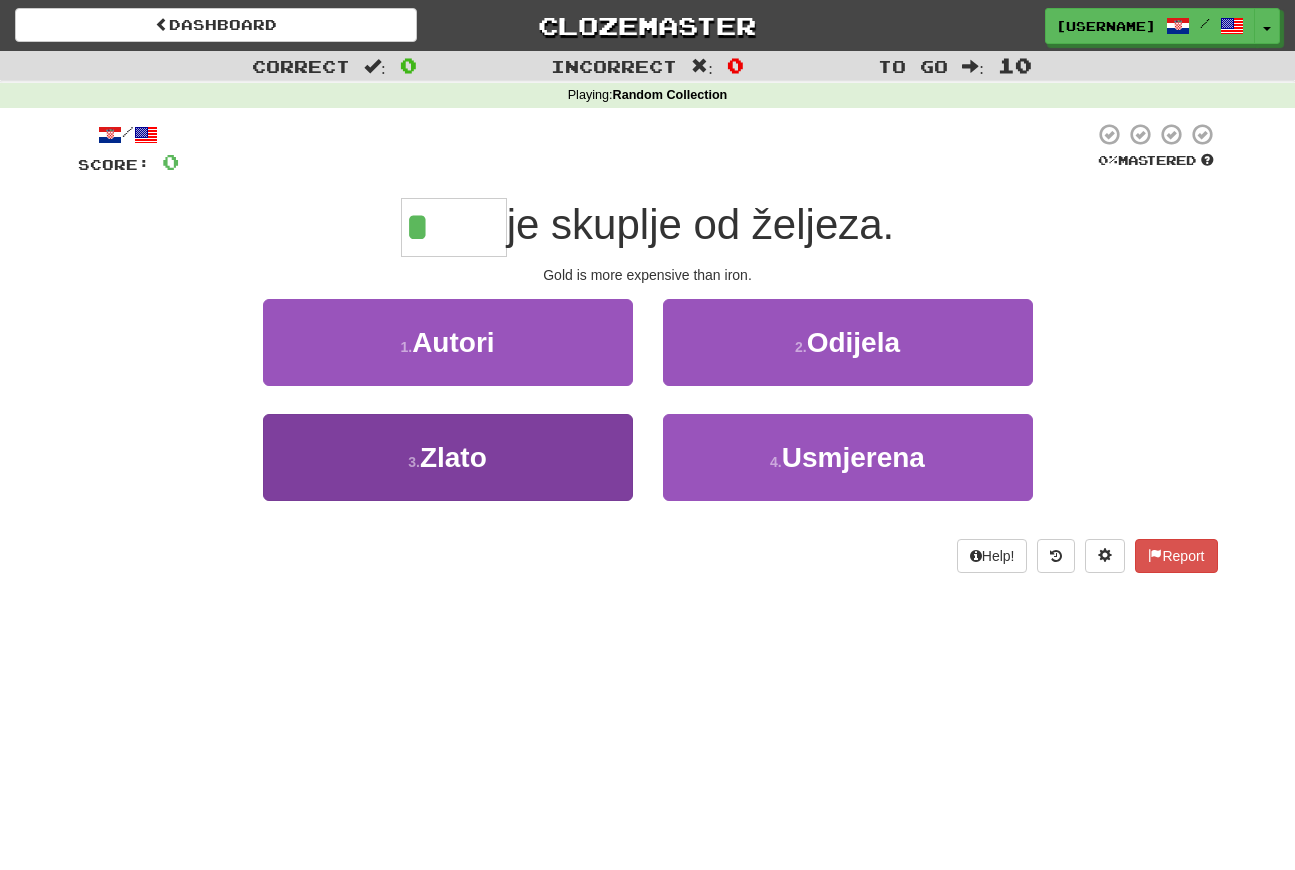 click on "3 .  Zlato" at bounding box center (448, 457) 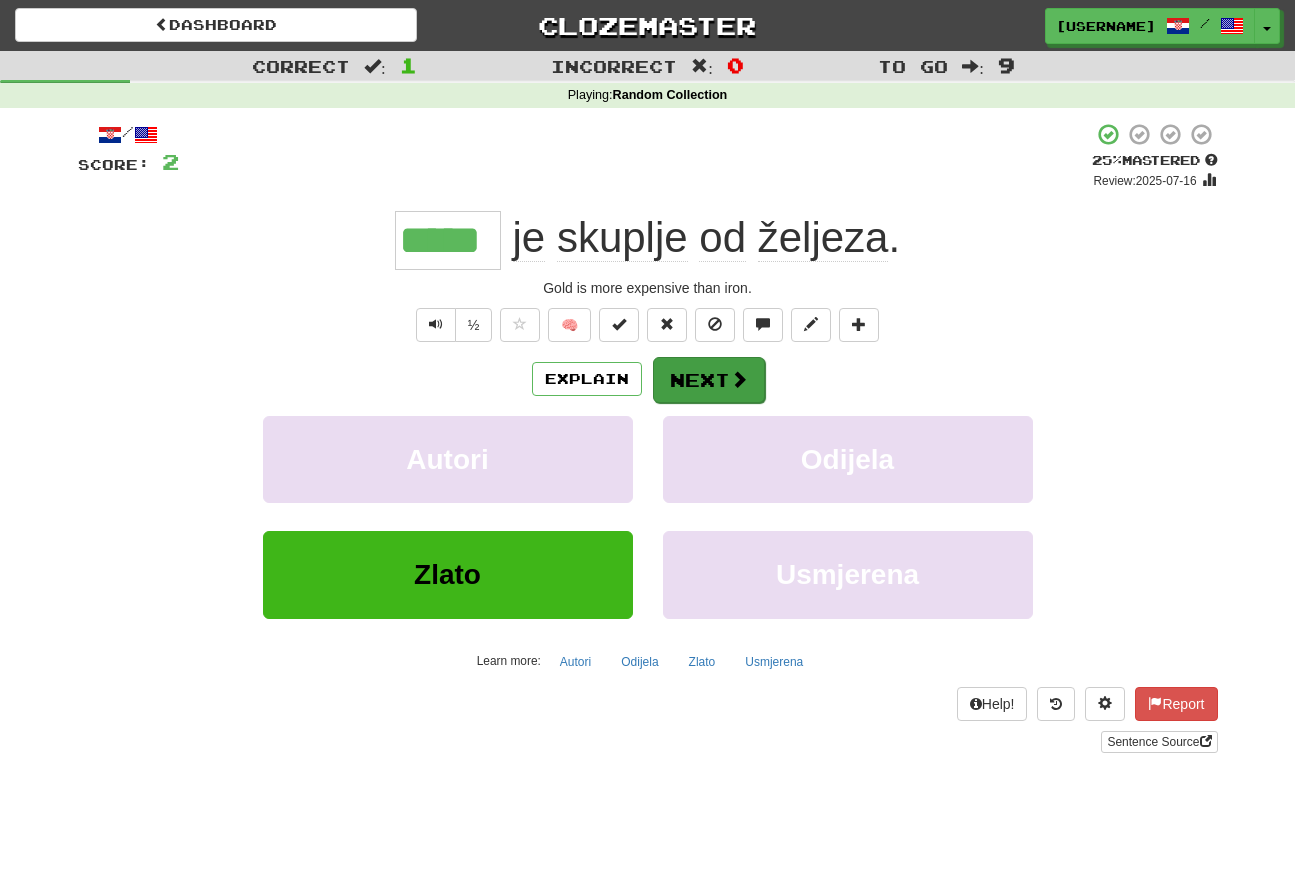 click on "Next" at bounding box center [709, 380] 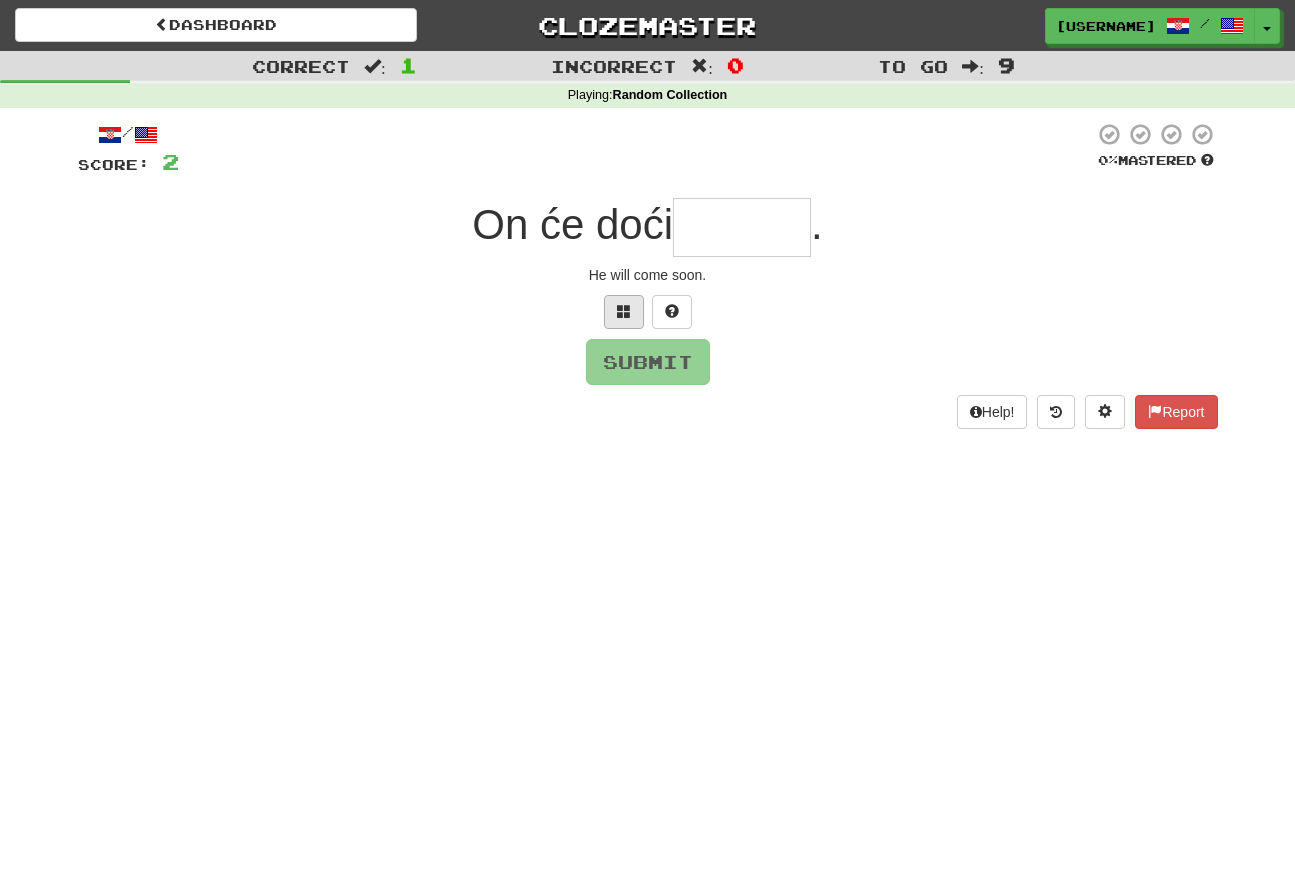 click at bounding box center (624, 311) 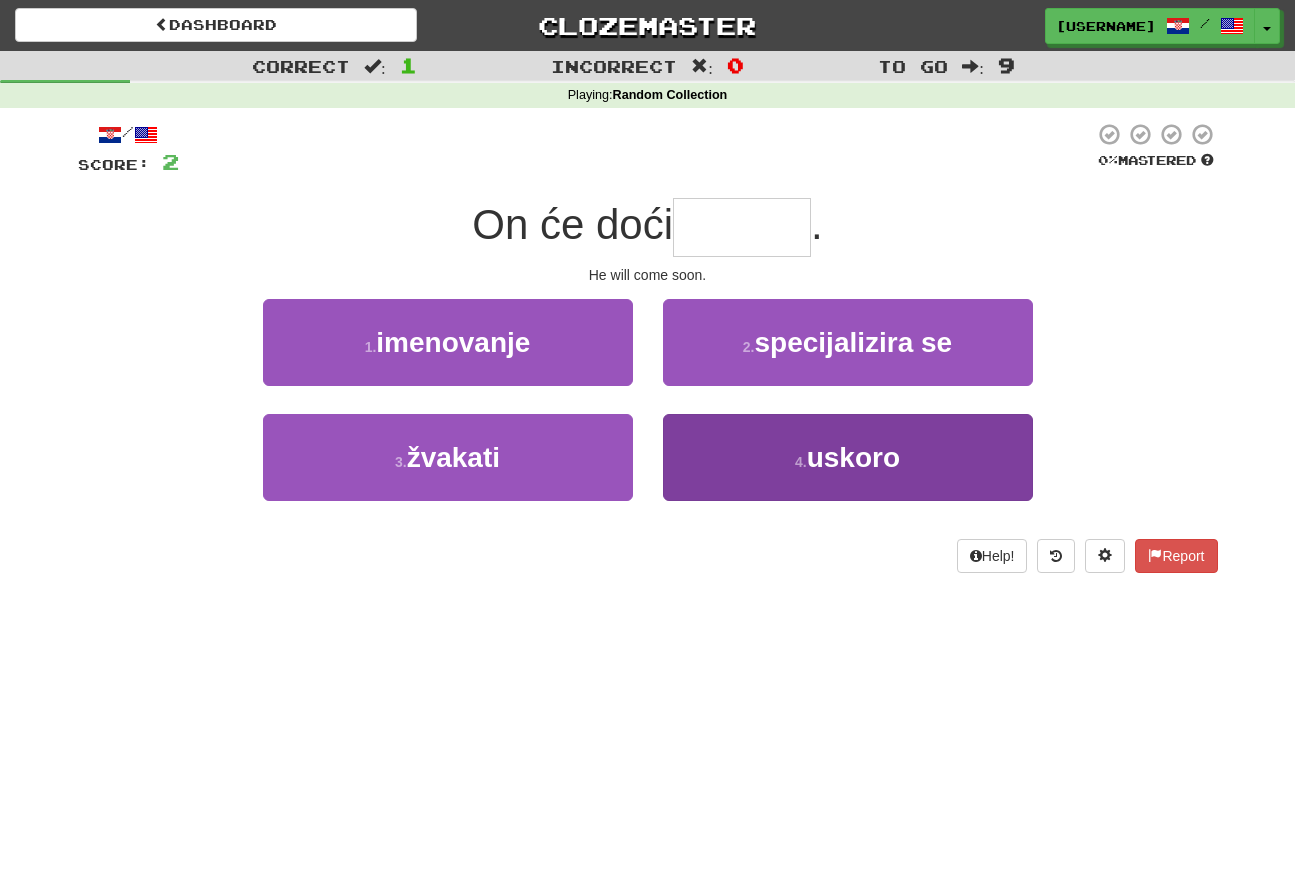 click on "4 .  uskoro" at bounding box center [848, 457] 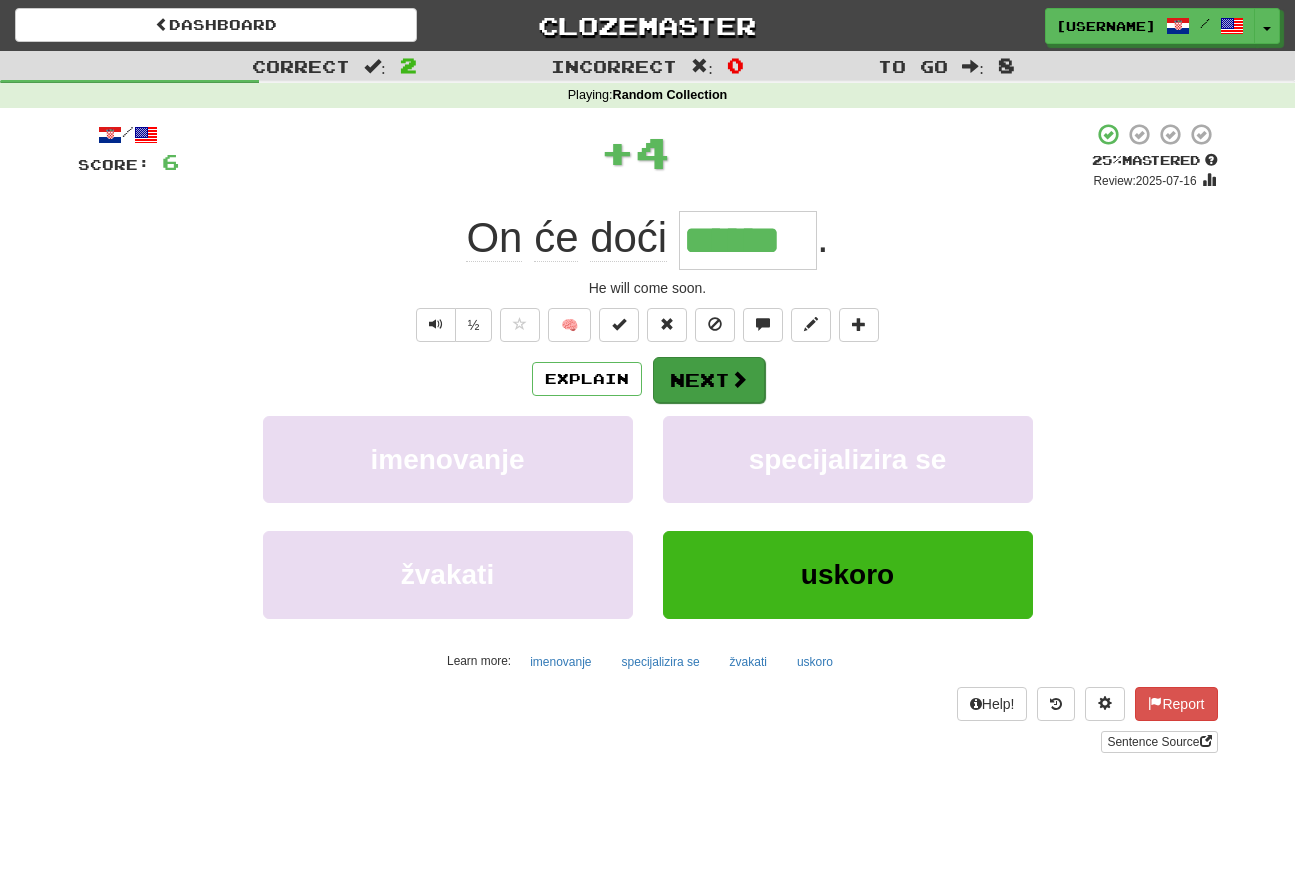 click on "Next" at bounding box center (709, 380) 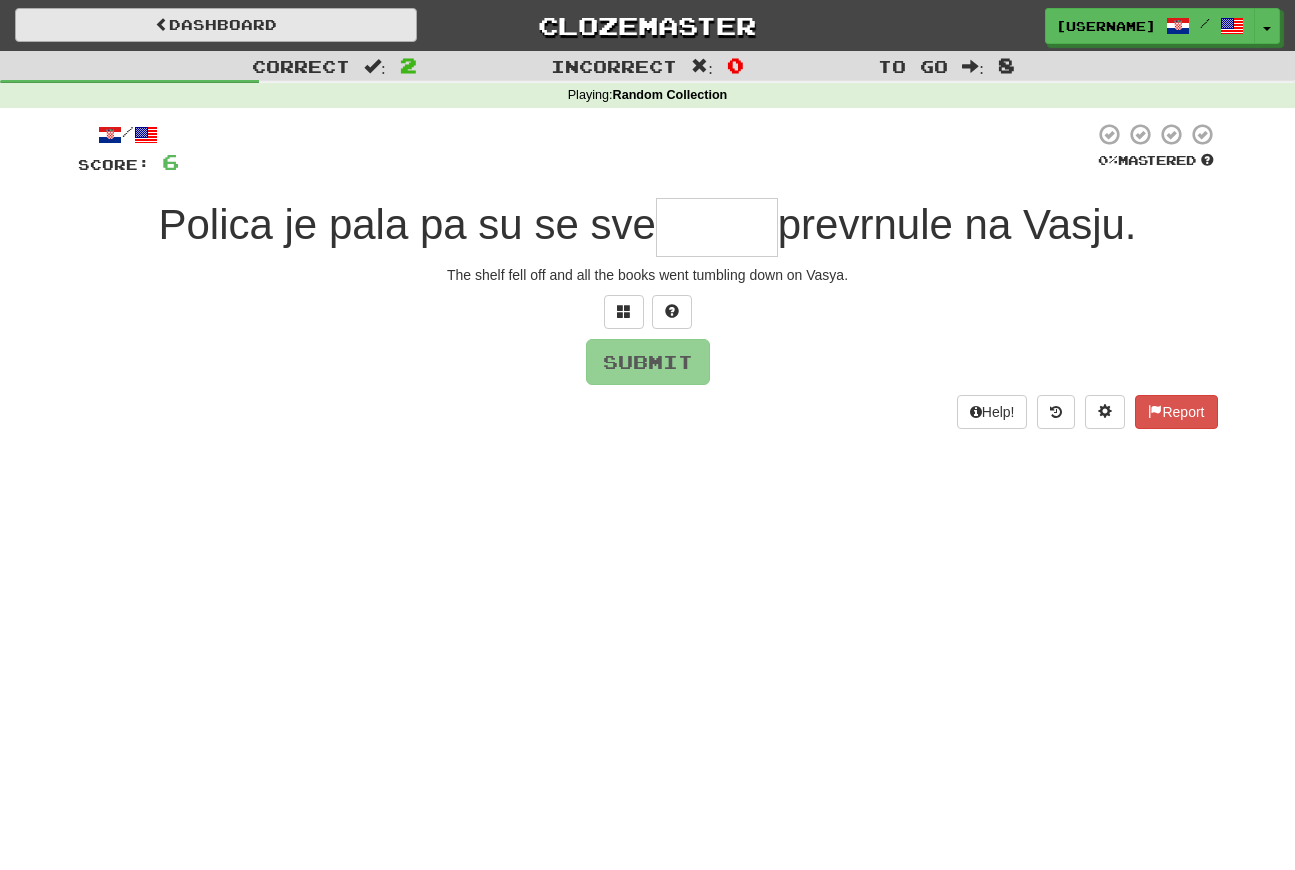 click on "Dashboard" at bounding box center [216, 25] 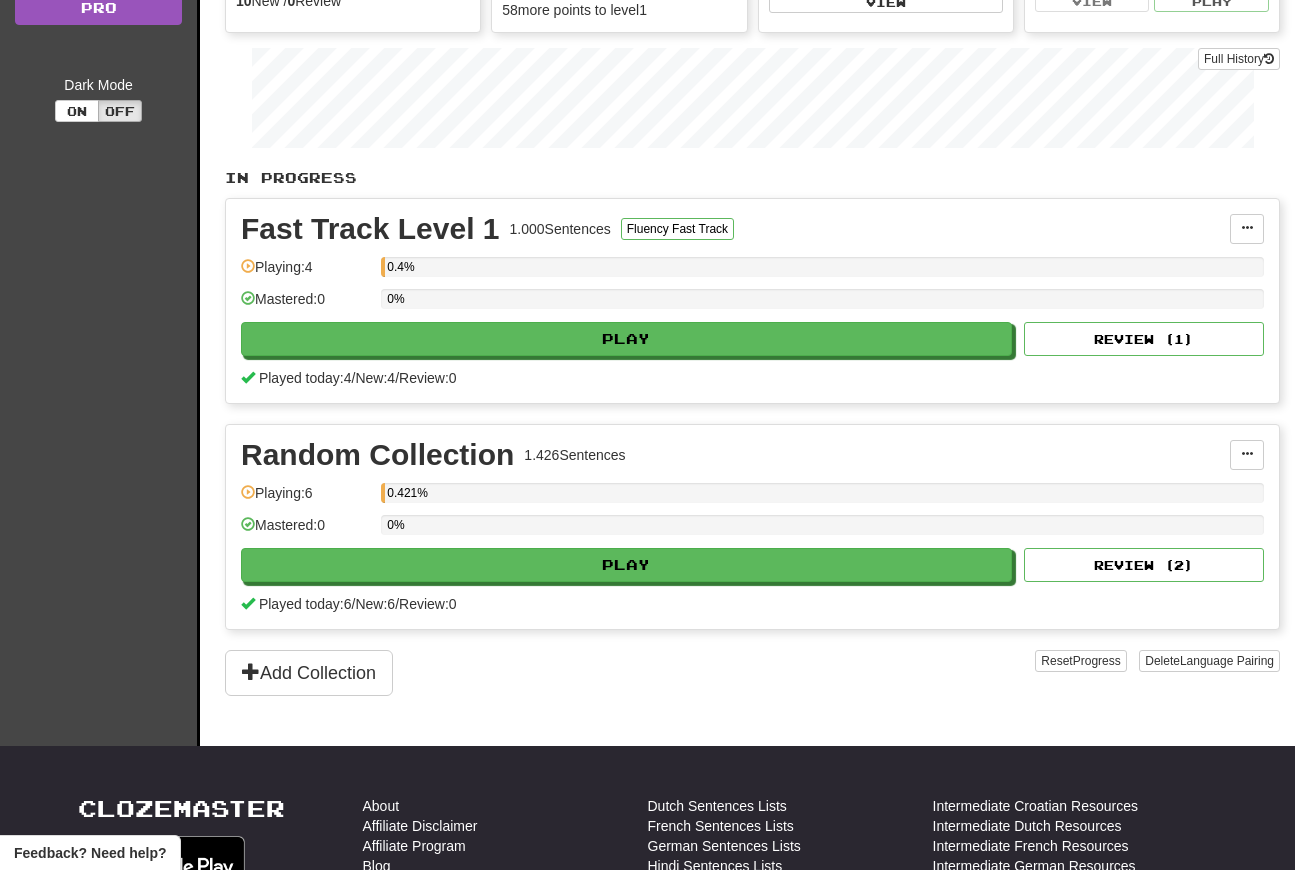 scroll, scrollTop: 208, scrollLeft: 0, axis: vertical 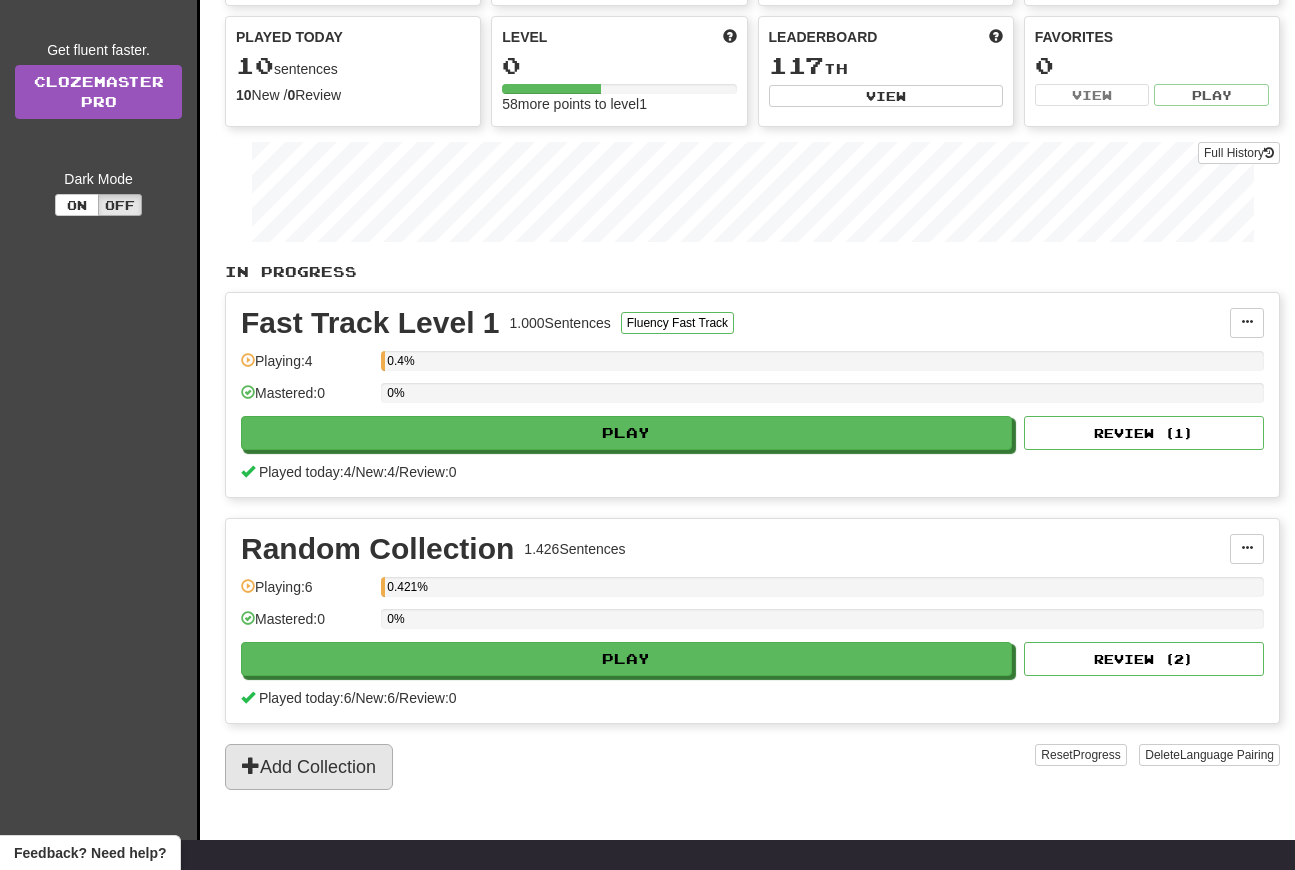click on "Add Collection" at bounding box center [309, 767] 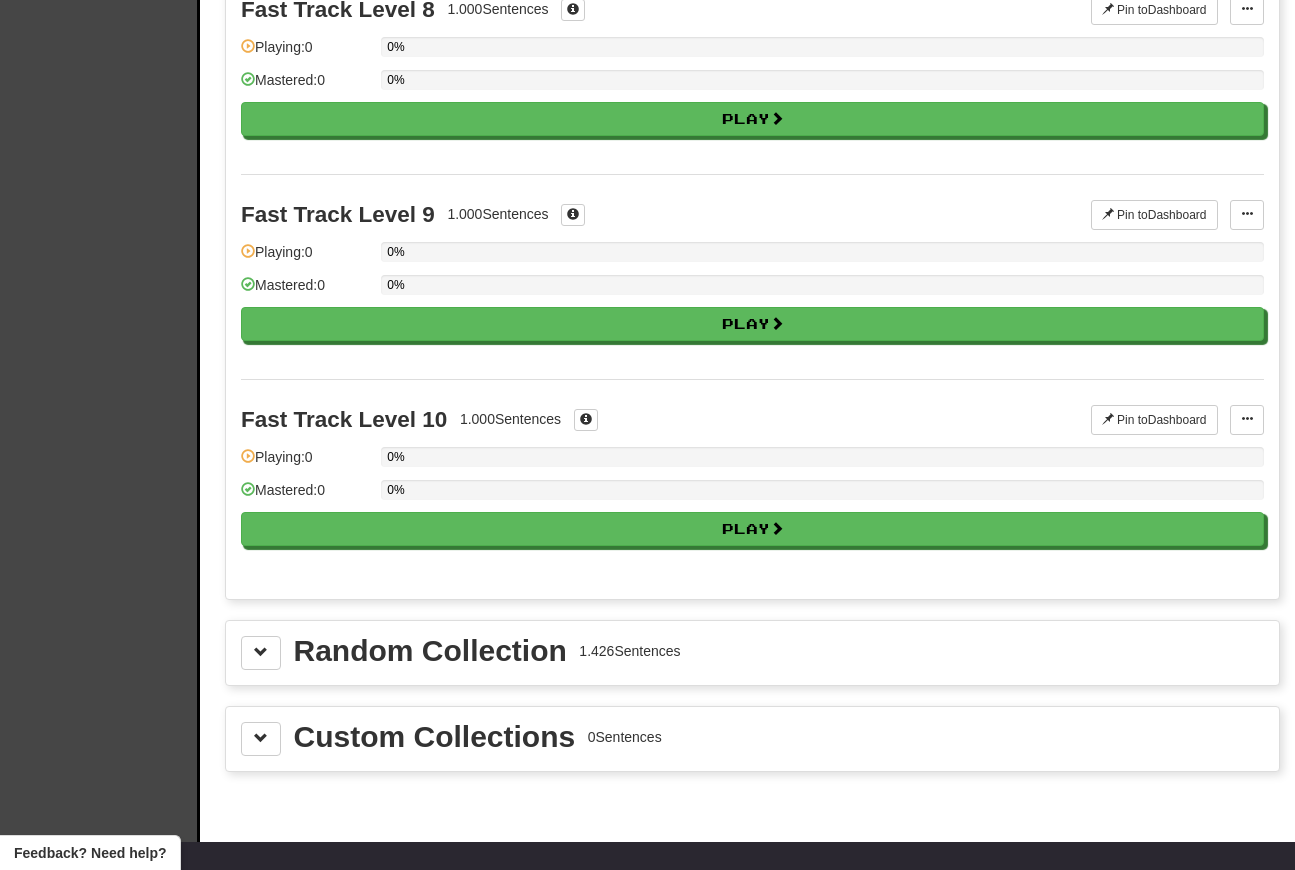 scroll, scrollTop: 1709, scrollLeft: 0, axis: vertical 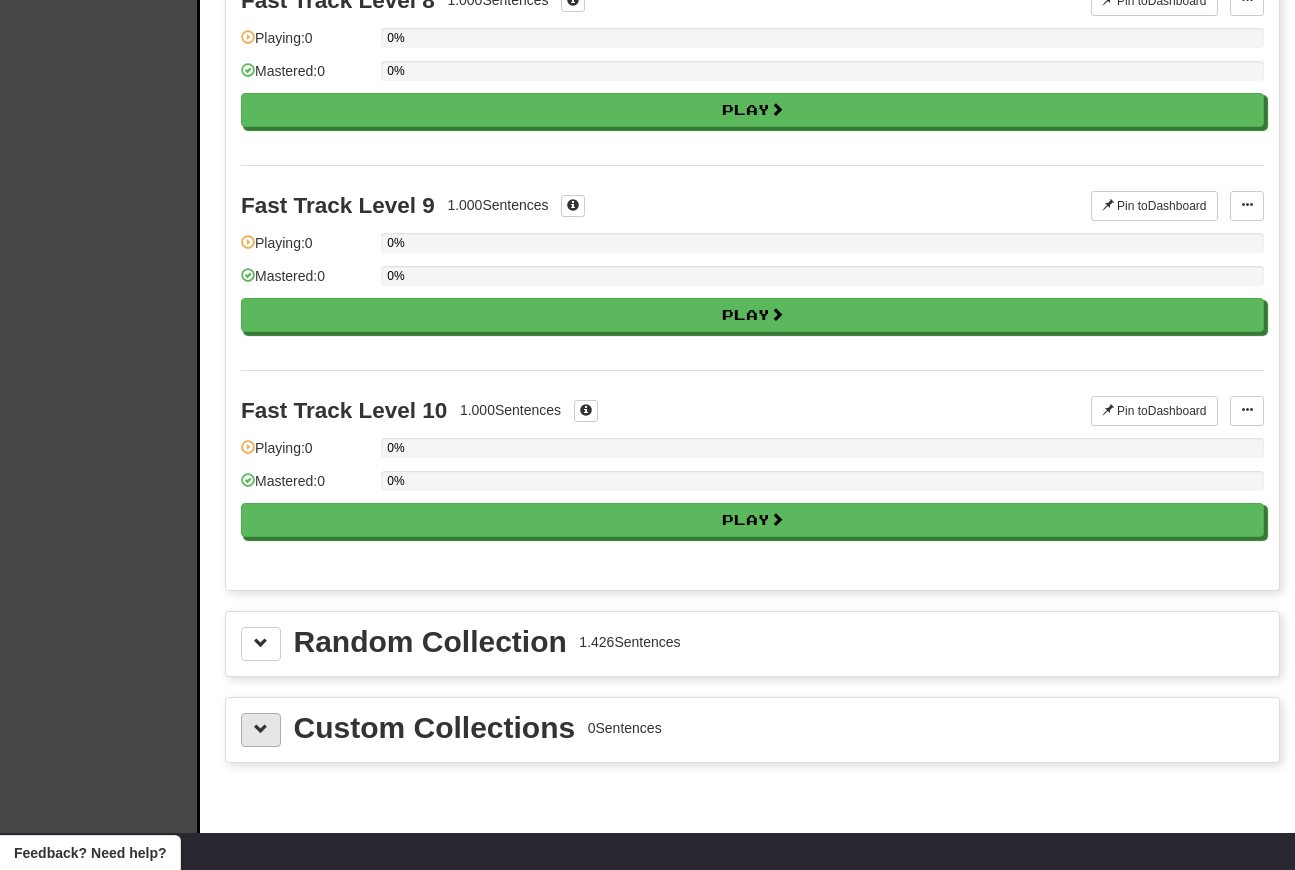 click at bounding box center (261, 730) 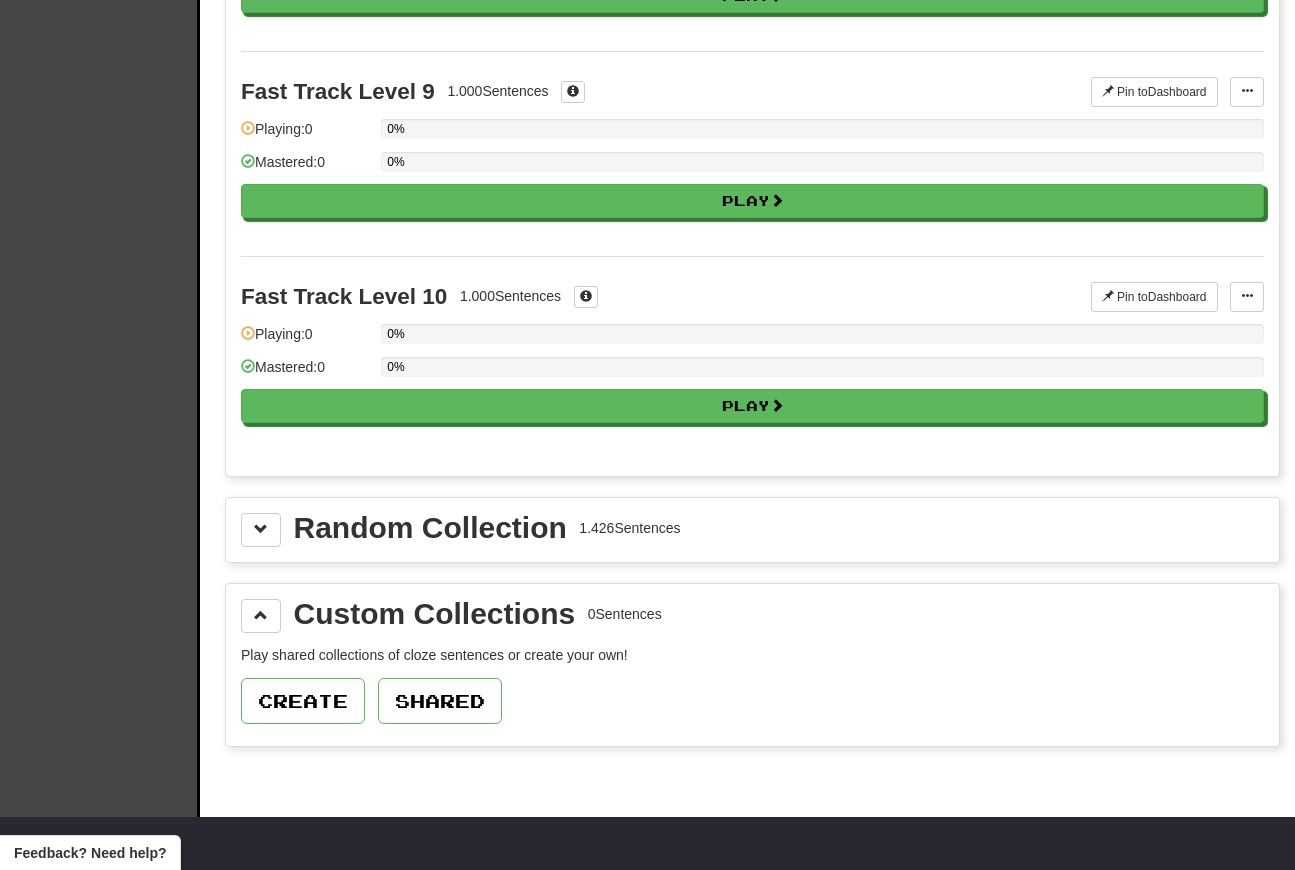 scroll, scrollTop: 1868, scrollLeft: 0, axis: vertical 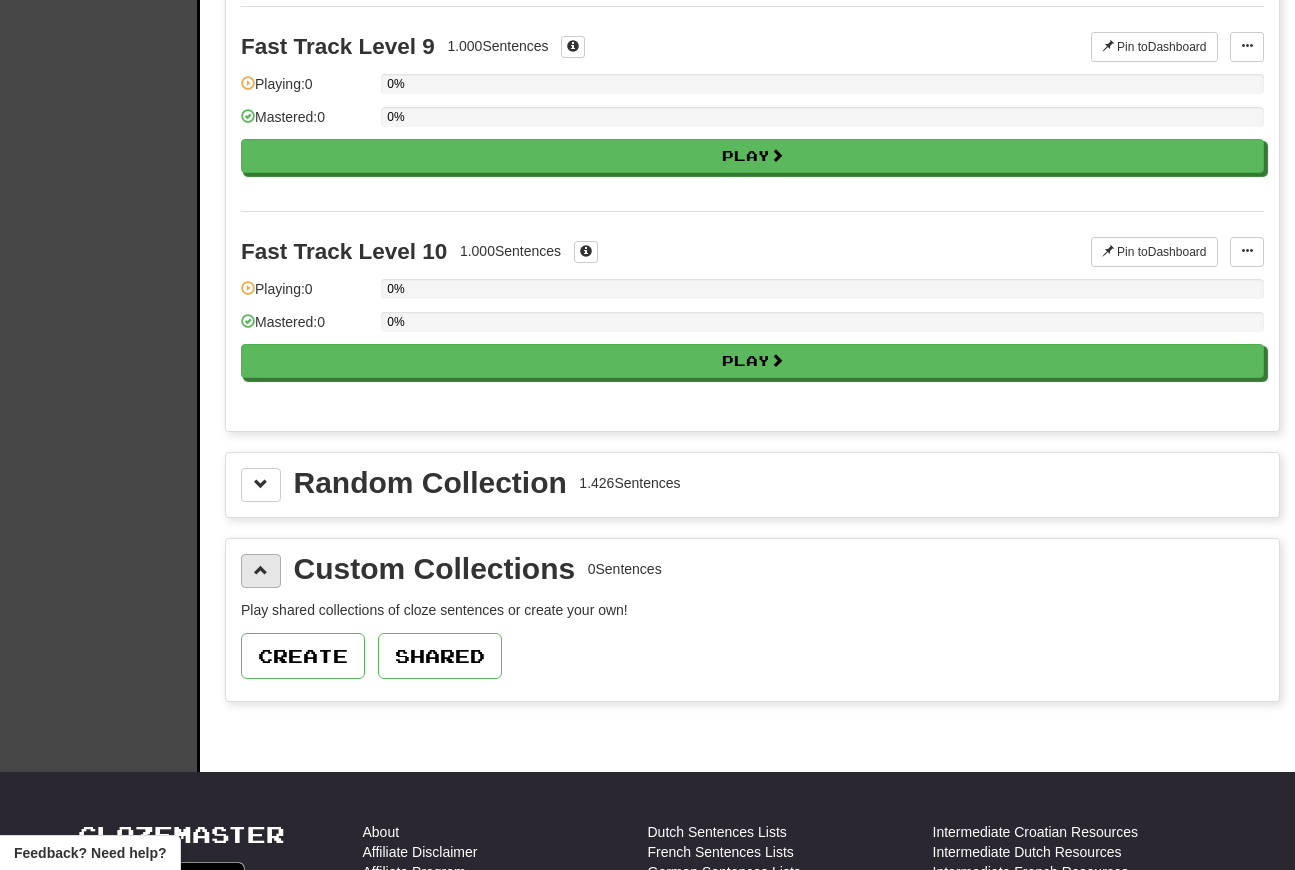 click at bounding box center (261, 571) 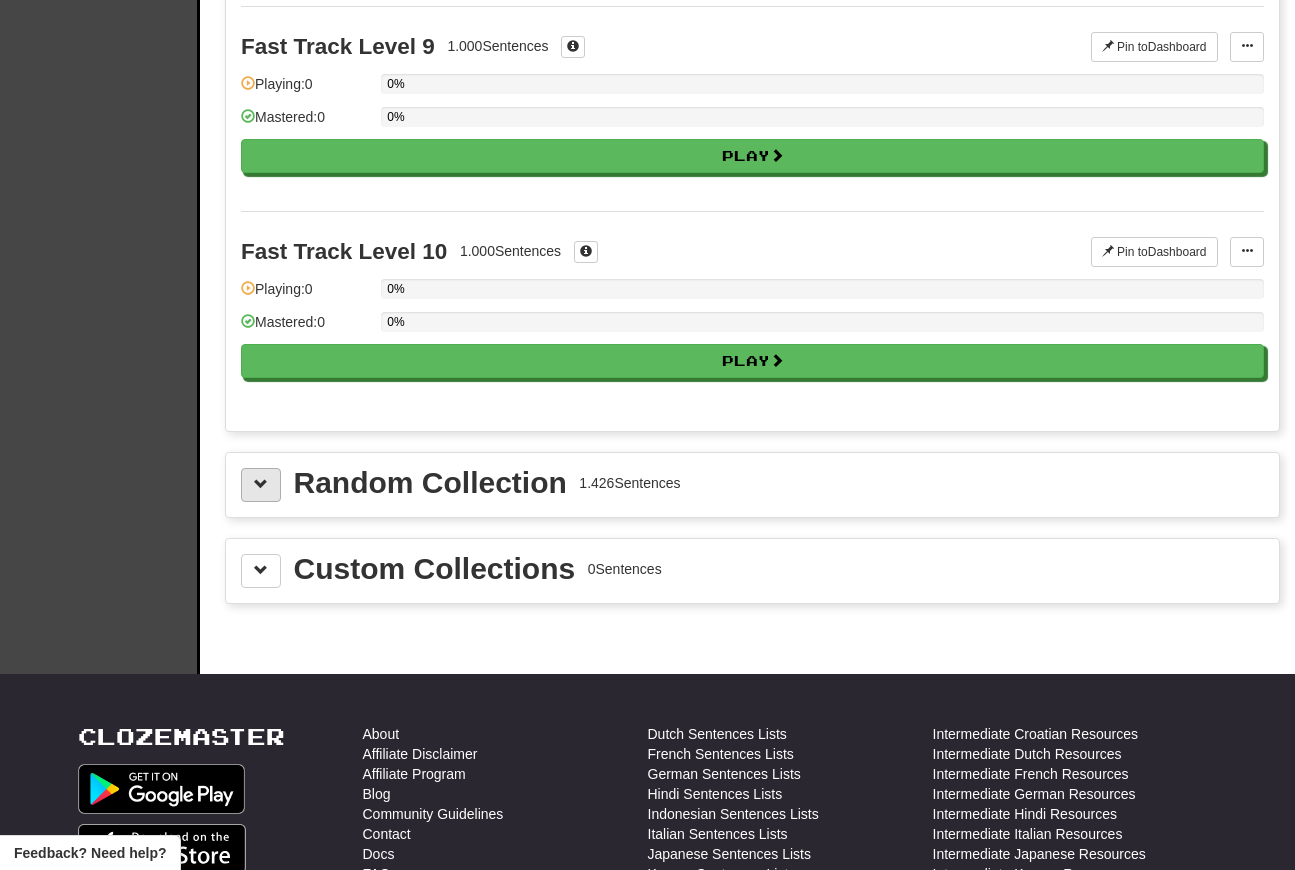 click at bounding box center (261, 484) 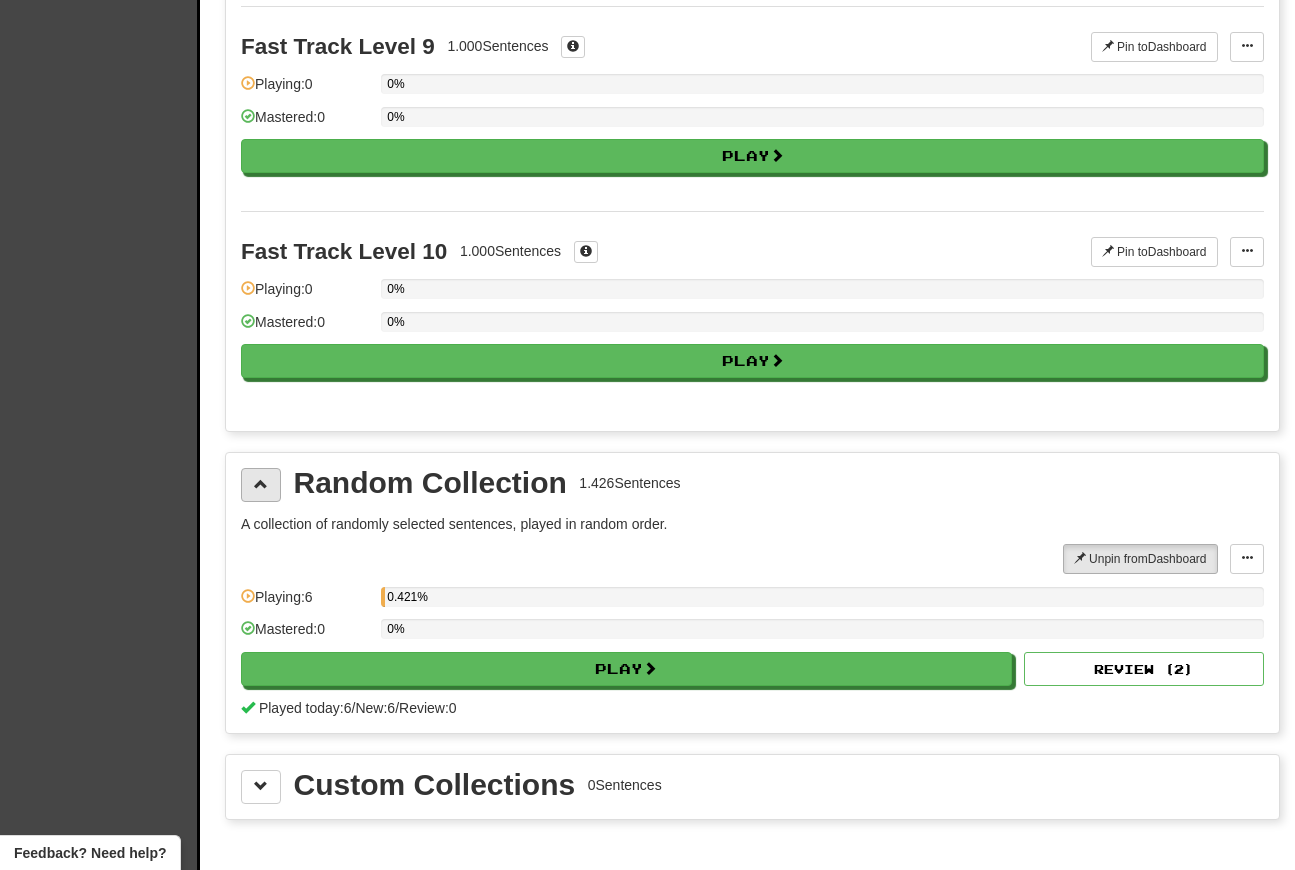 click at bounding box center [261, 484] 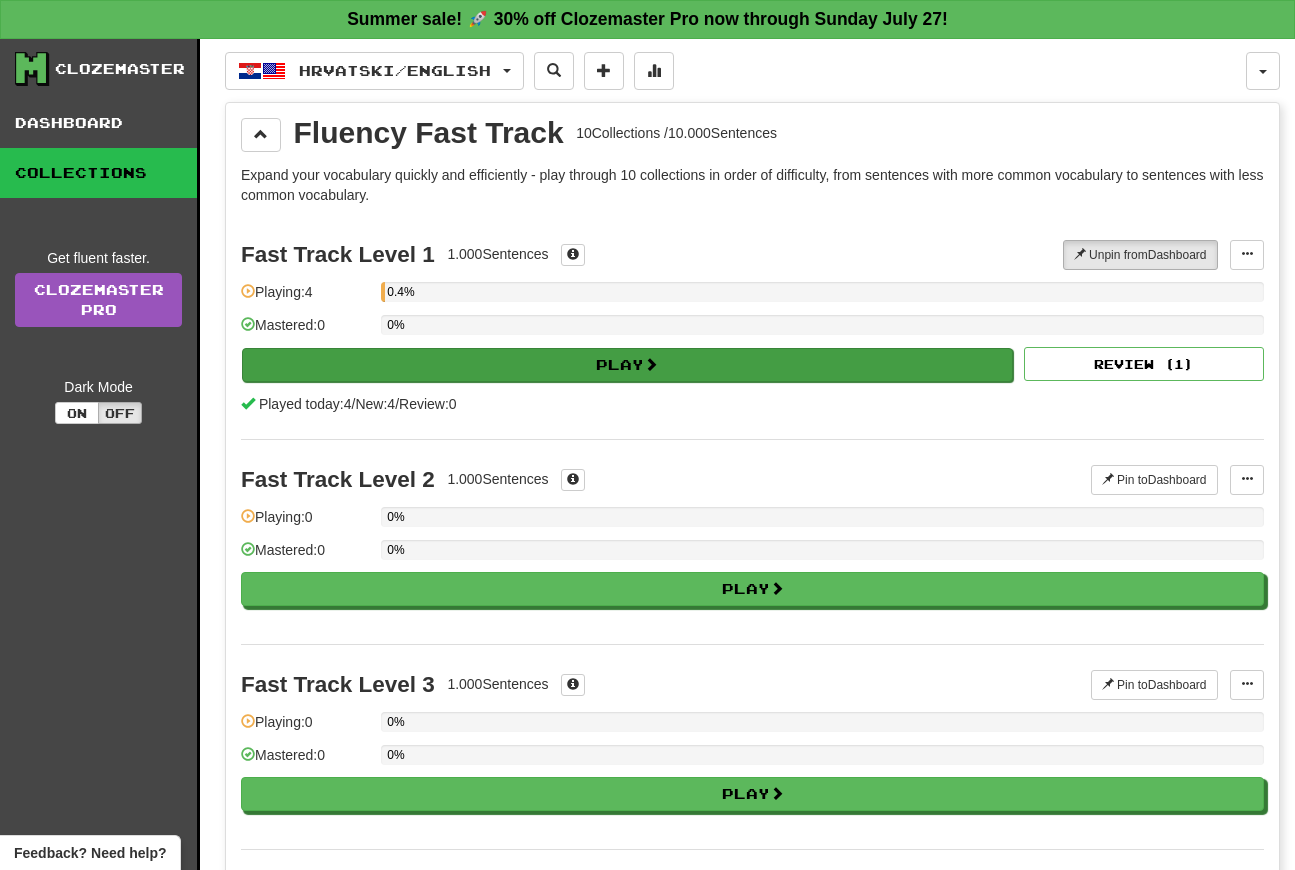 scroll, scrollTop: 0, scrollLeft: 0, axis: both 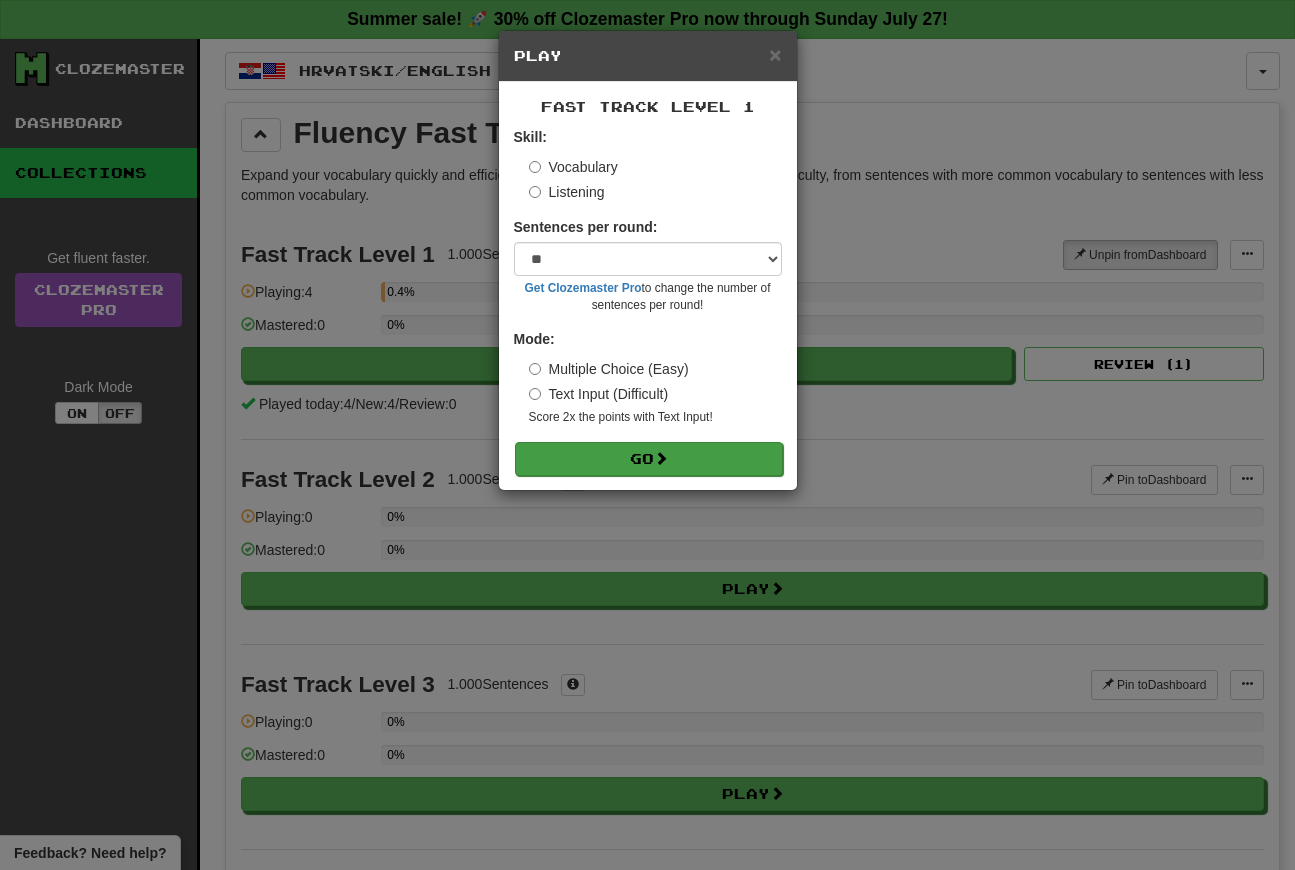 click on "Go" at bounding box center [649, 459] 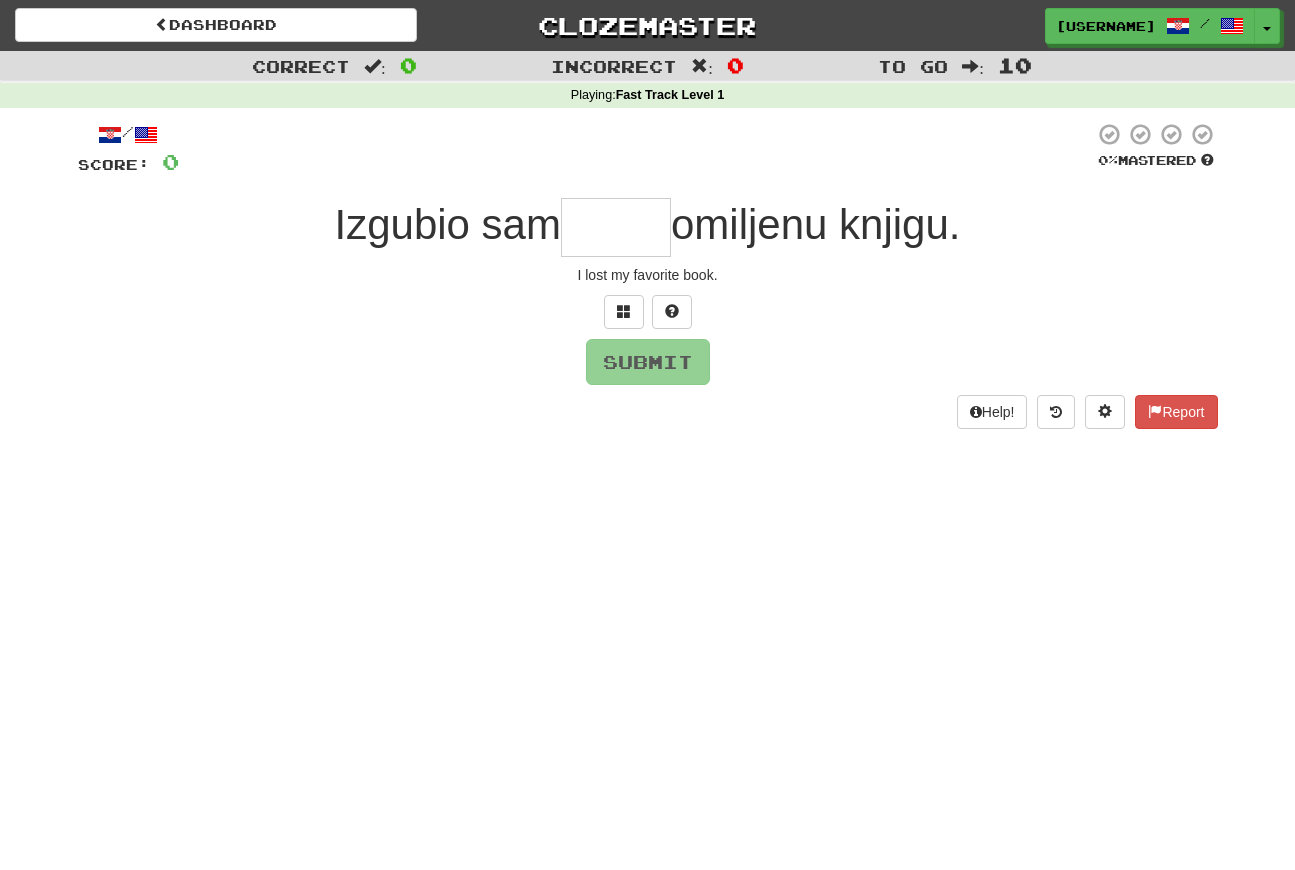 scroll, scrollTop: 0, scrollLeft: 0, axis: both 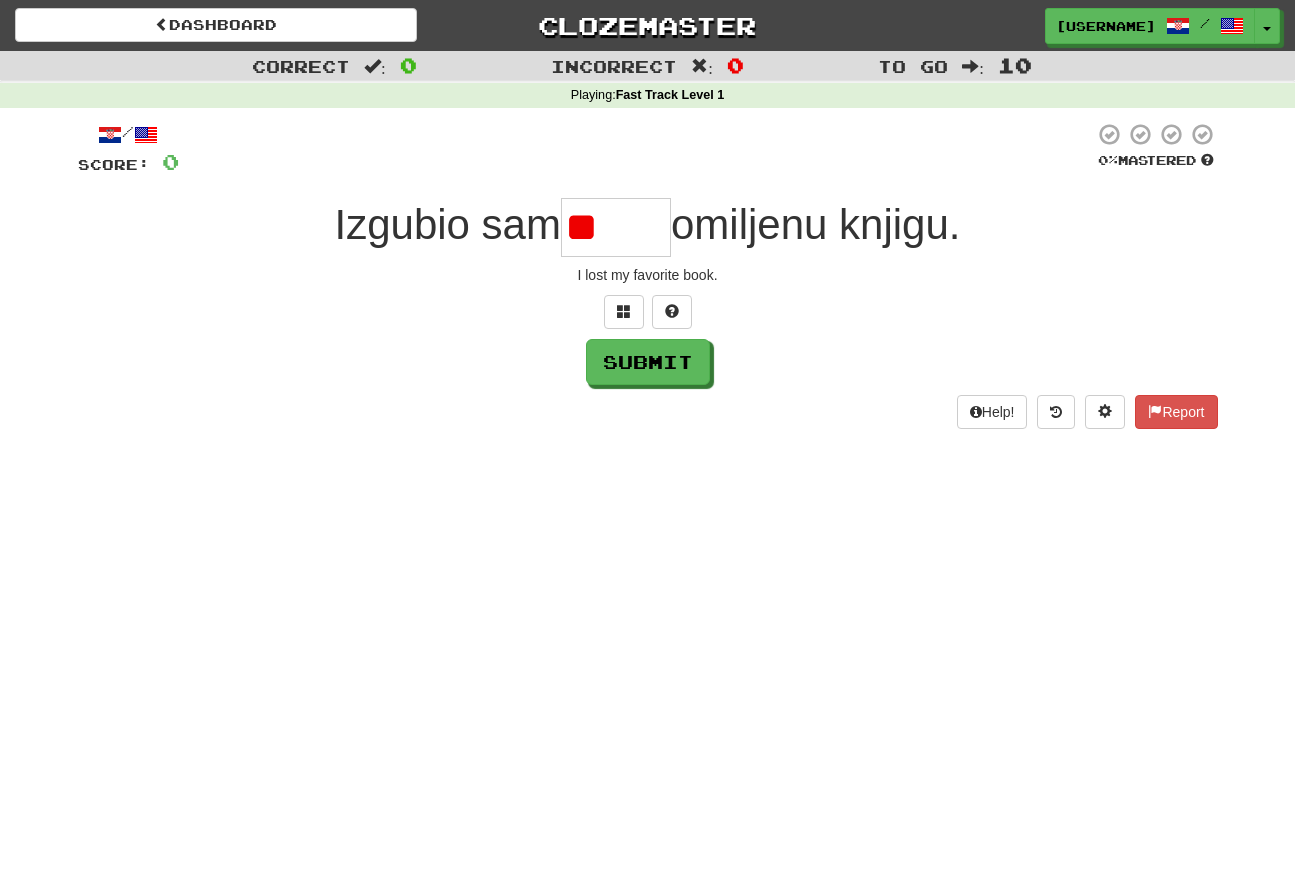 type on "*" 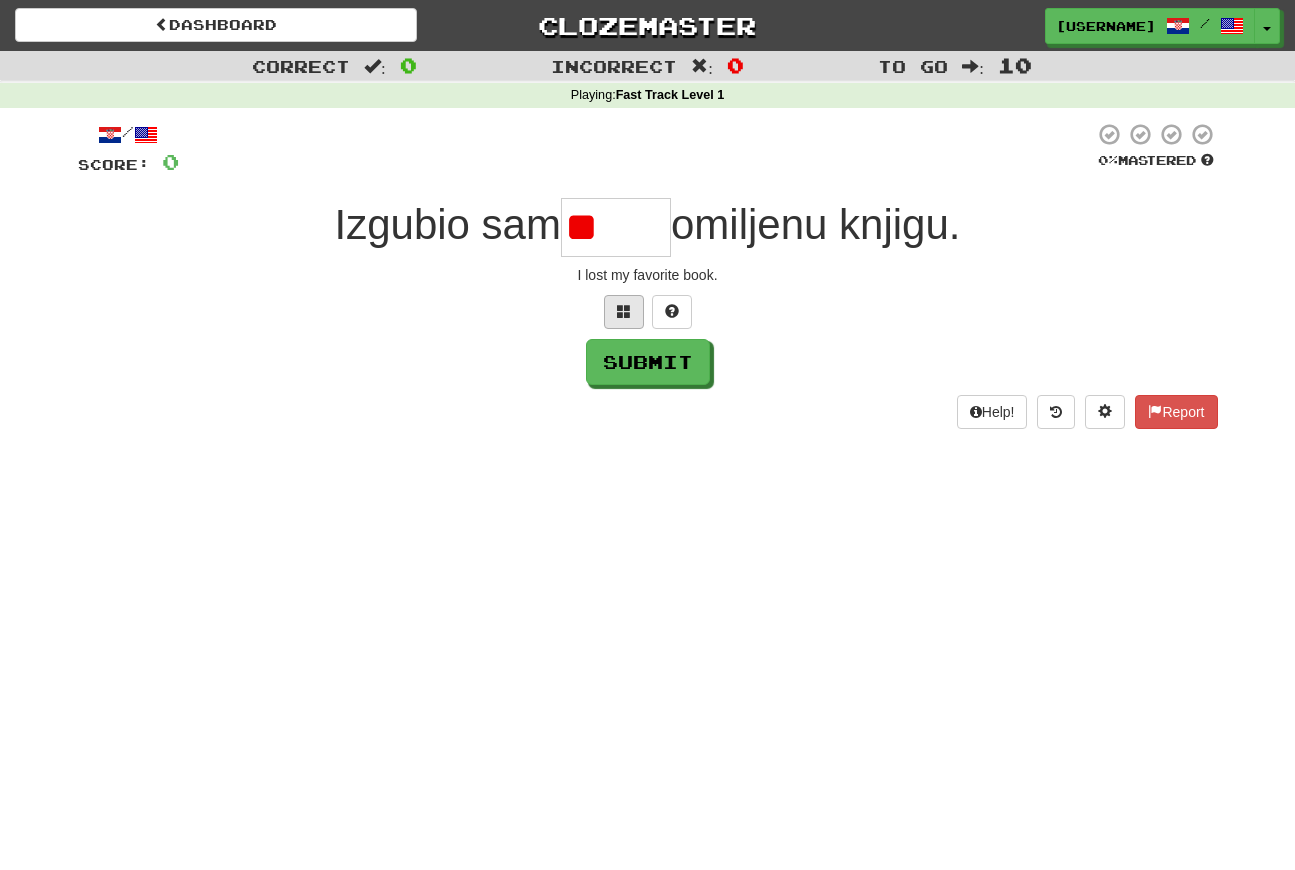 type on "*" 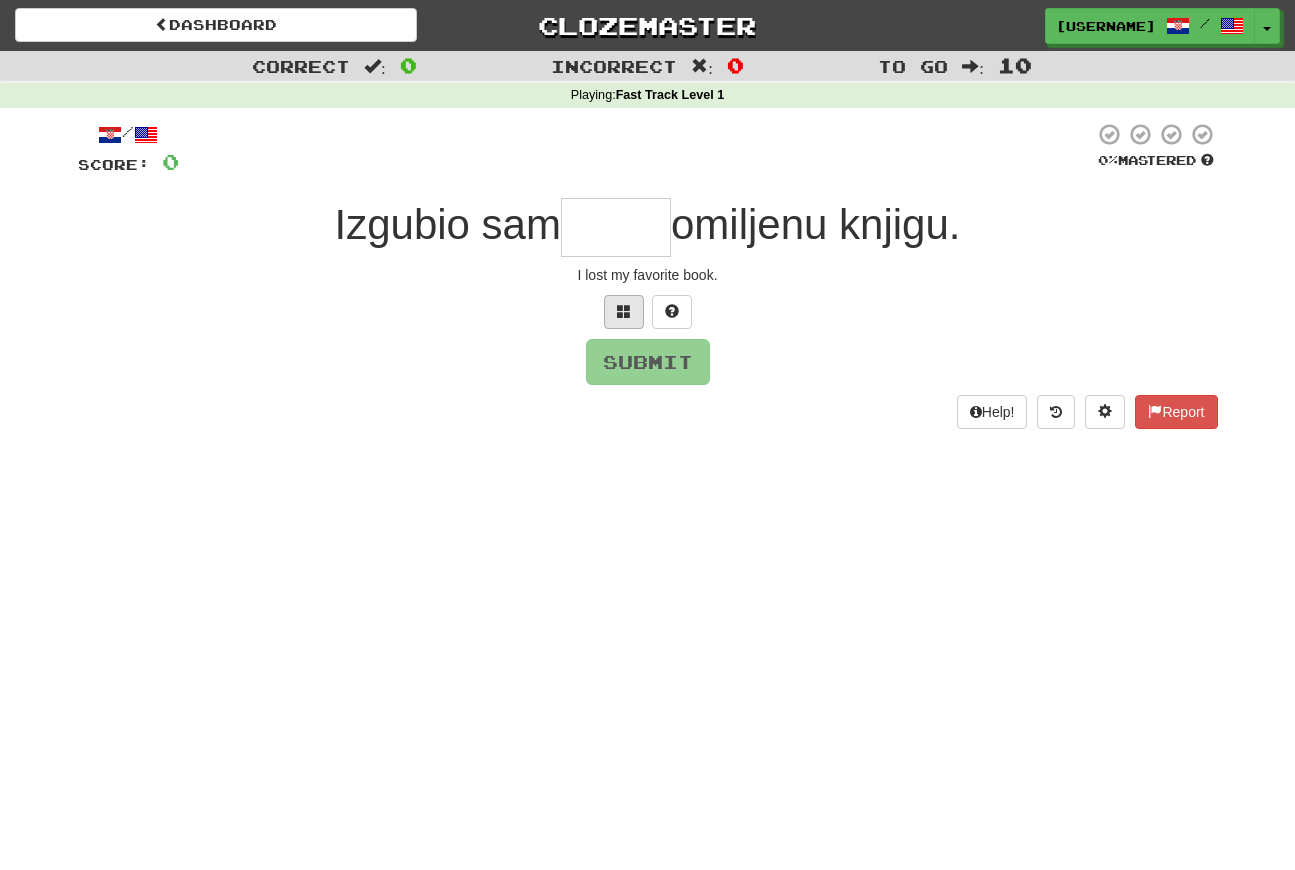 click at bounding box center [624, 311] 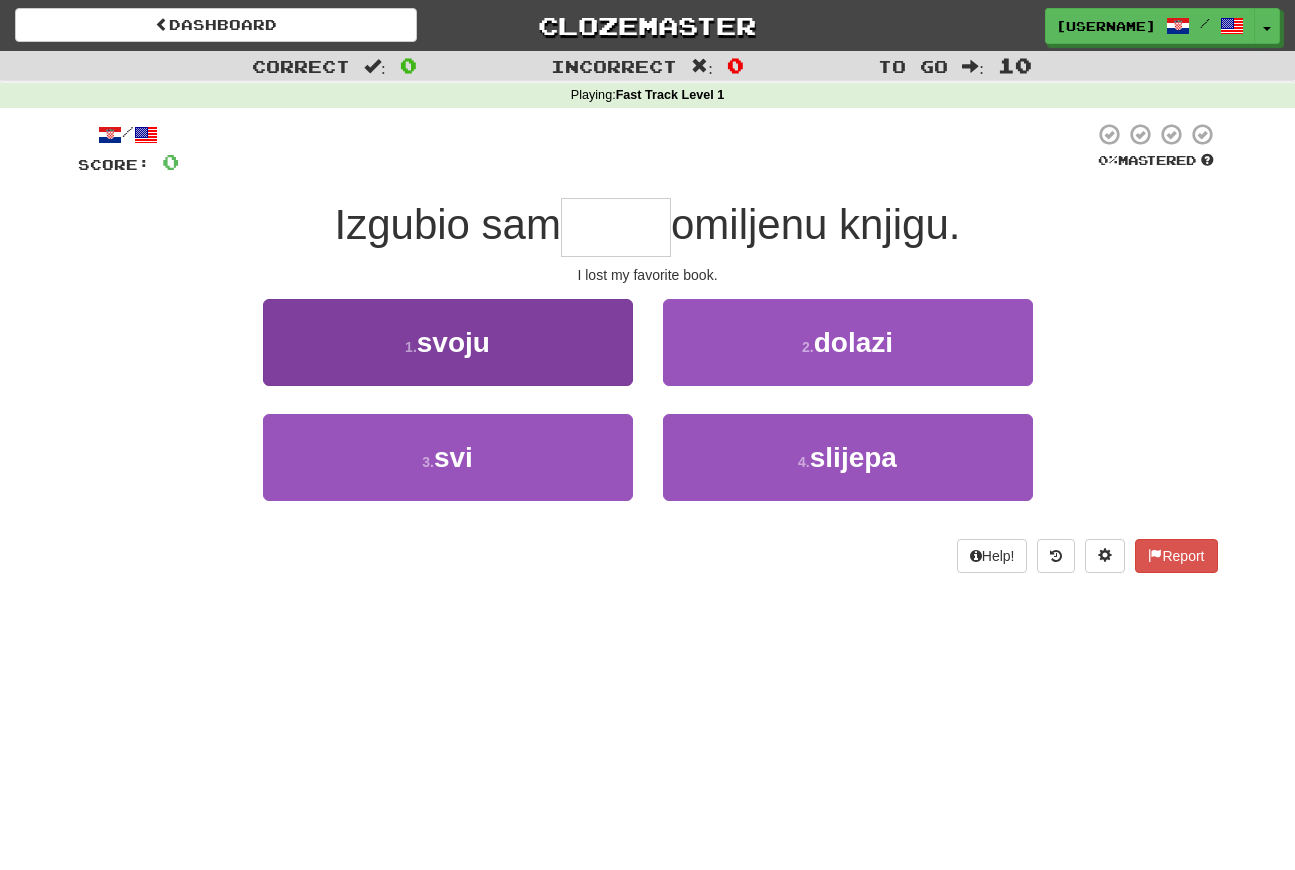 click on "svoju" at bounding box center [453, 342] 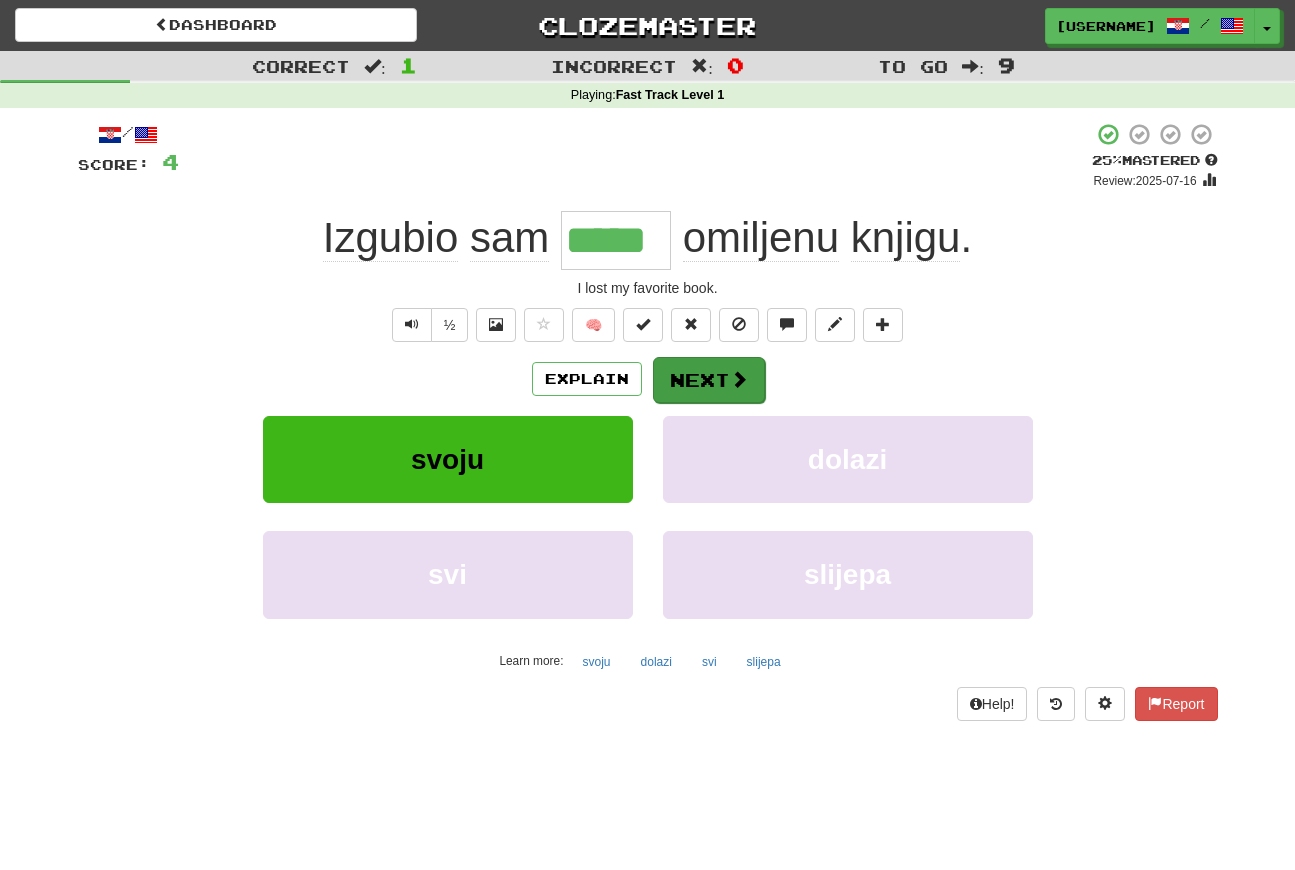 click on "Next" at bounding box center (709, 380) 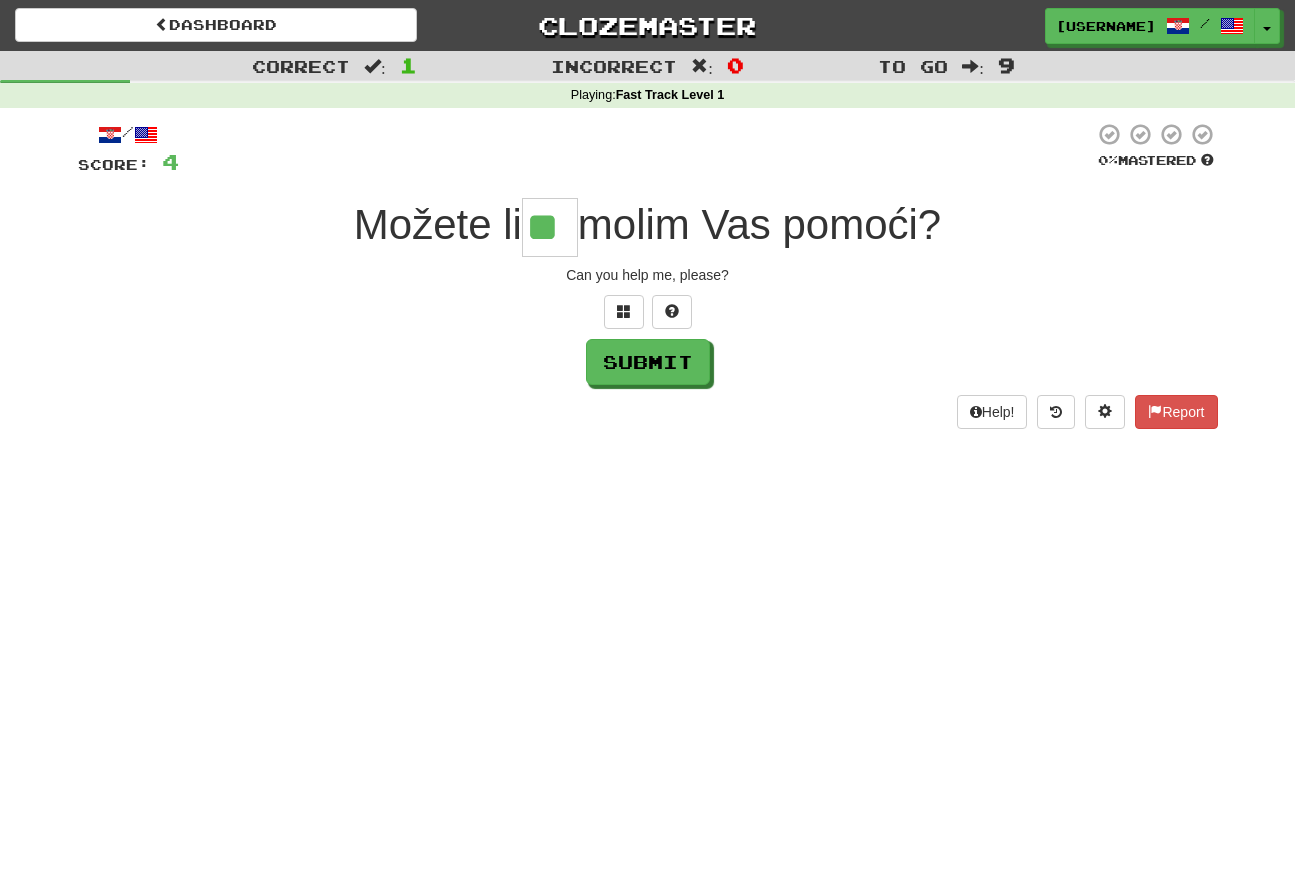 type on "*" 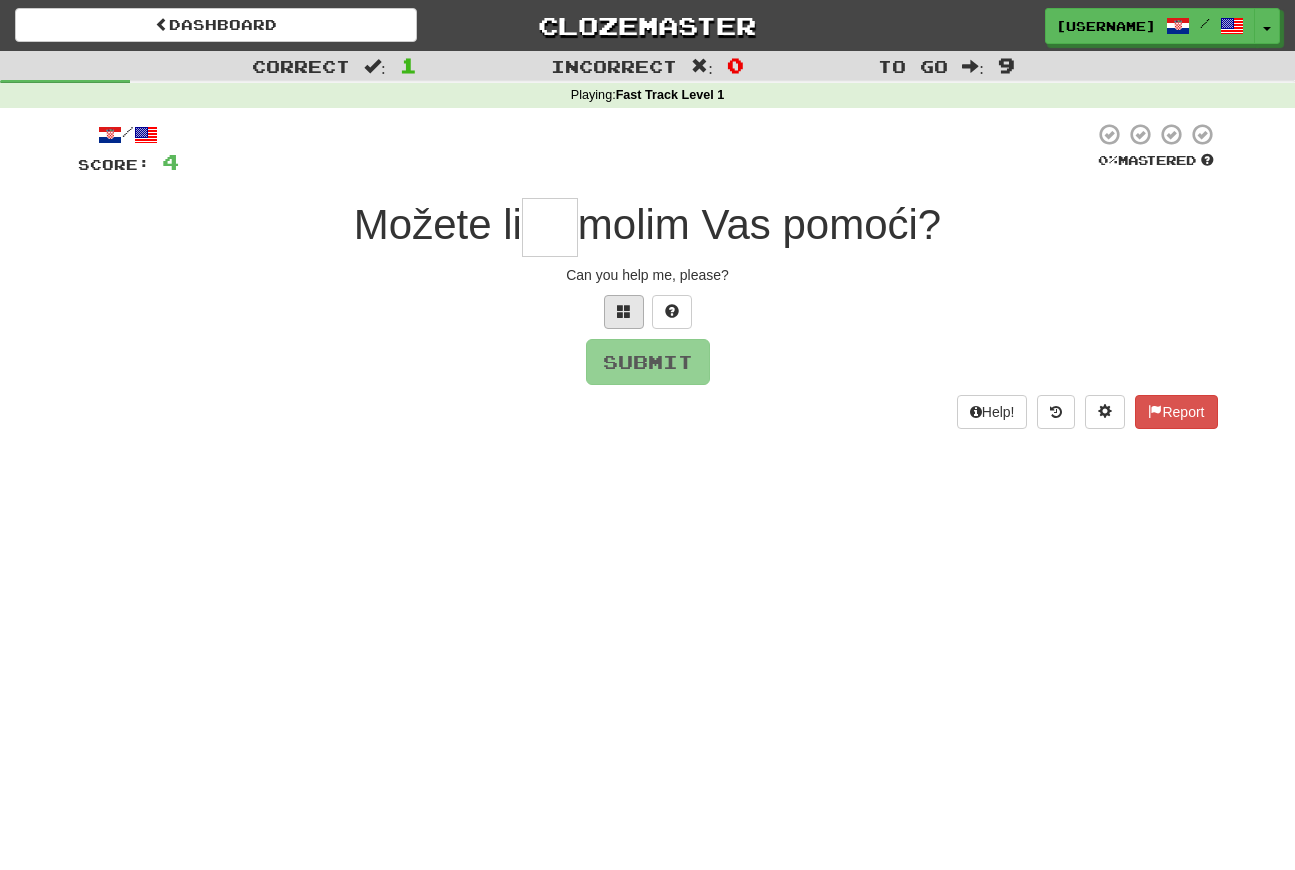 click at bounding box center (624, 311) 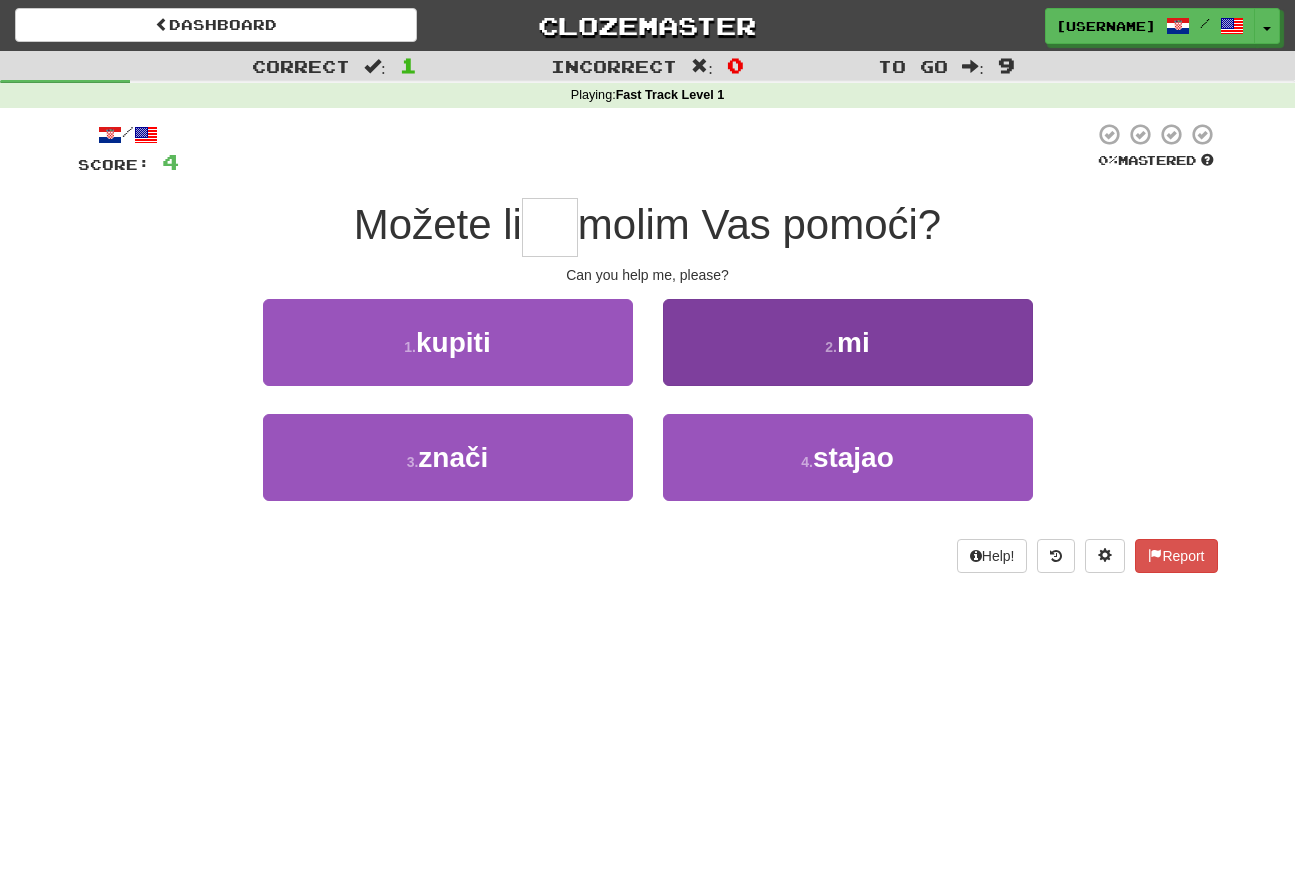 click on "2 .  mi" at bounding box center [848, 342] 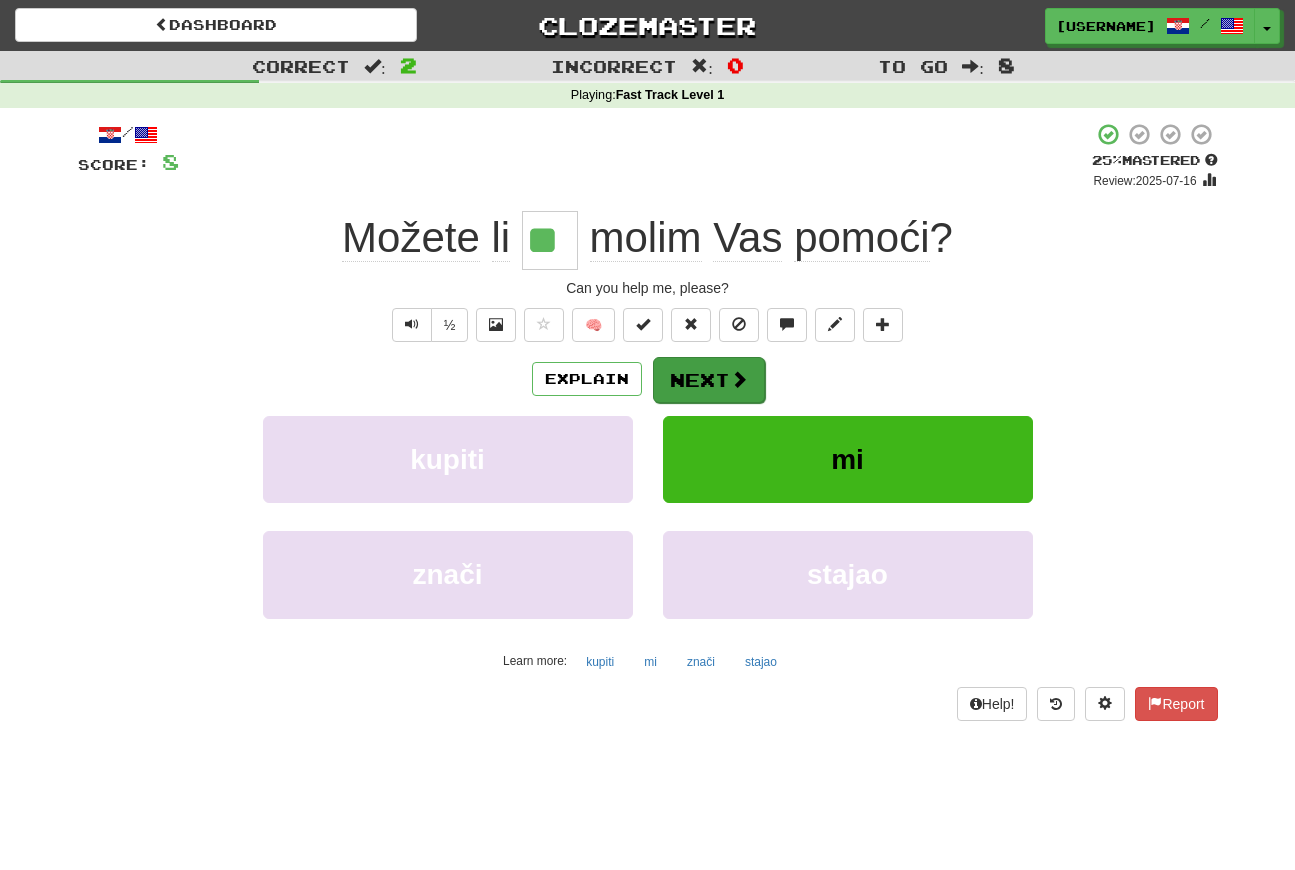click on "Next" at bounding box center (709, 380) 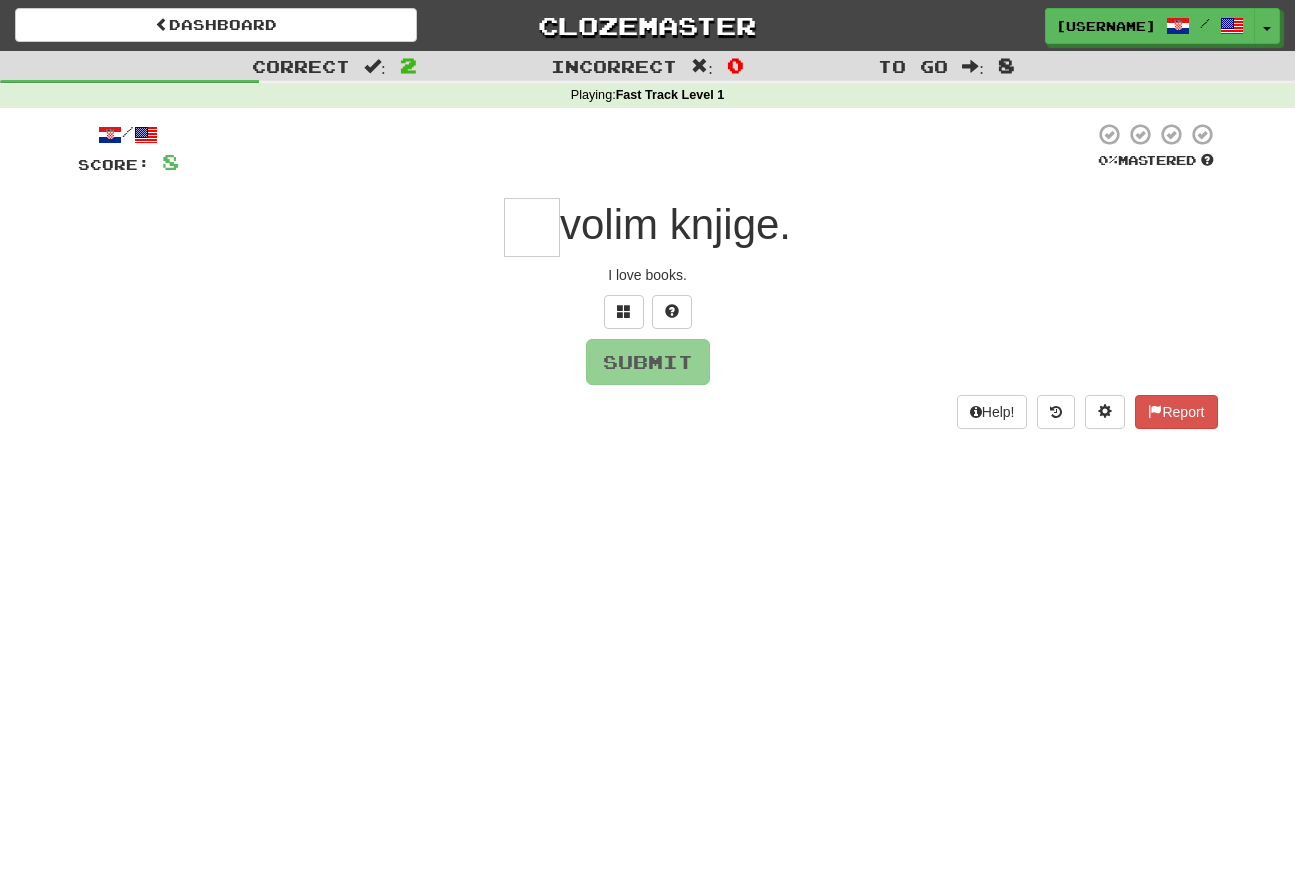 type on "*" 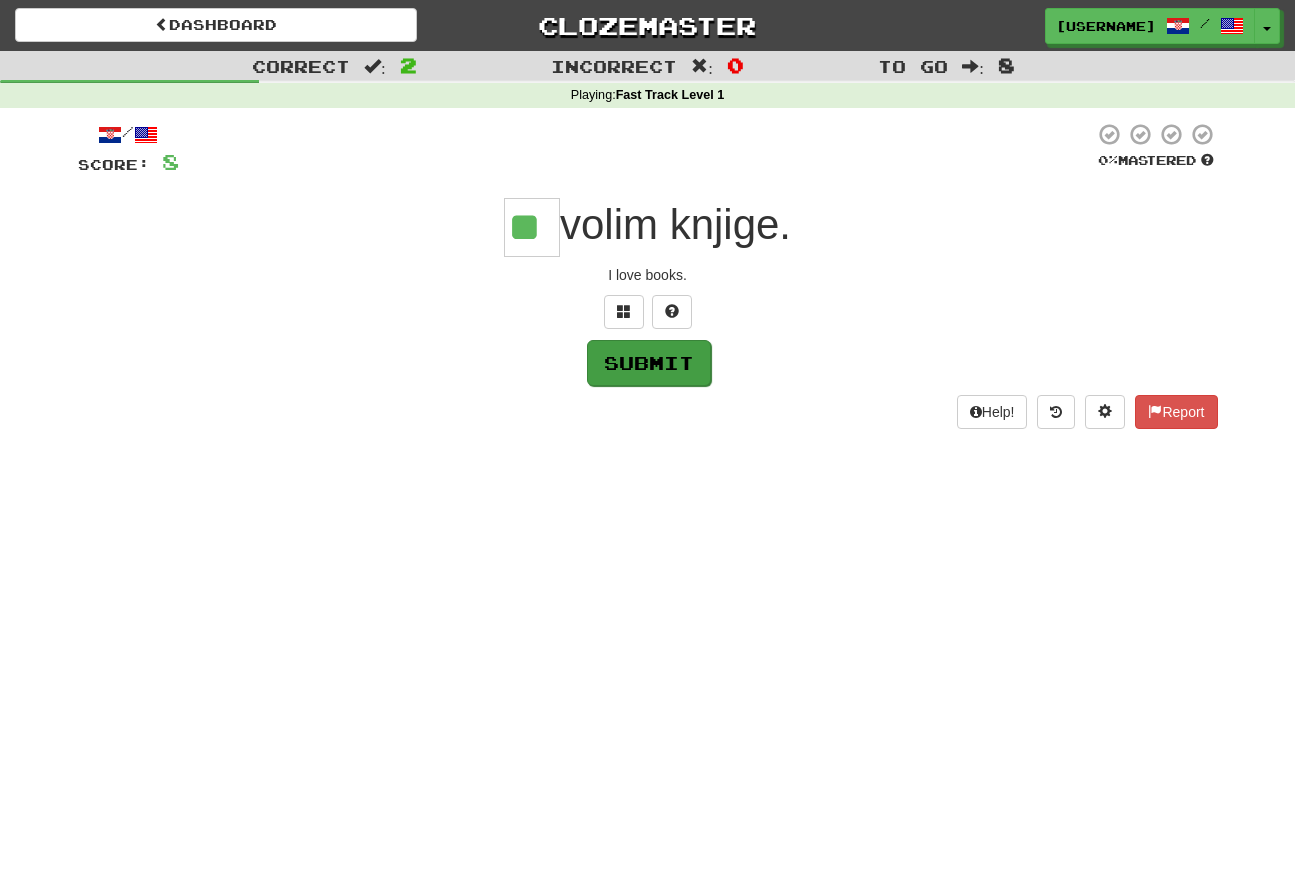 type on "**" 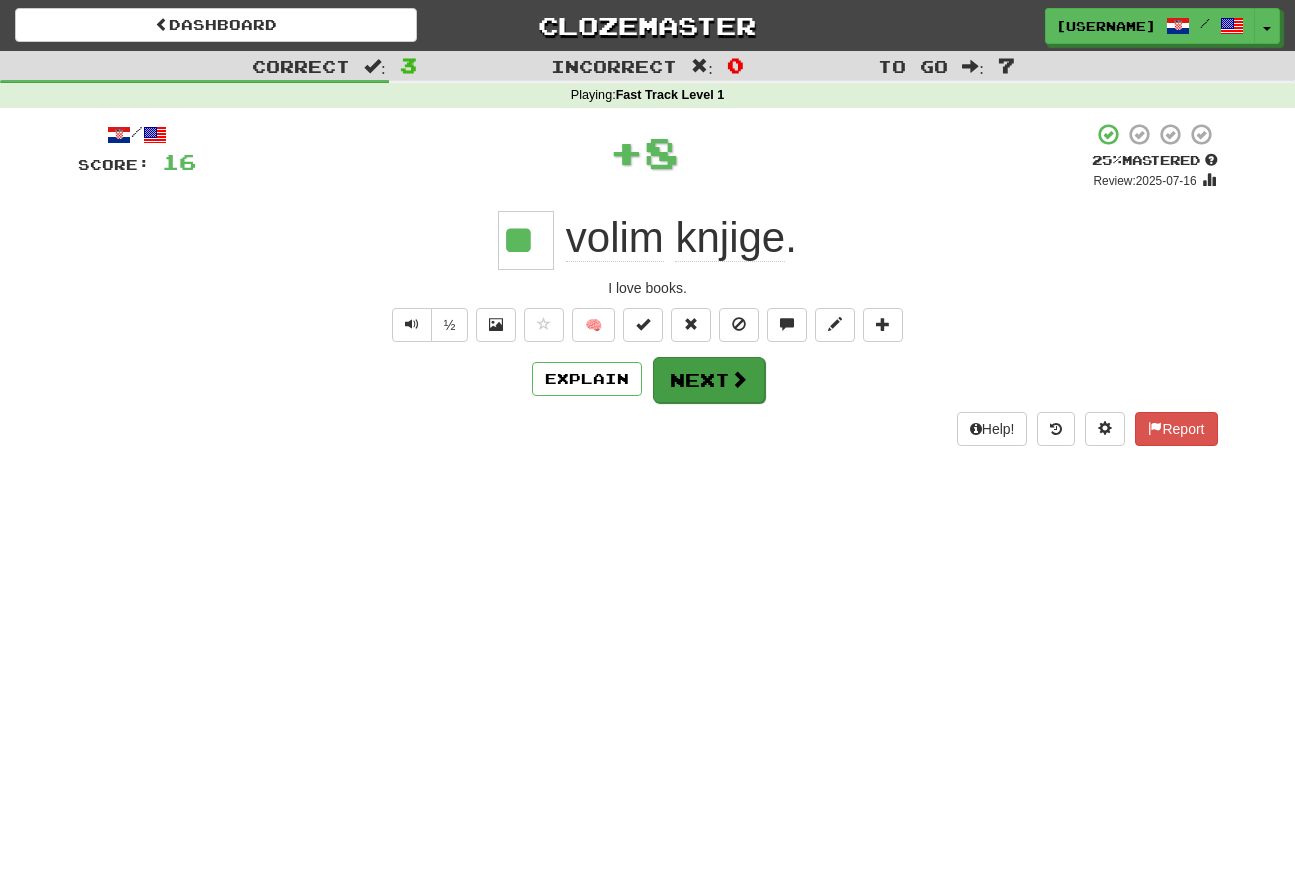 click on "Next" at bounding box center (709, 380) 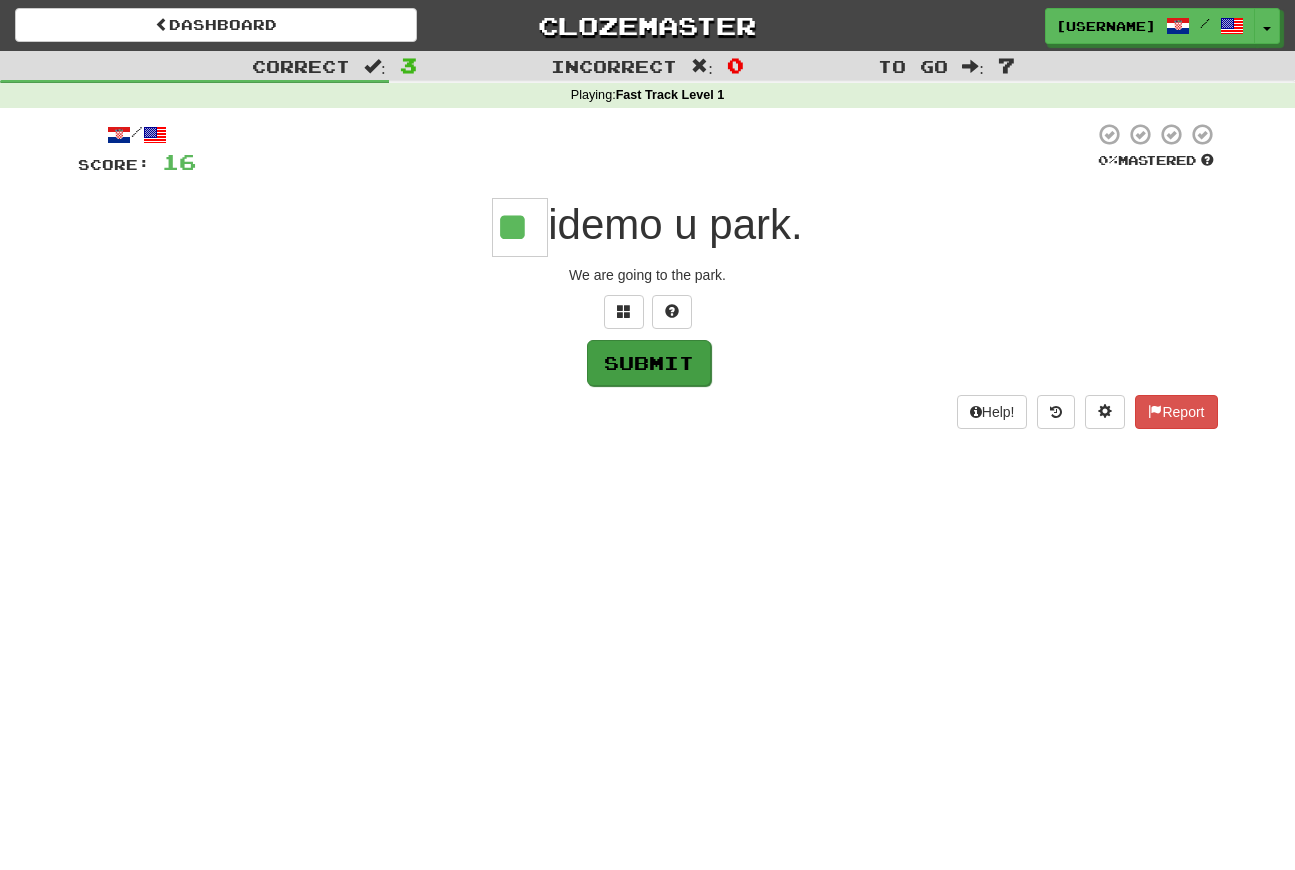 type on "**" 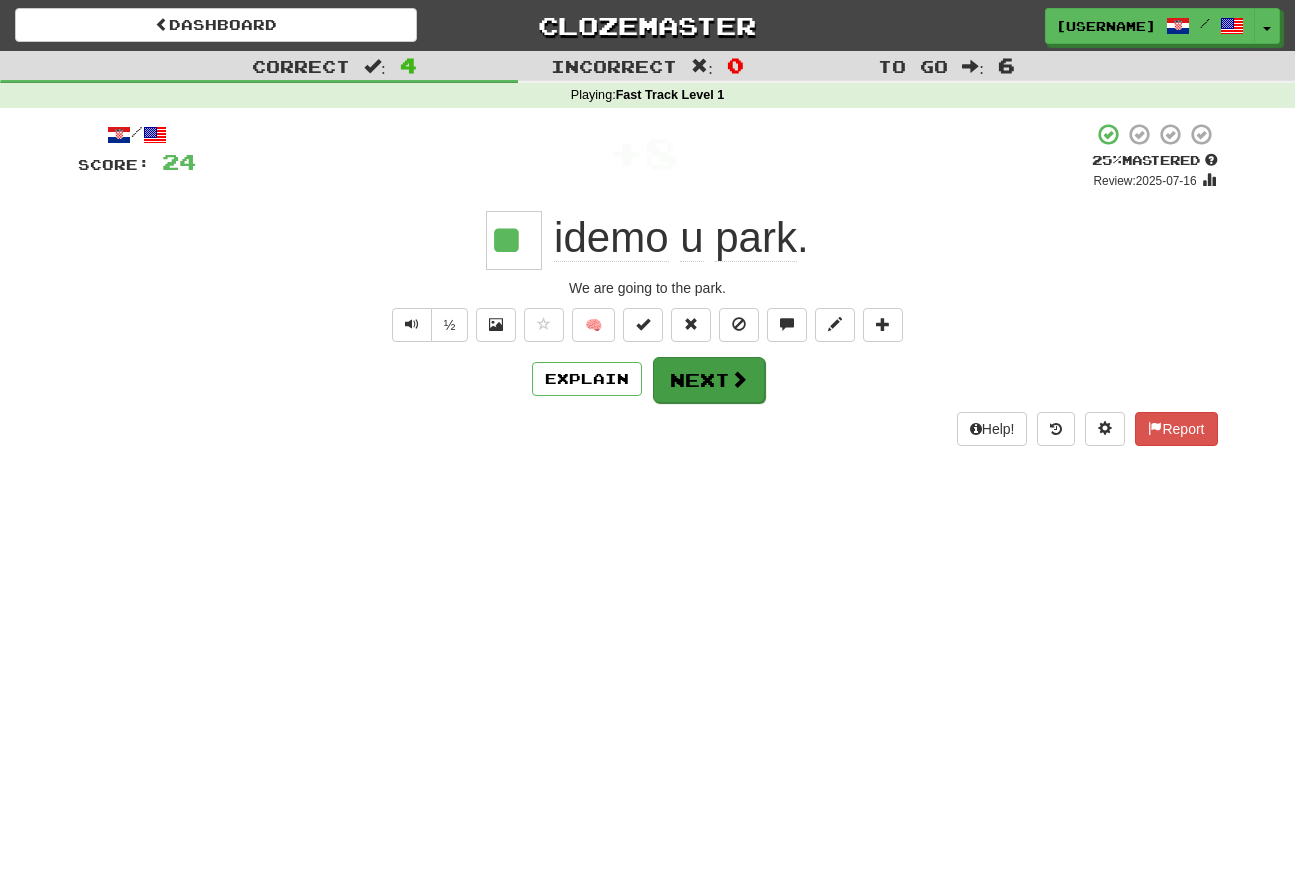 click on "Next" at bounding box center [709, 380] 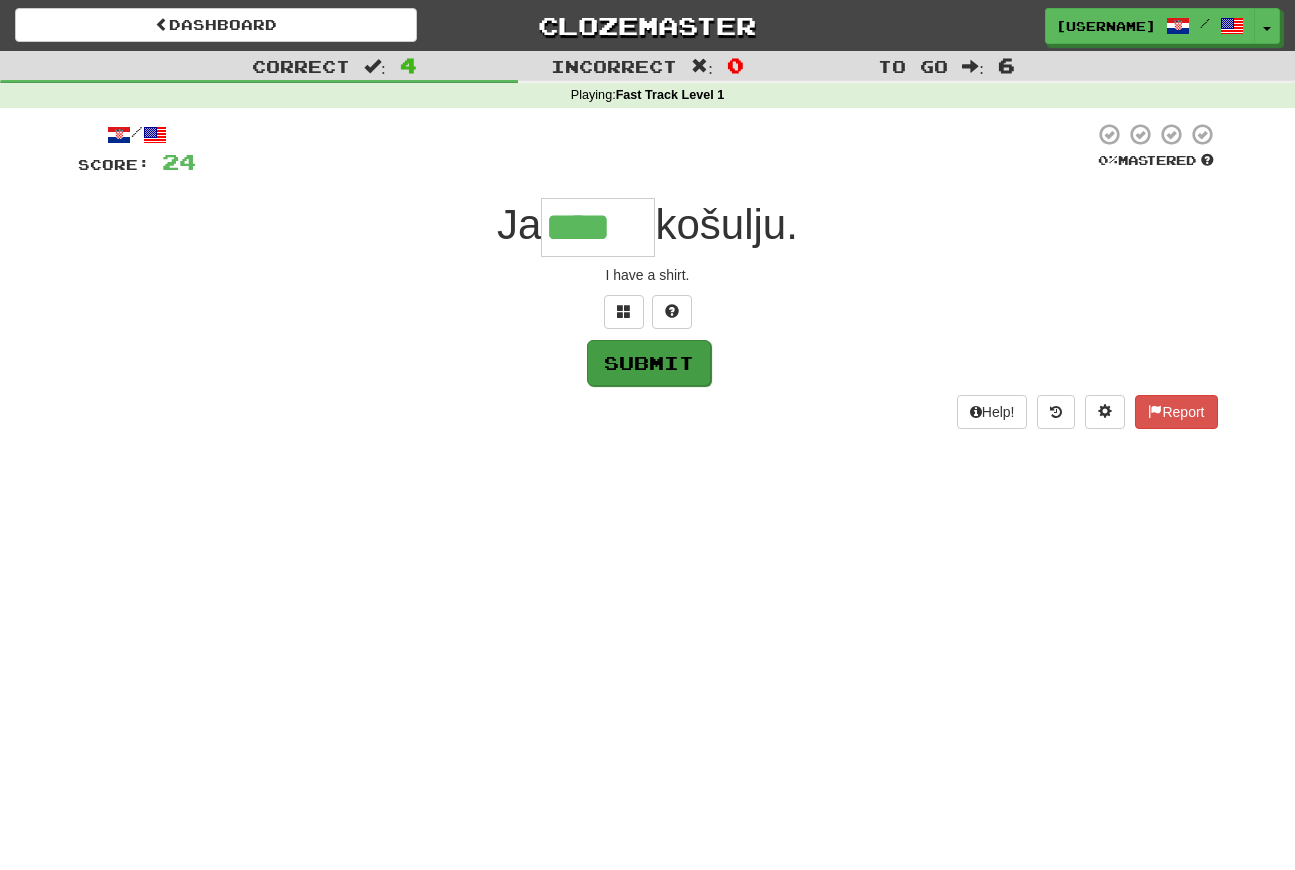 type on "****" 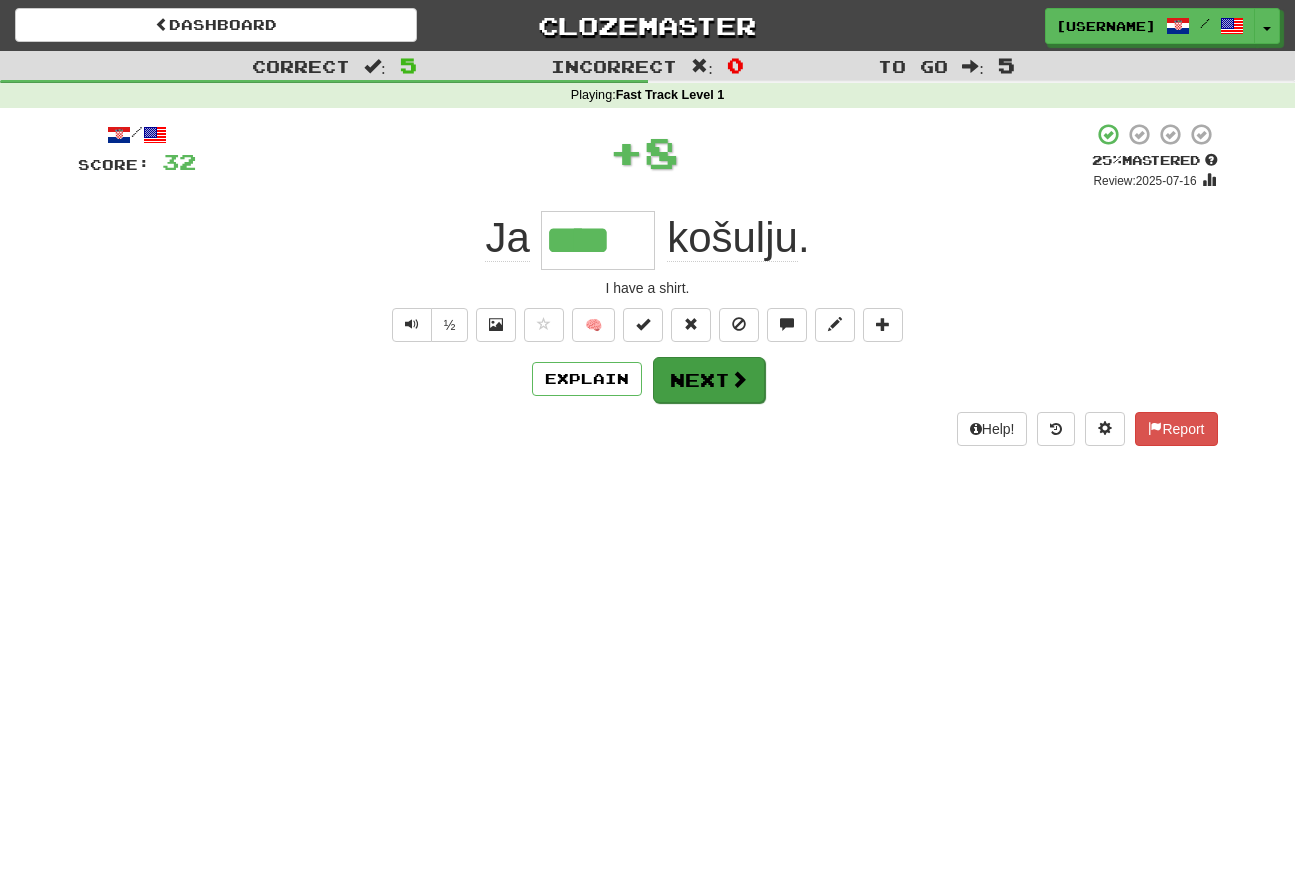 click on "Next" at bounding box center (709, 380) 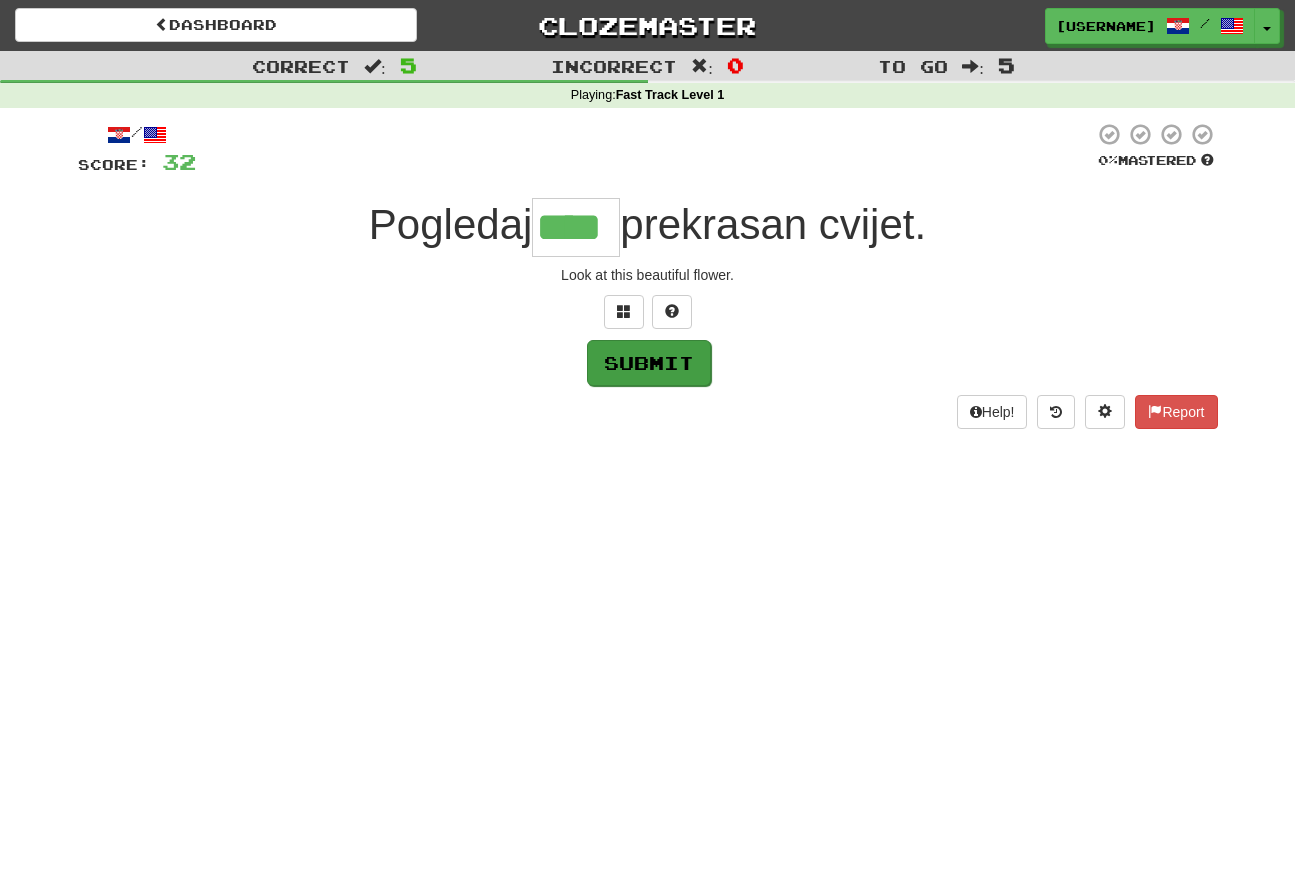 type on "****" 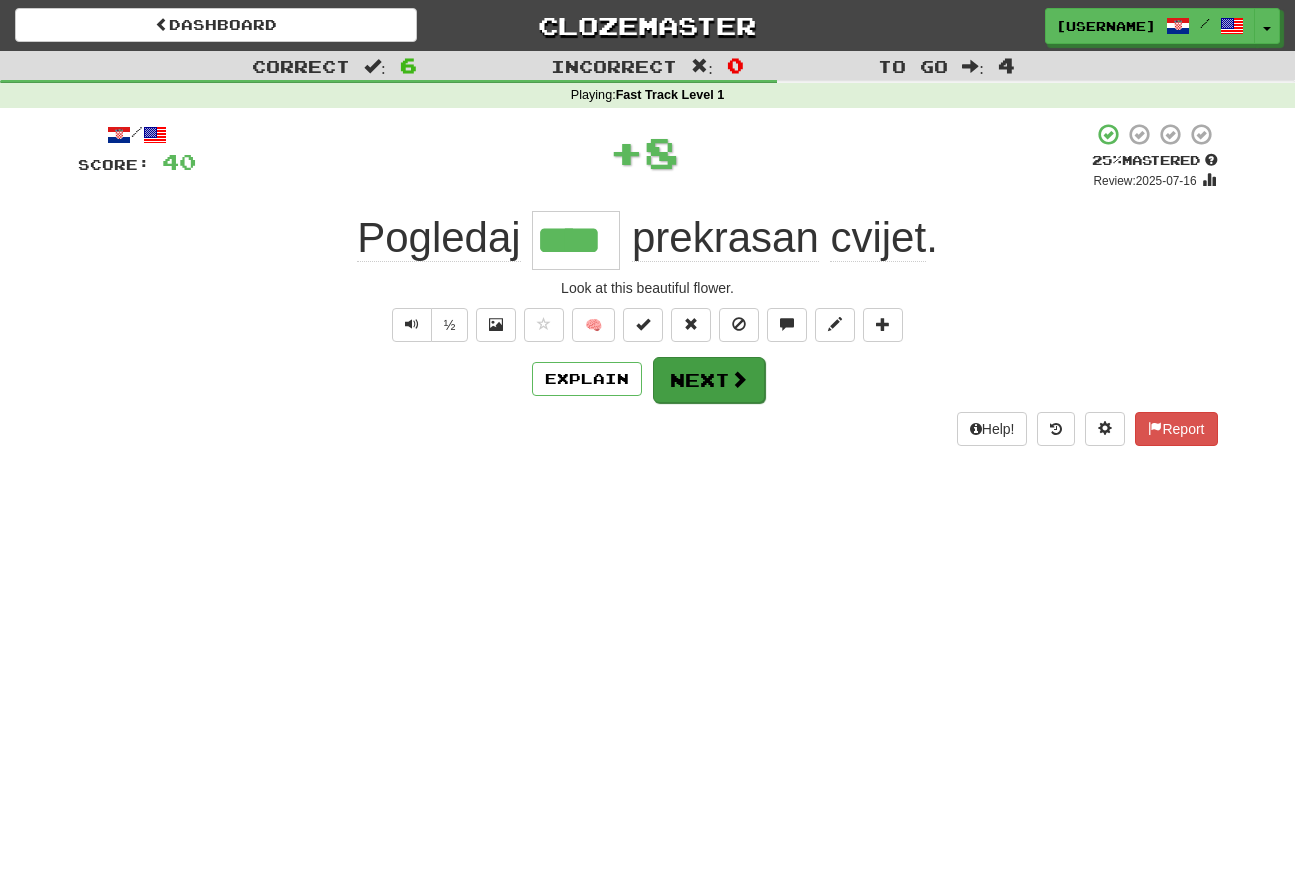 click on "Next" at bounding box center (709, 380) 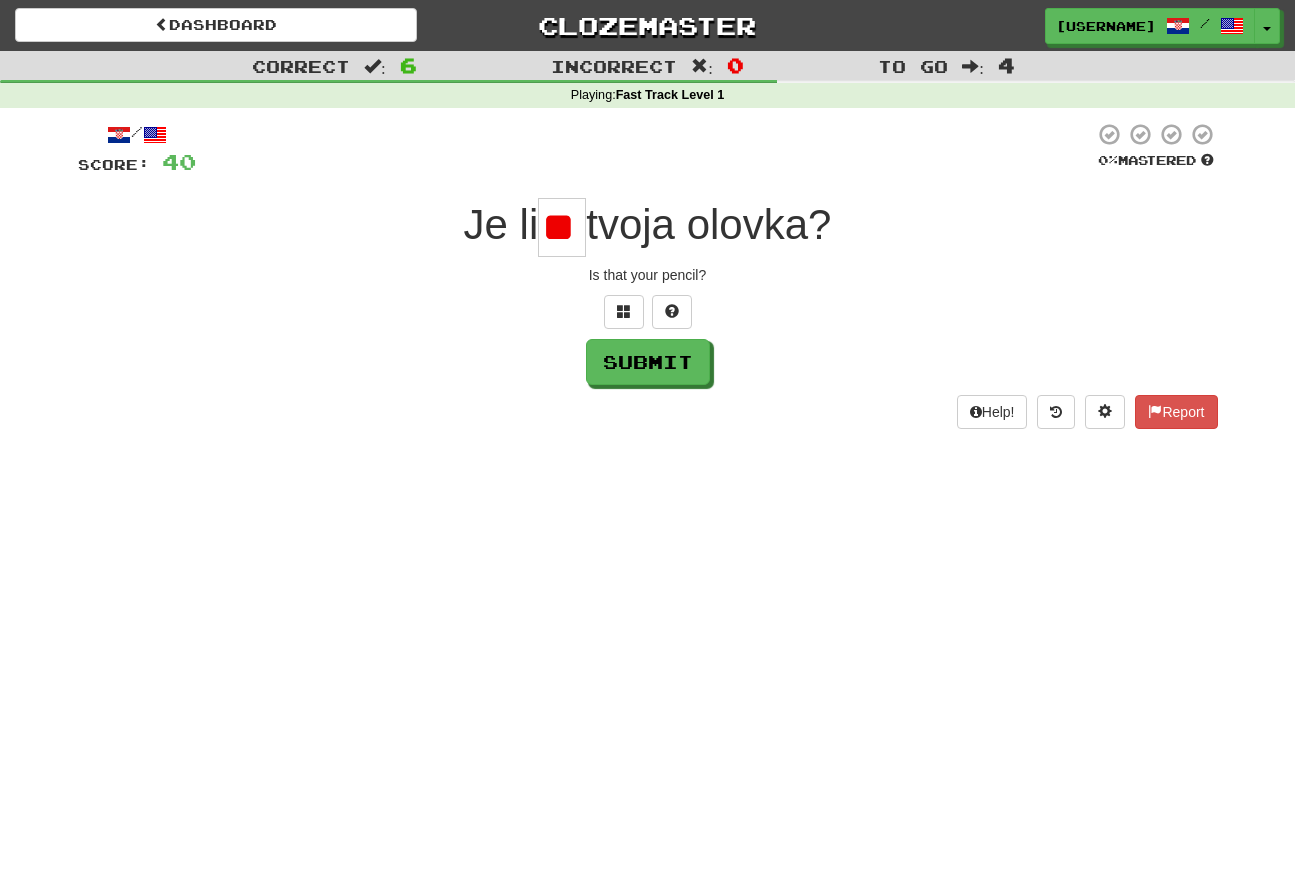 type on "*" 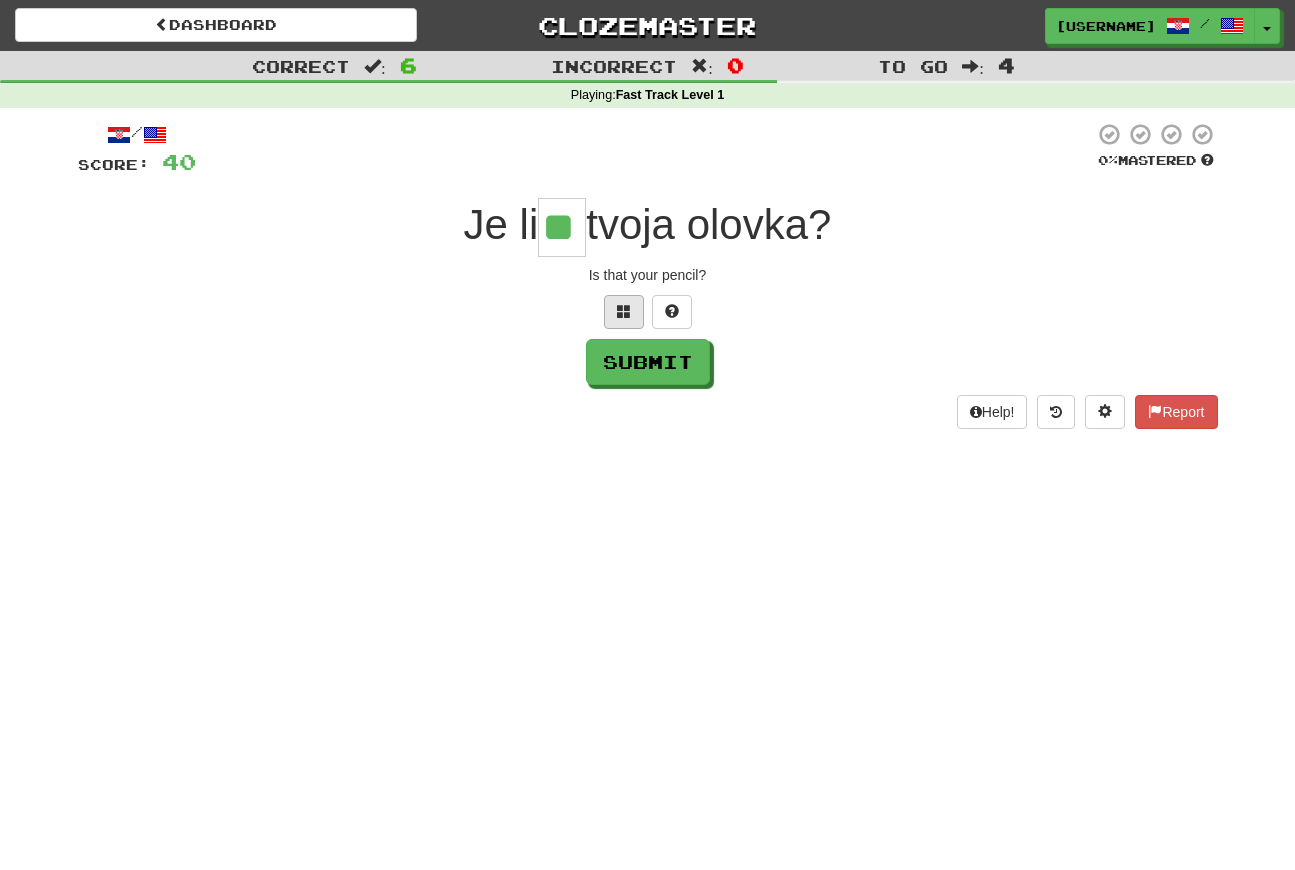 type on "**" 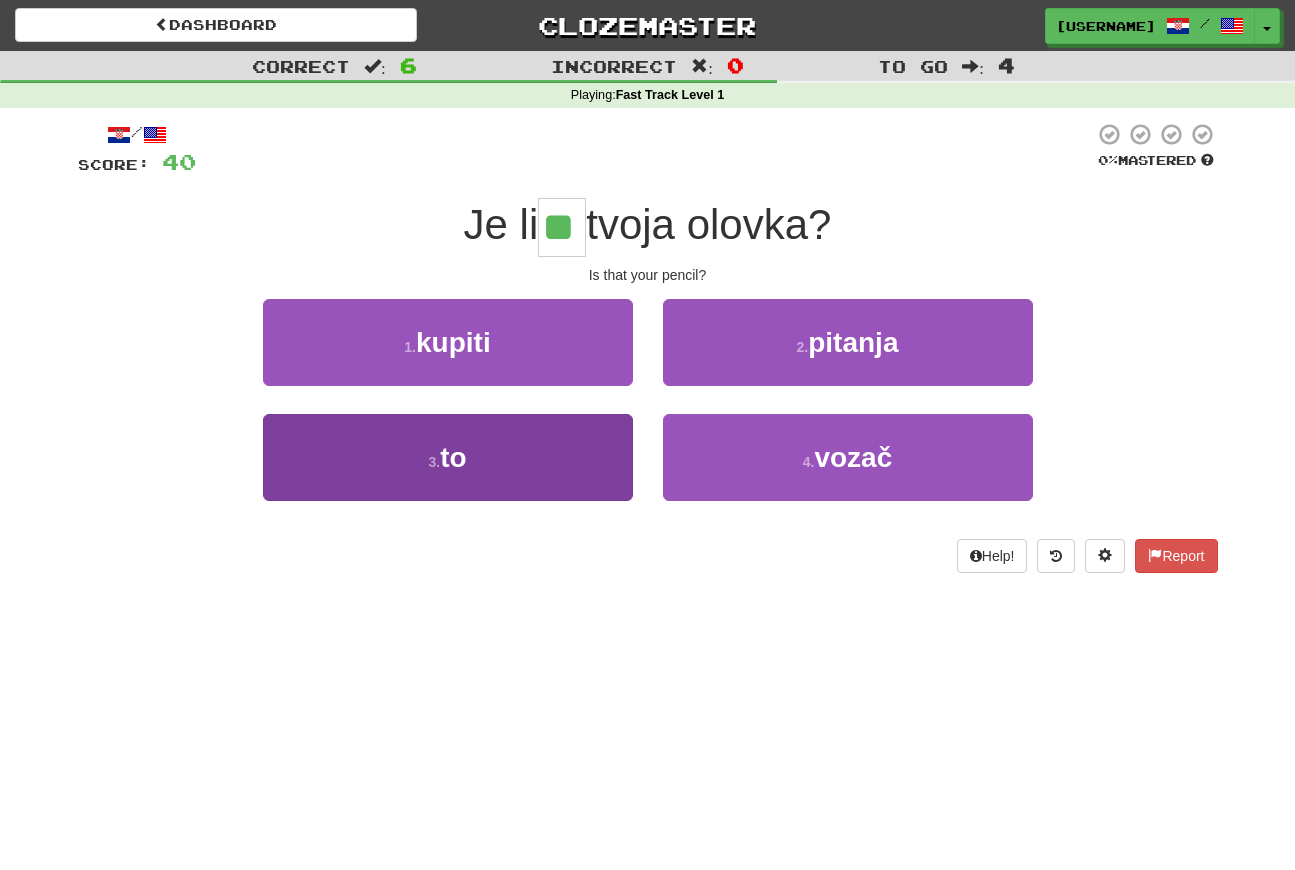 click on "3 .  to" at bounding box center [448, 457] 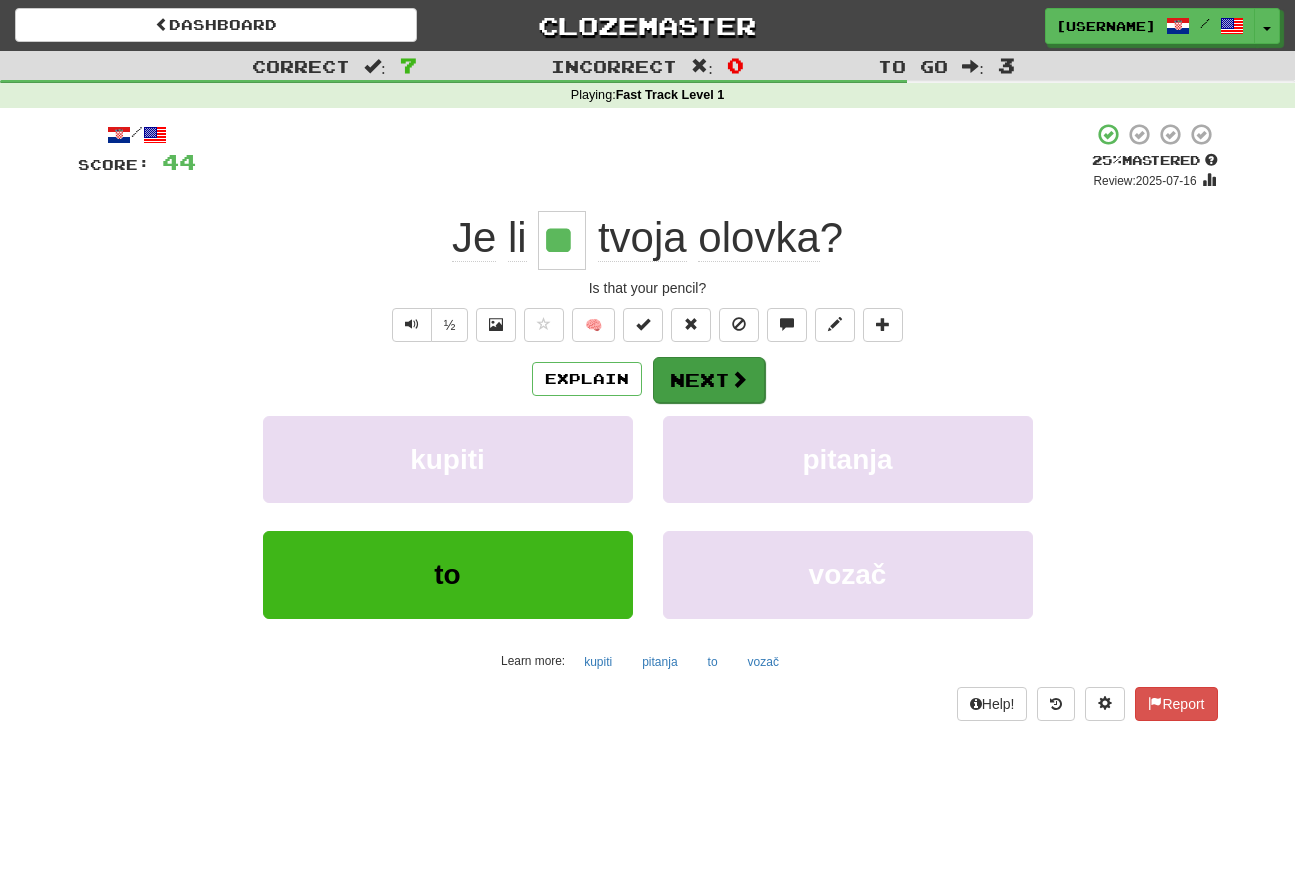 click on "Next" at bounding box center (709, 380) 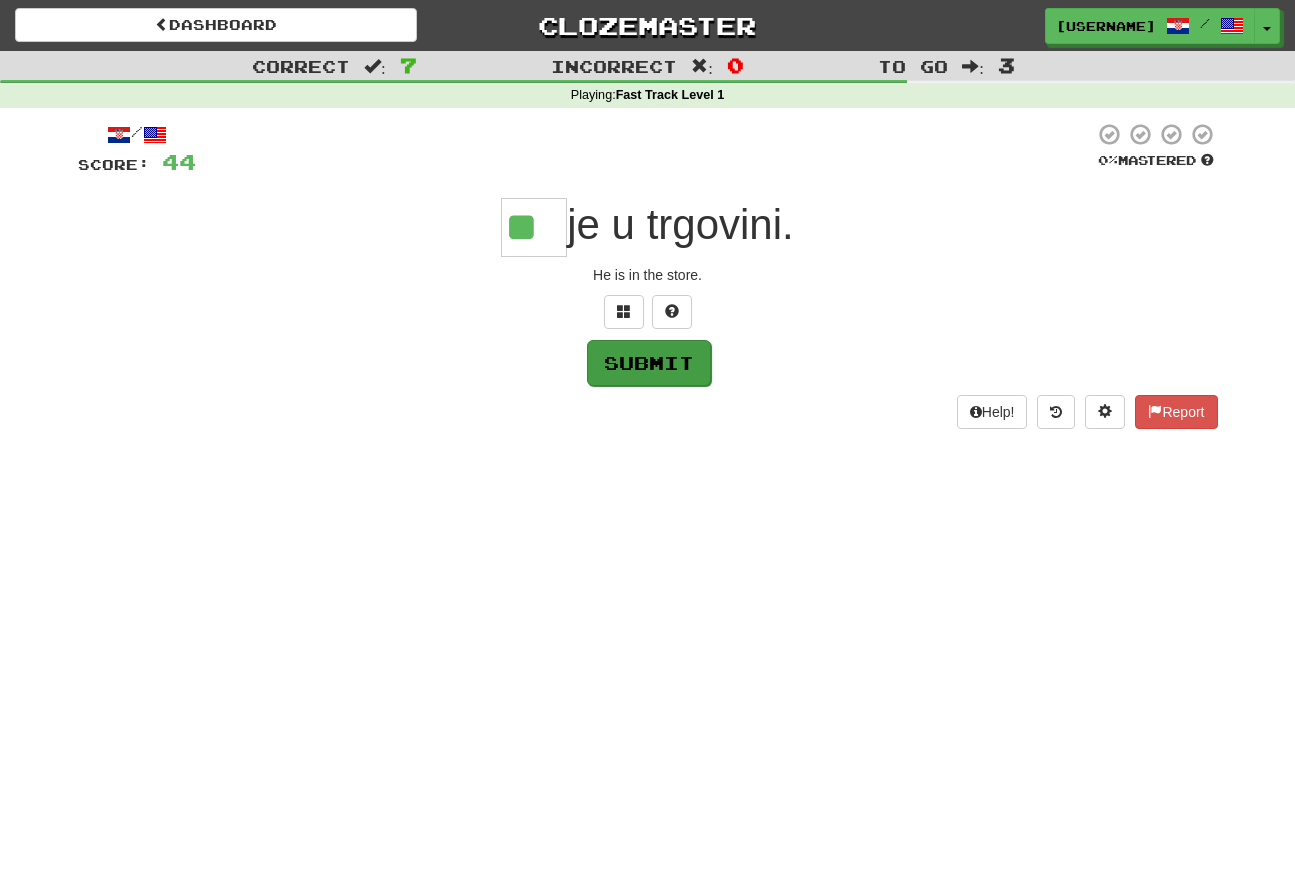 type on "**" 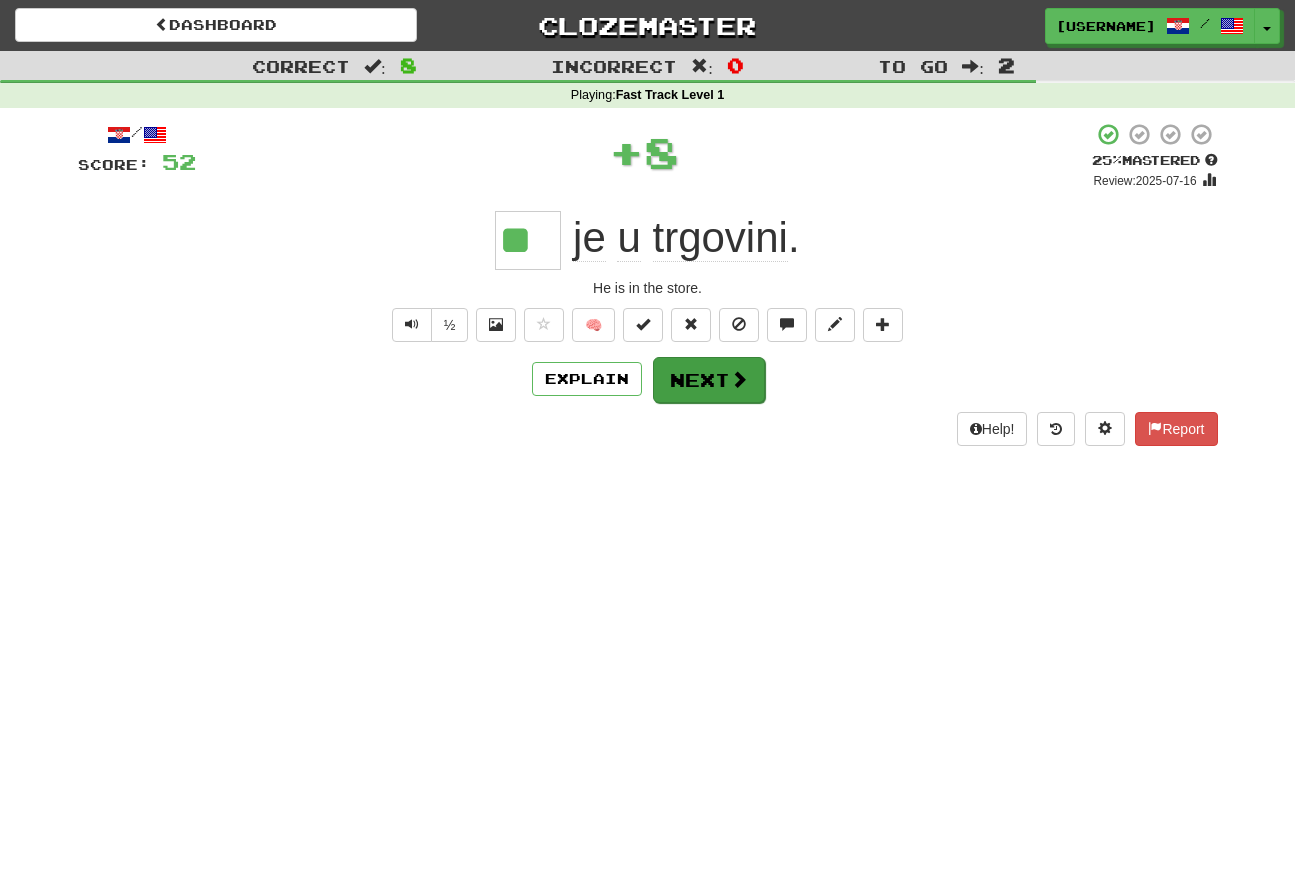 click on "Next" at bounding box center [709, 380] 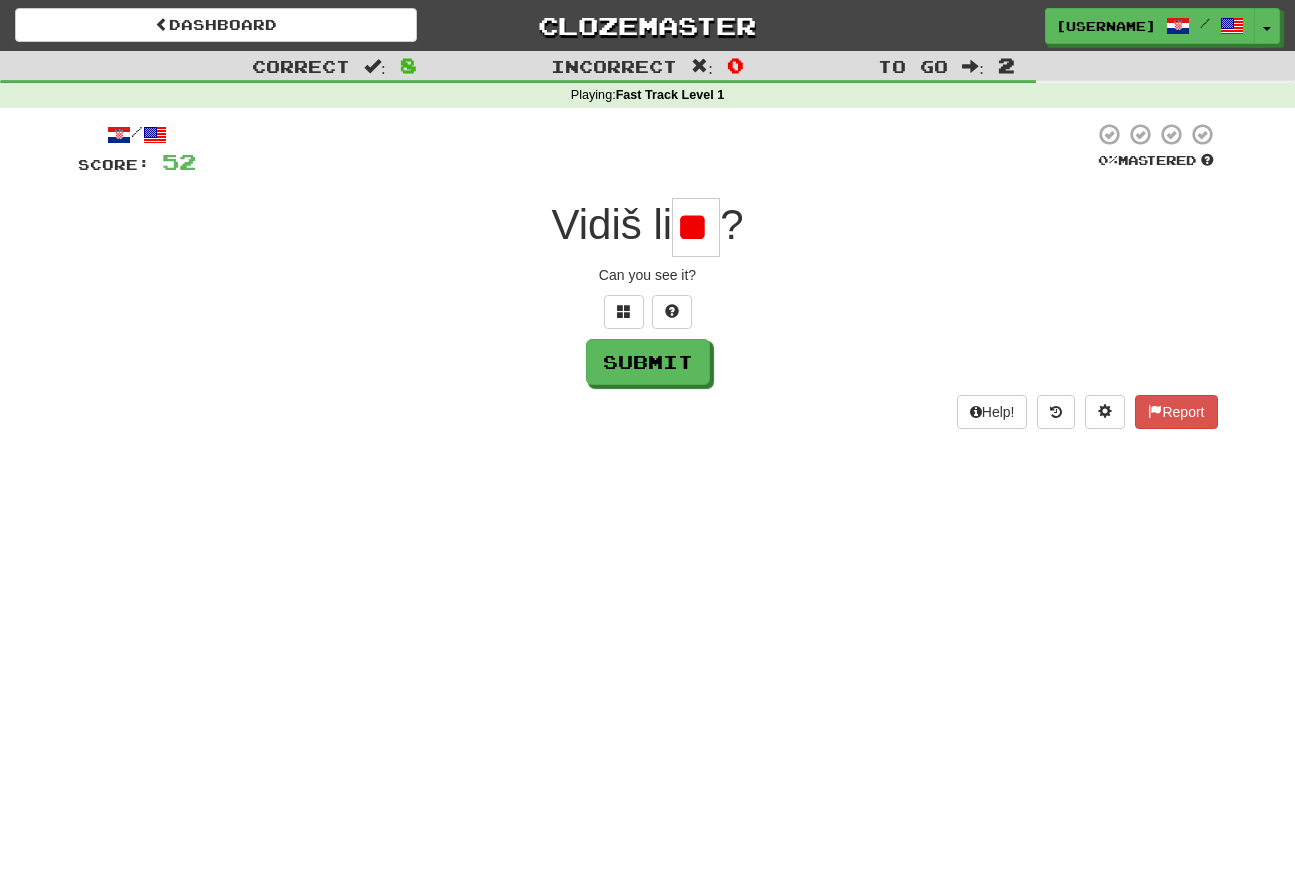type on "*" 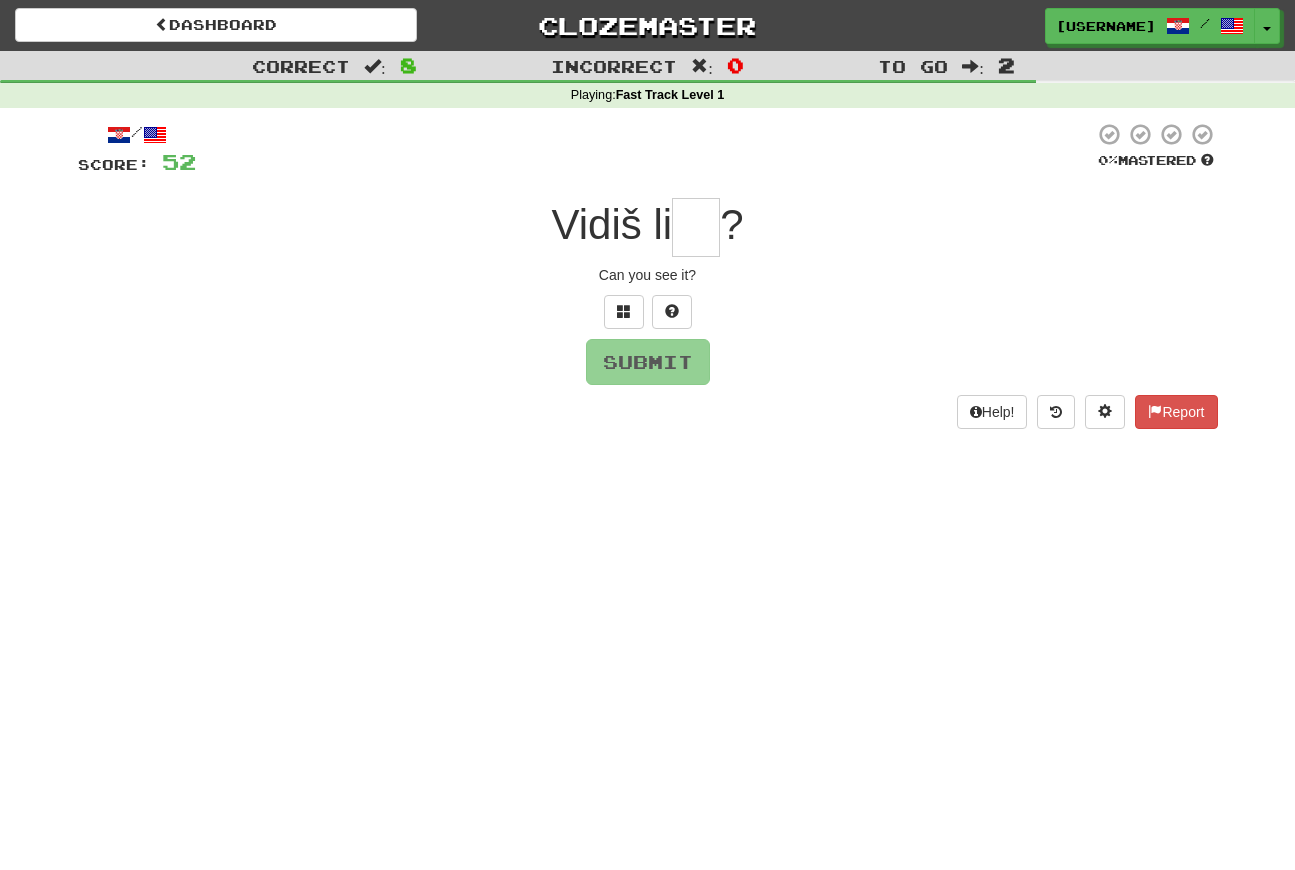type on "*" 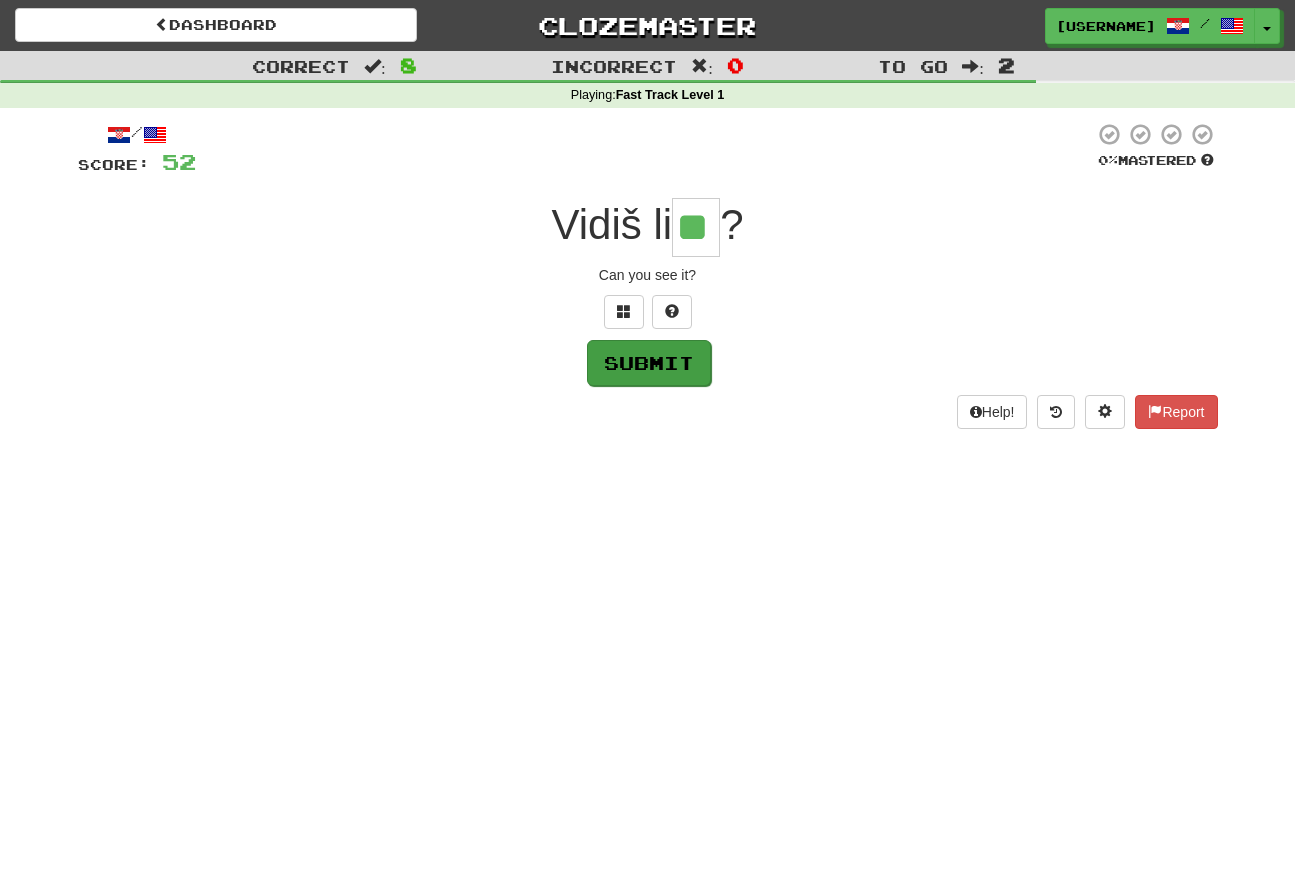 type on "**" 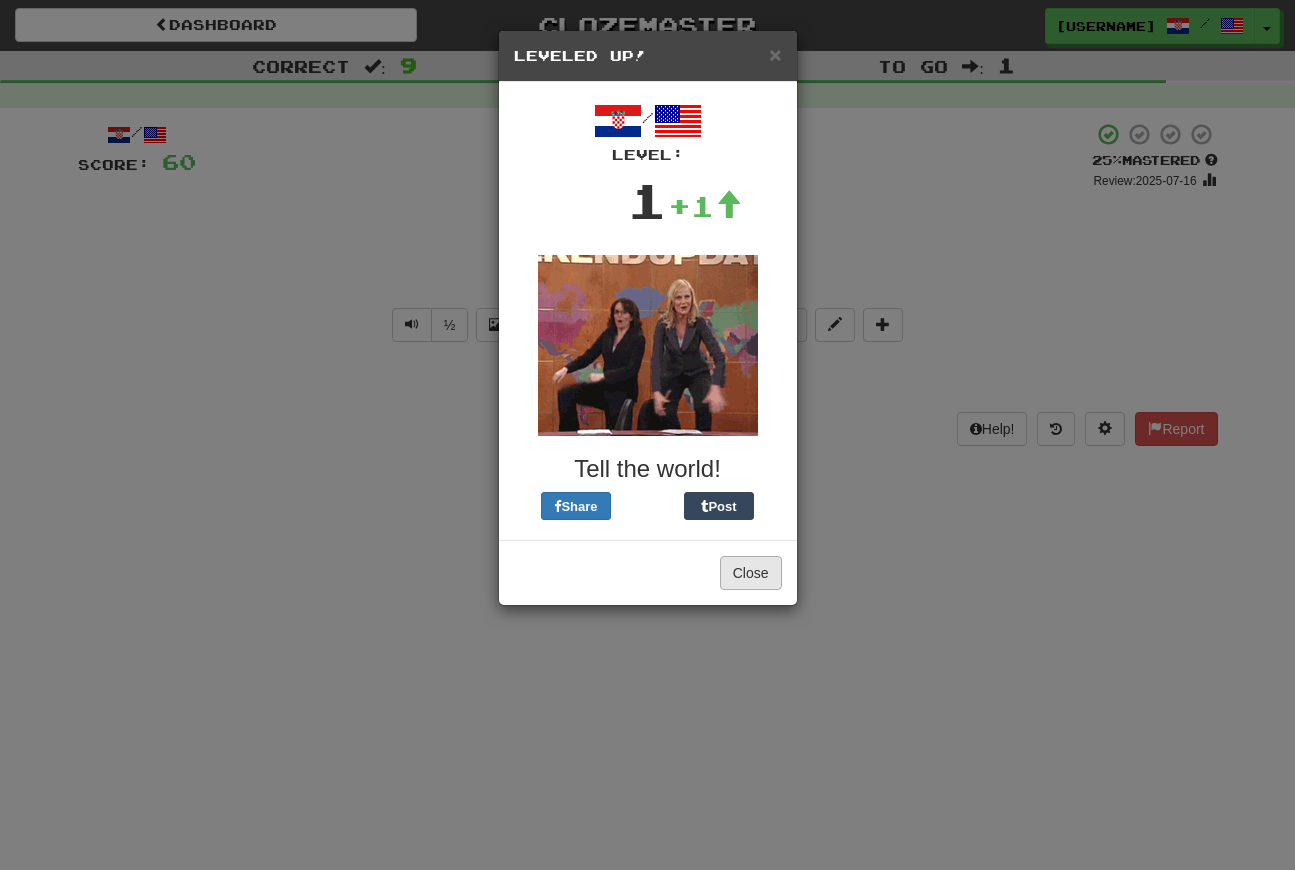 click on "Close" at bounding box center [751, 573] 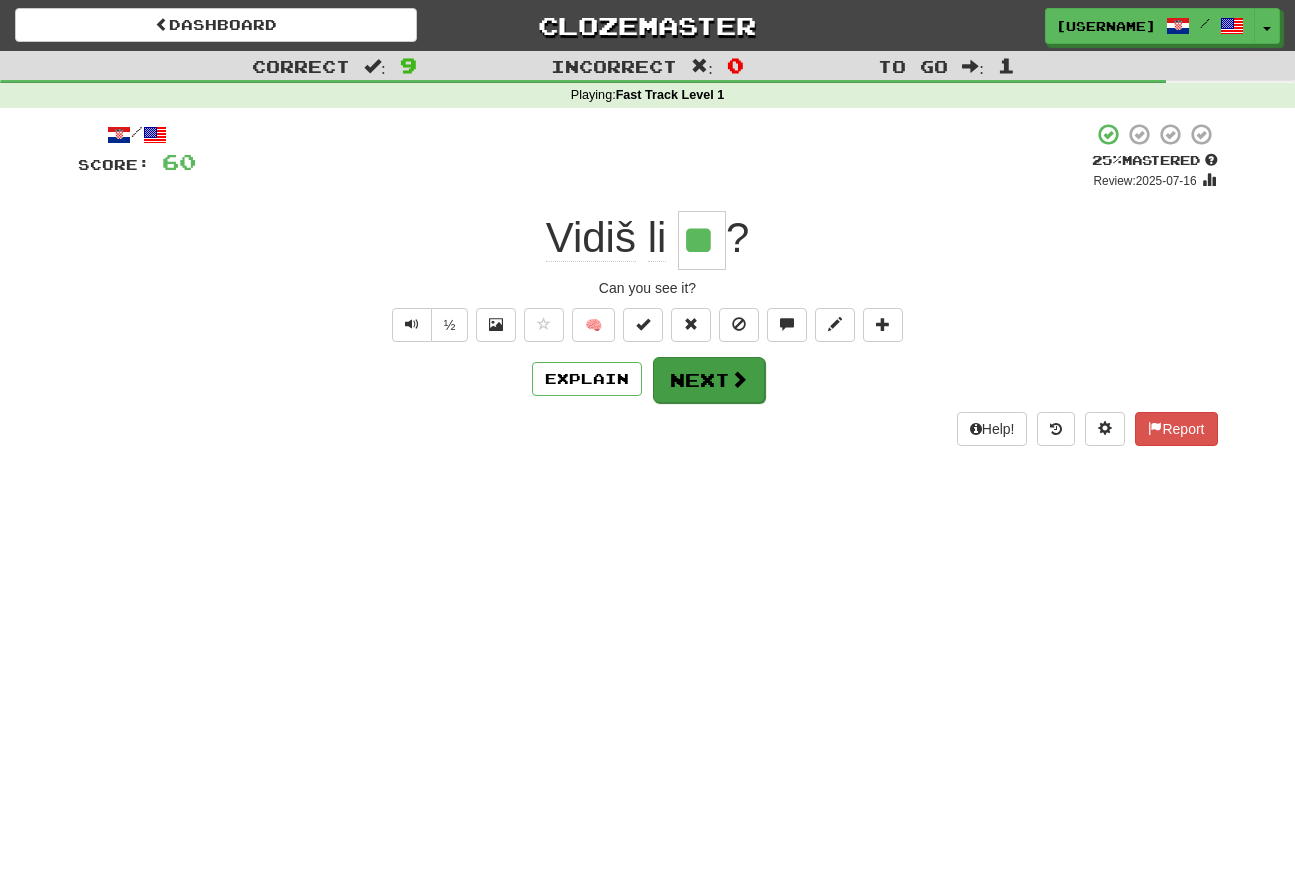 click on "Next" at bounding box center (709, 380) 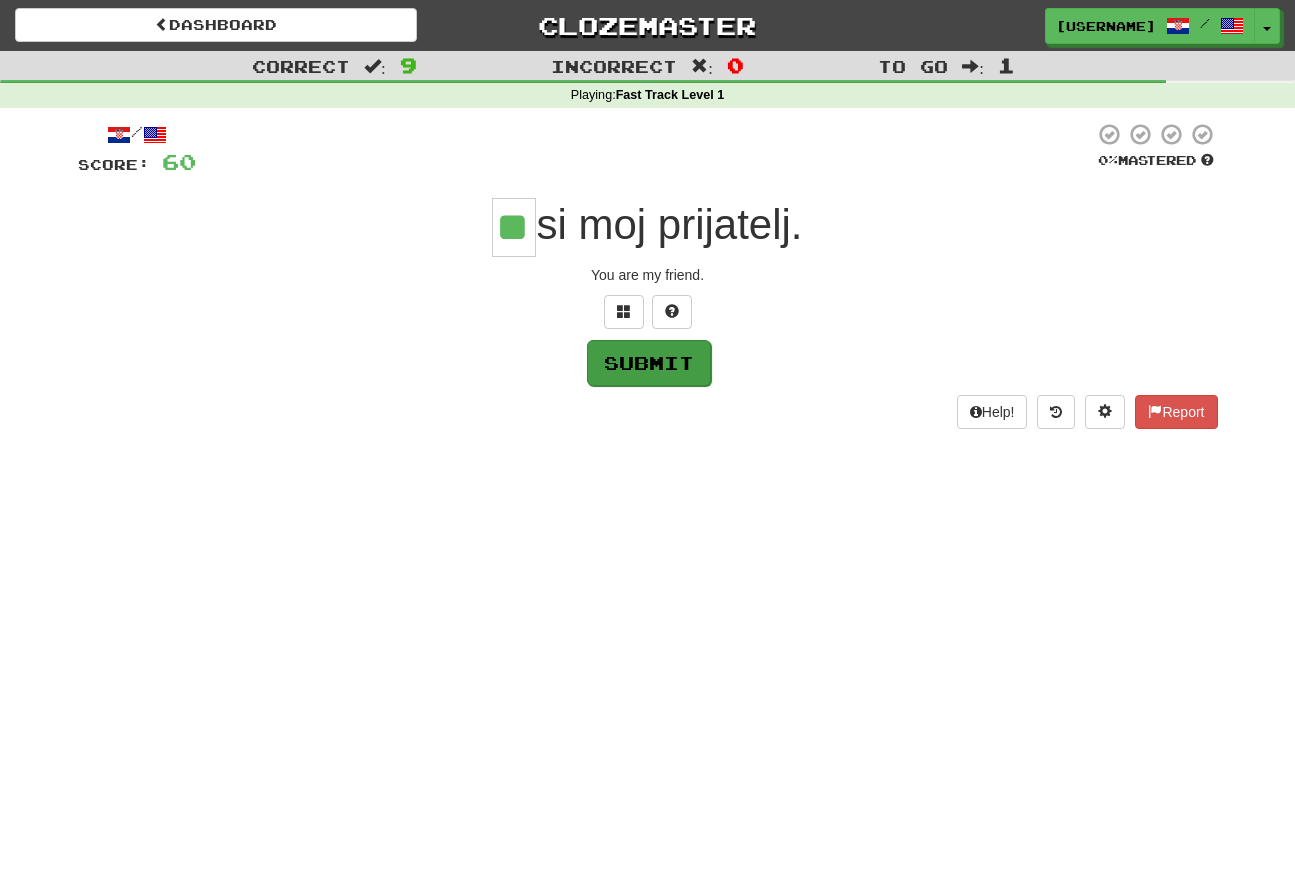 type on "**" 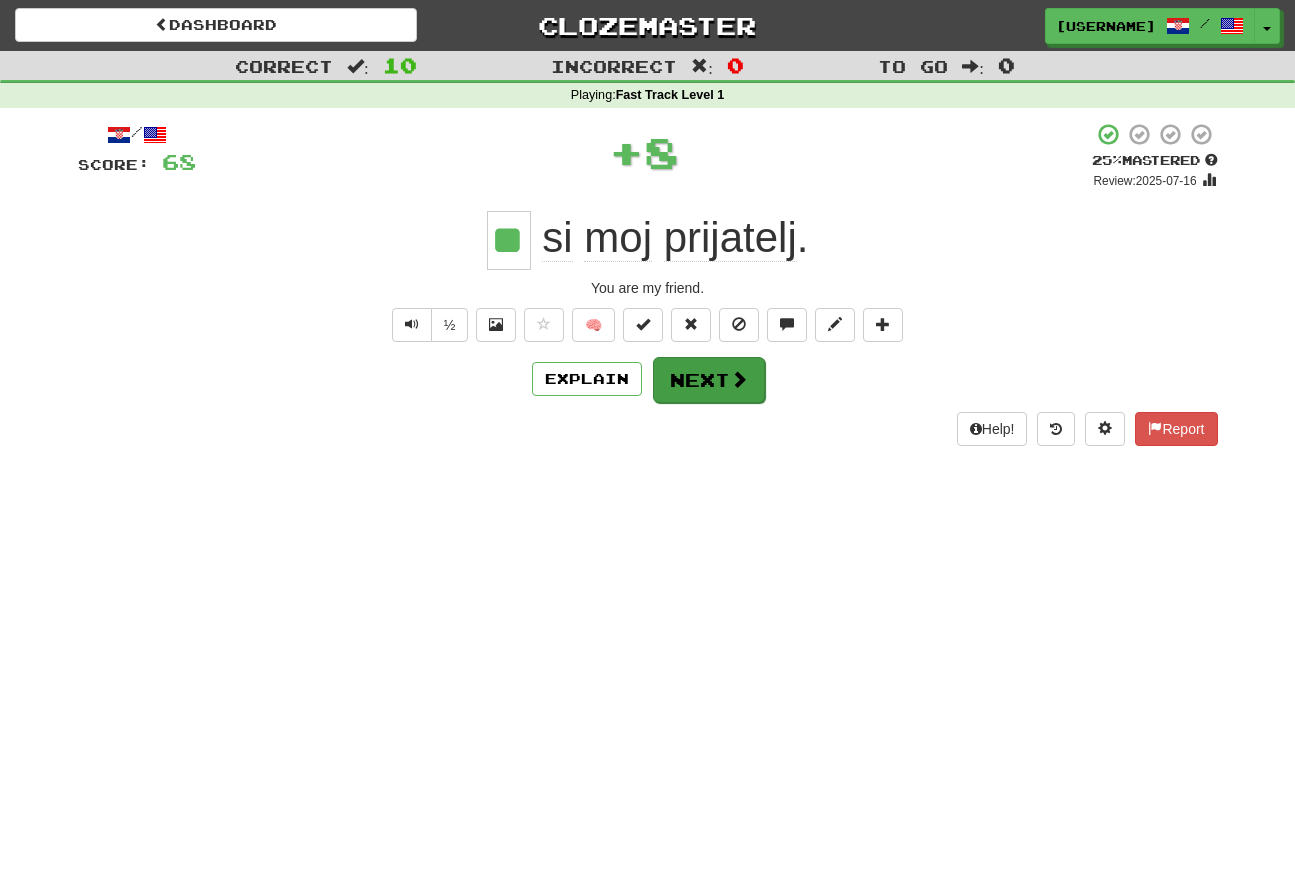 click on "Next" at bounding box center [709, 380] 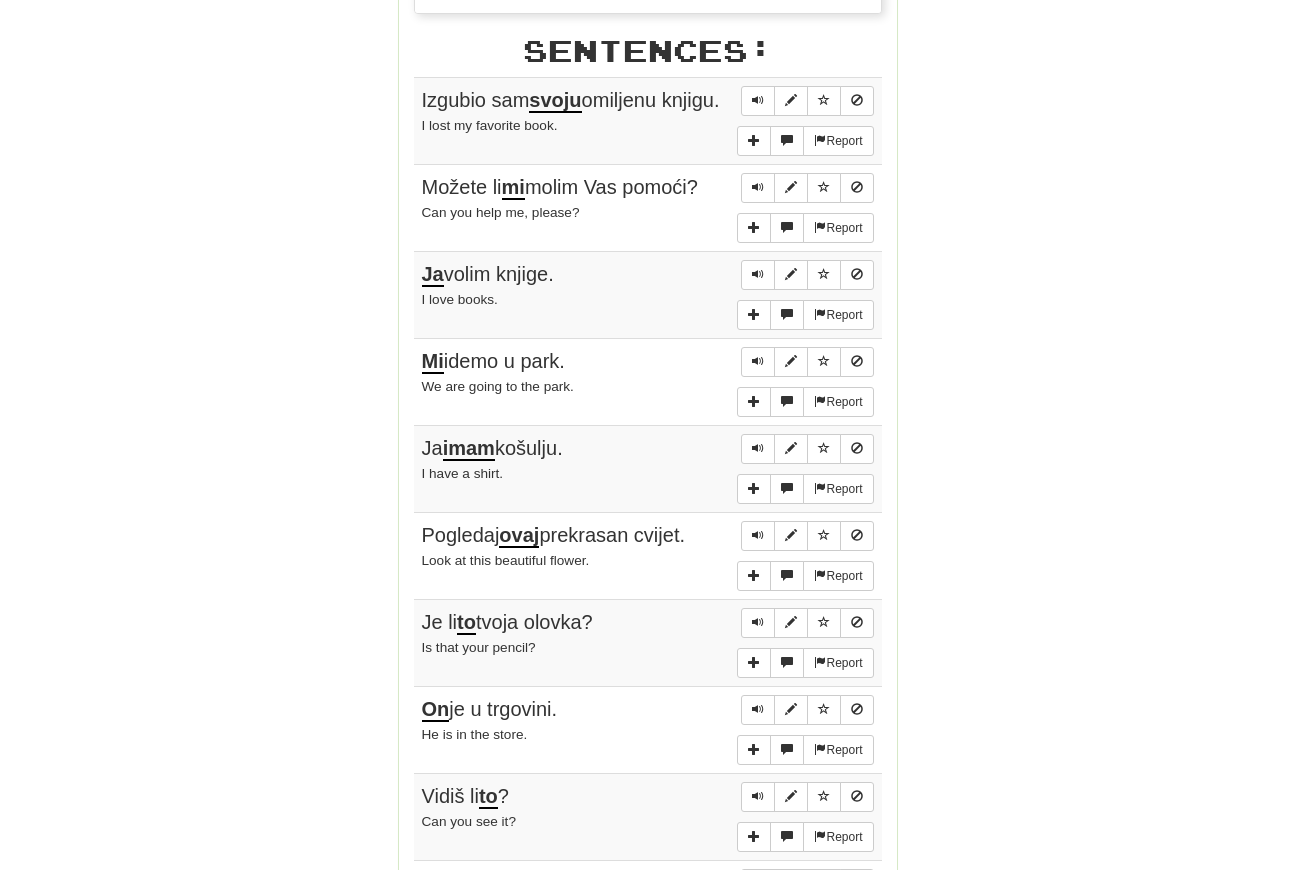 scroll, scrollTop: 1284, scrollLeft: 0, axis: vertical 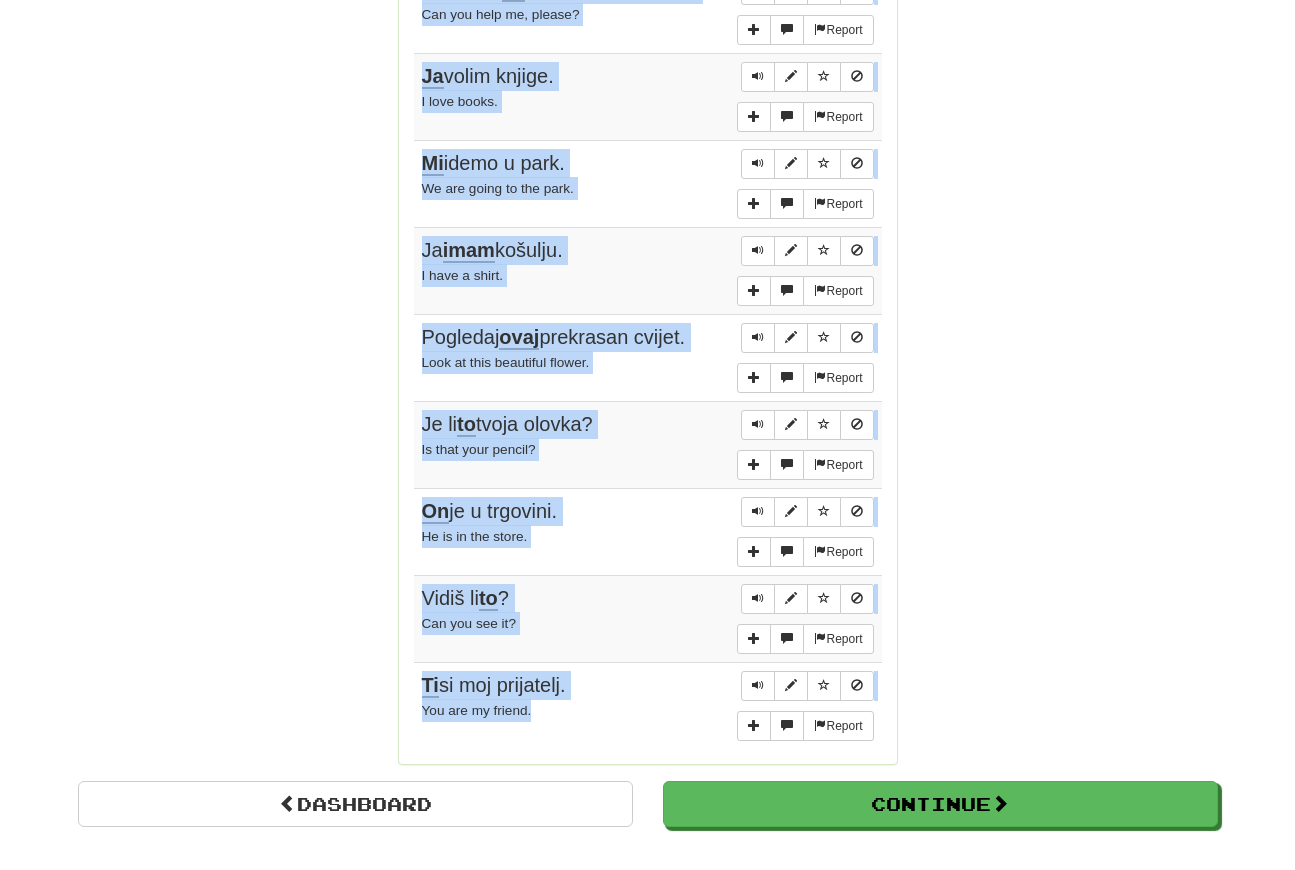 drag, startPoint x: 421, startPoint y: 64, endPoint x: 558, endPoint y: 712, distance: 662.3239 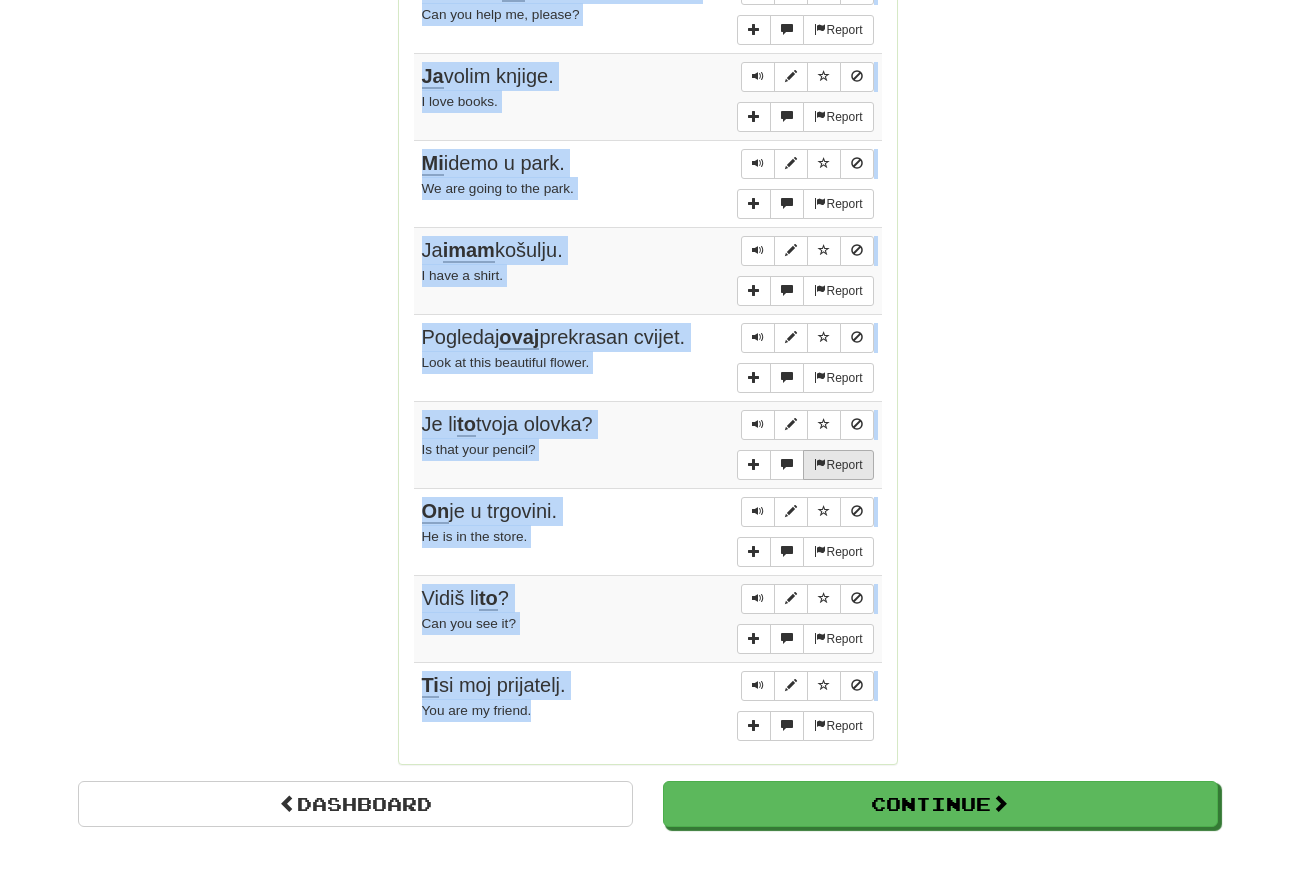 click on "Report" at bounding box center [838, 465] 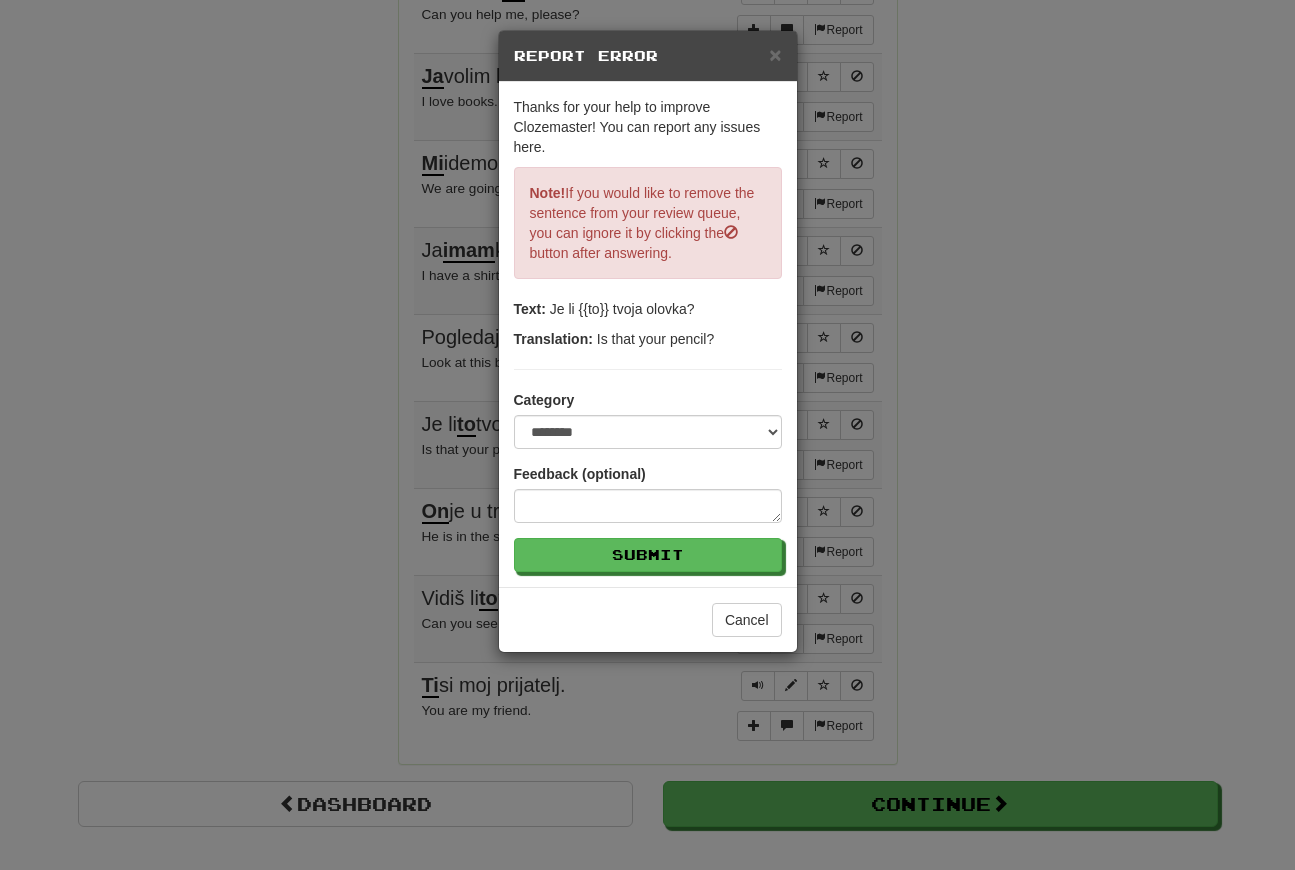 click on "Report Error" at bounding box center (648, 56) 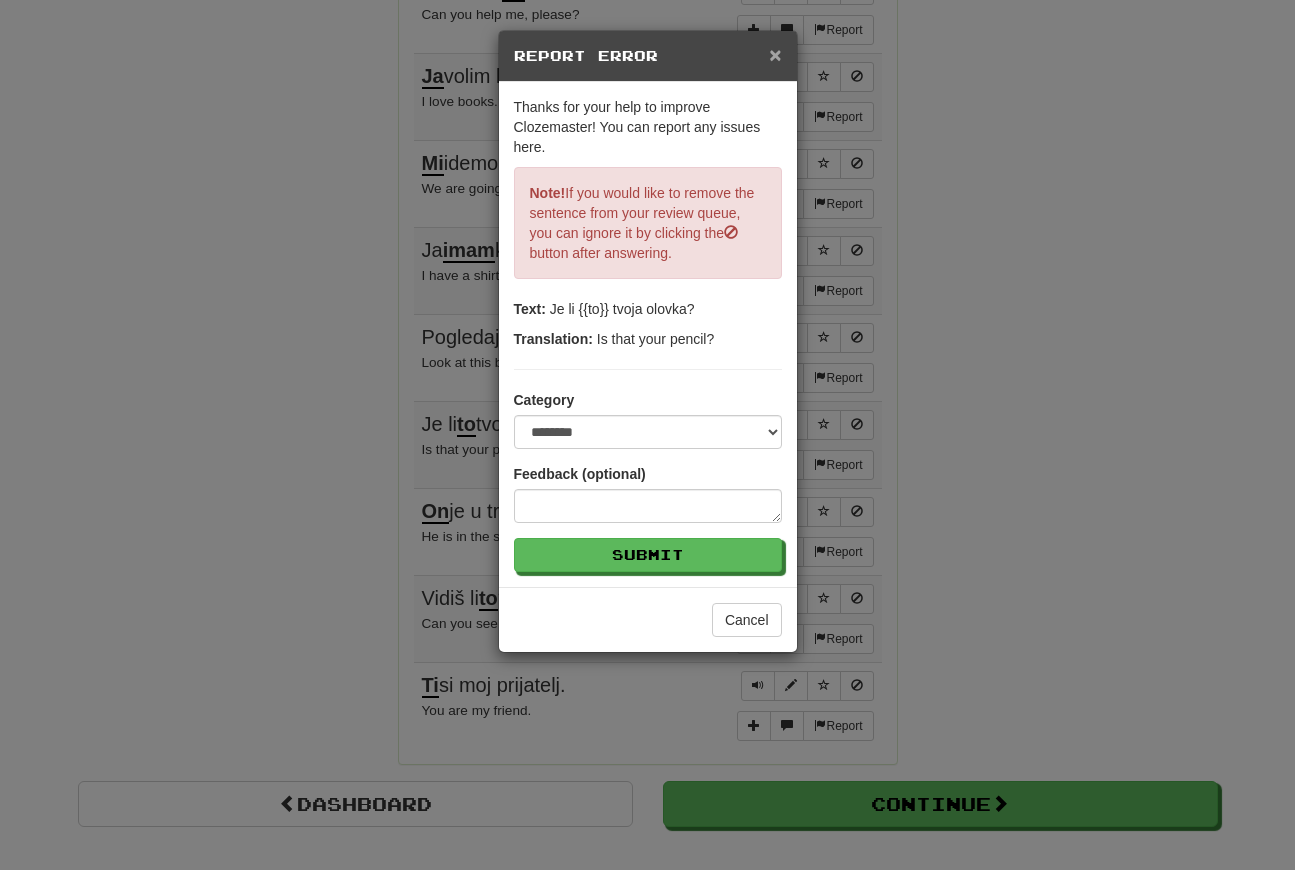 click on "×" at bounding box center (775, 54) 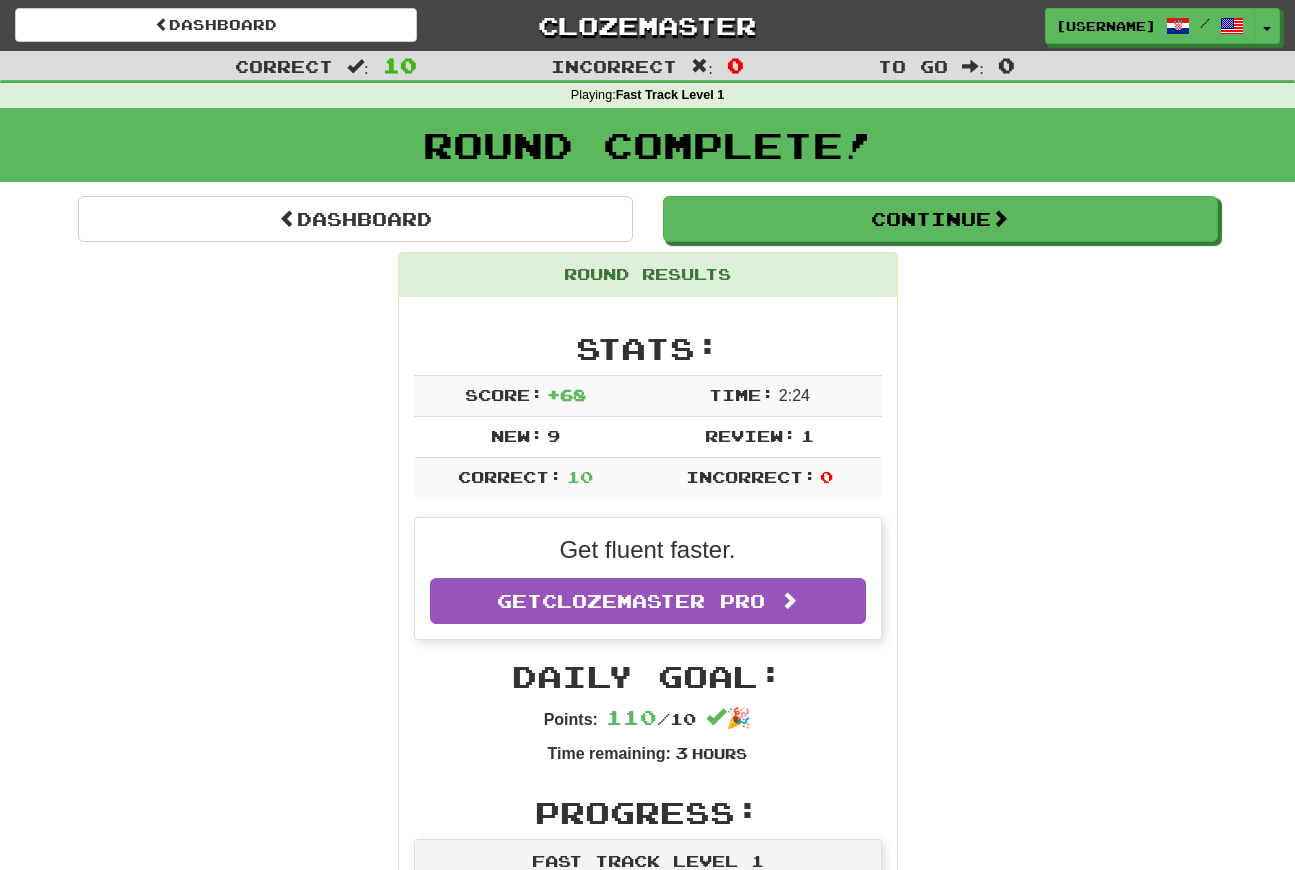 scroll, scrollTop: 0, scrollLeft: 0, axis: both 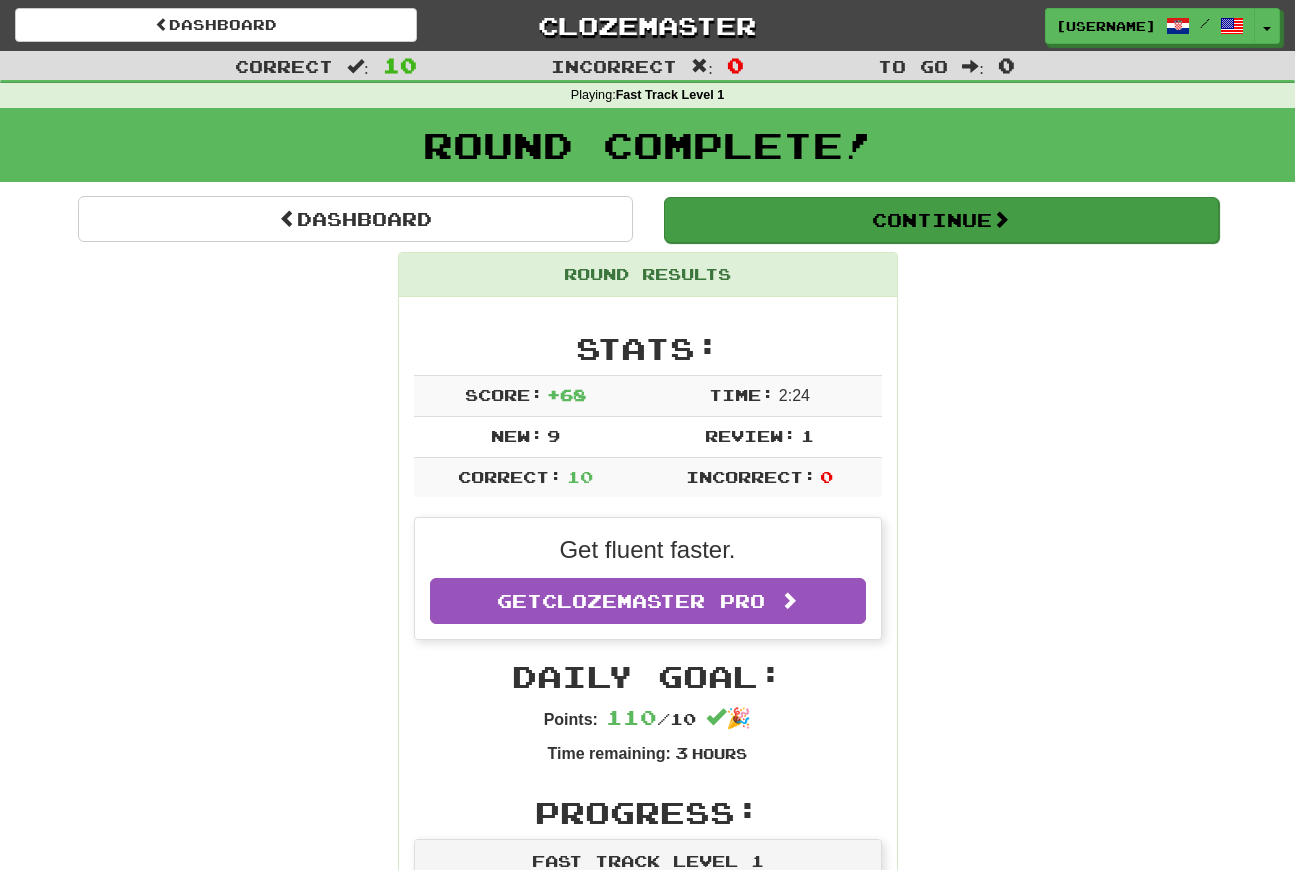 click on "Continue" at bounding box center [941, 220] 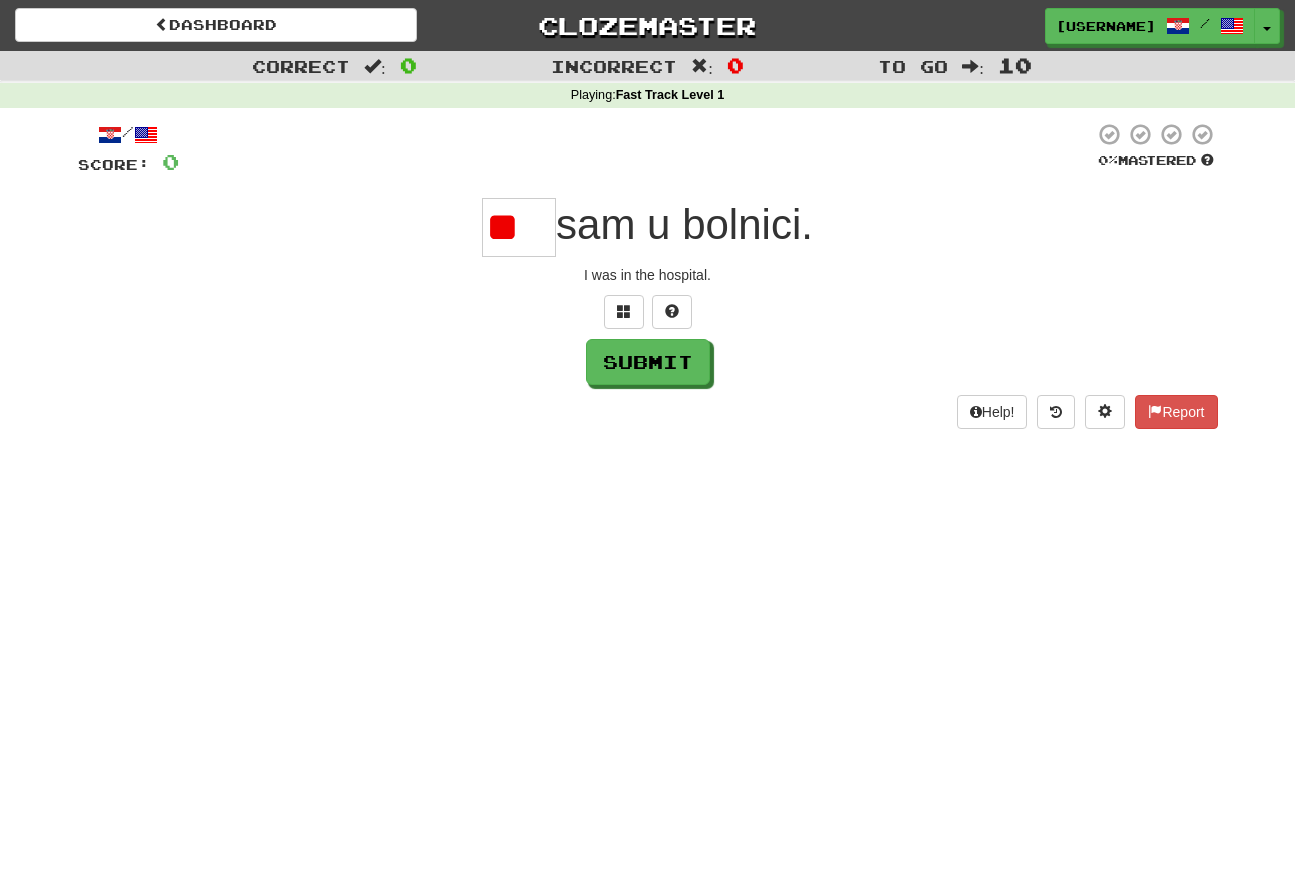type on "*" 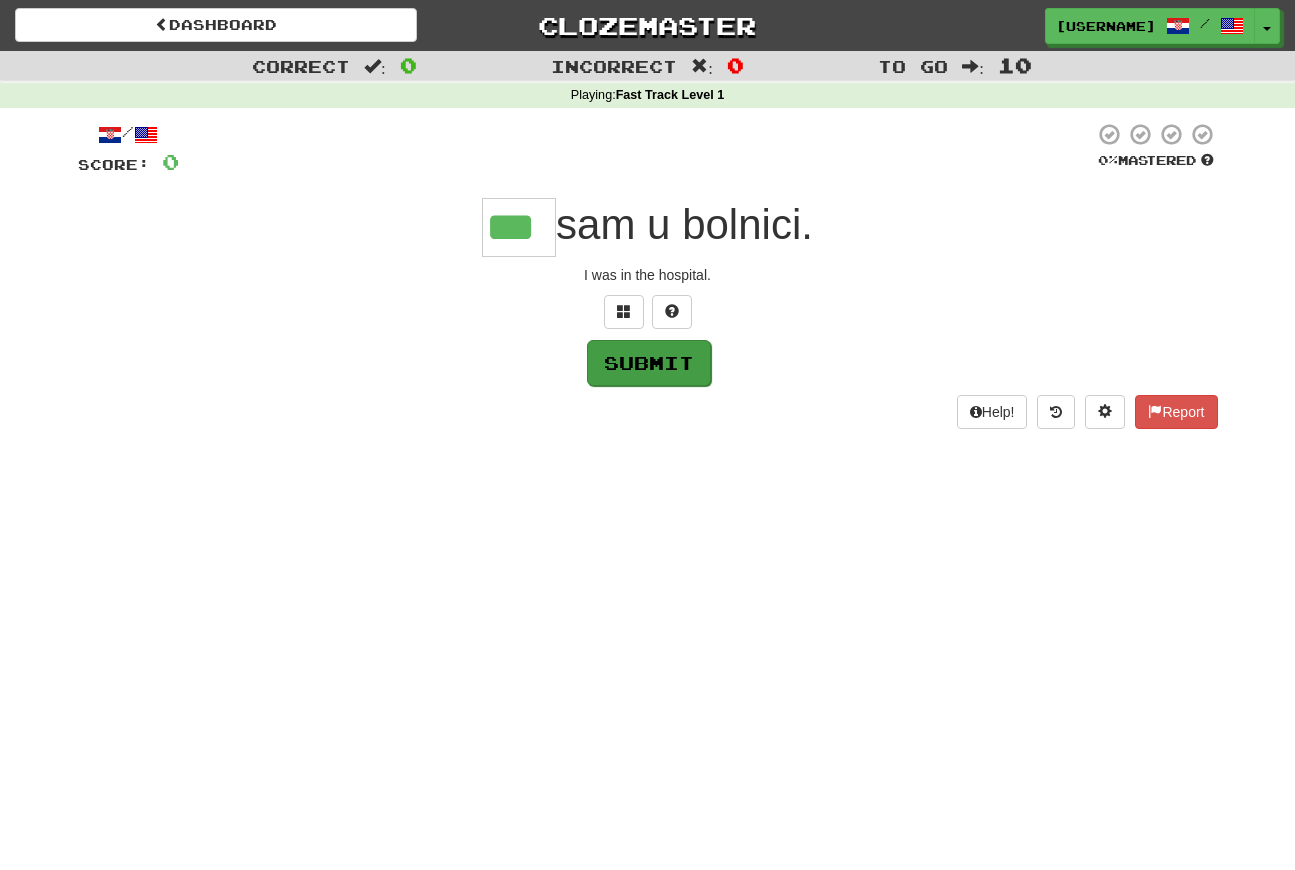 type on "***" 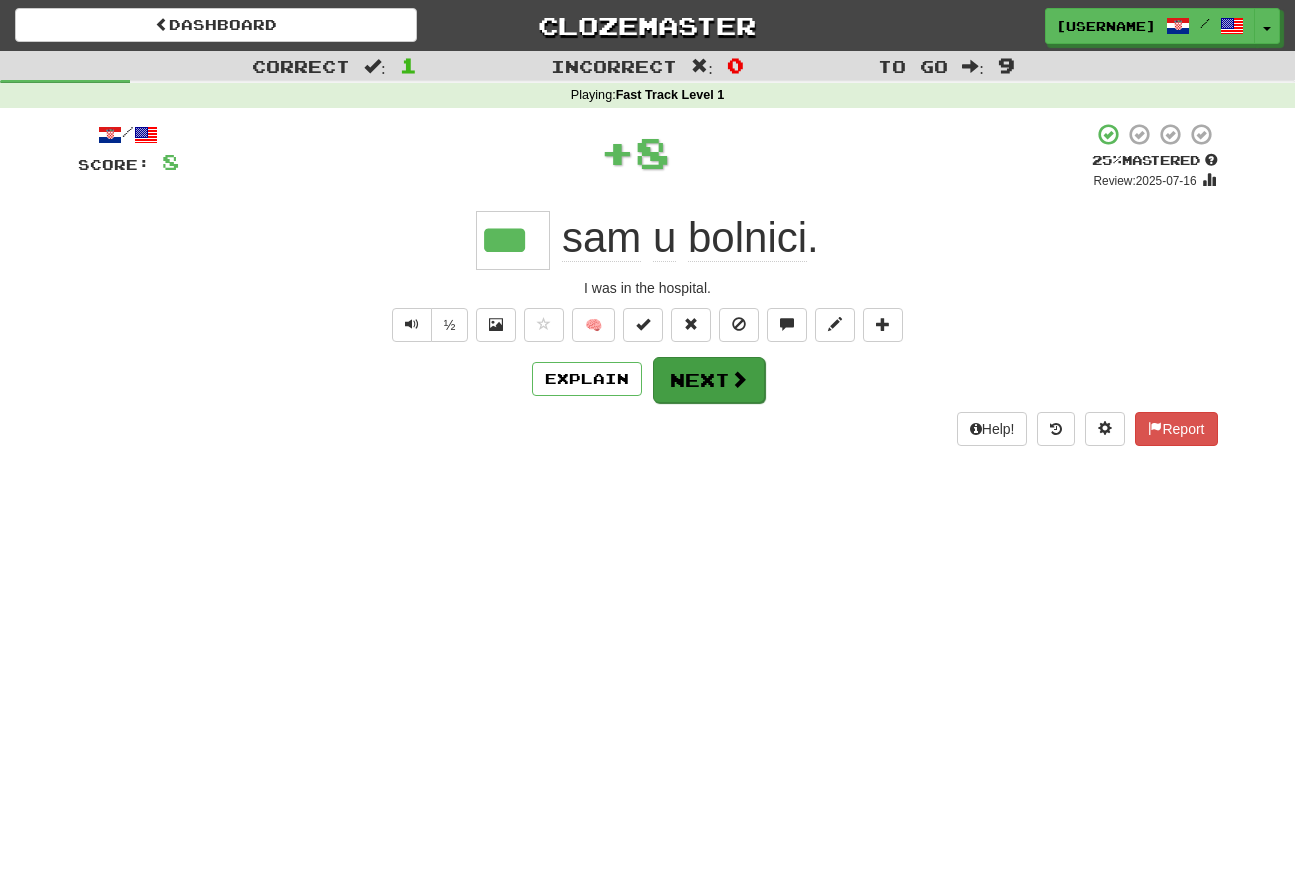 click on "Next" at bounding box center [709, 380] 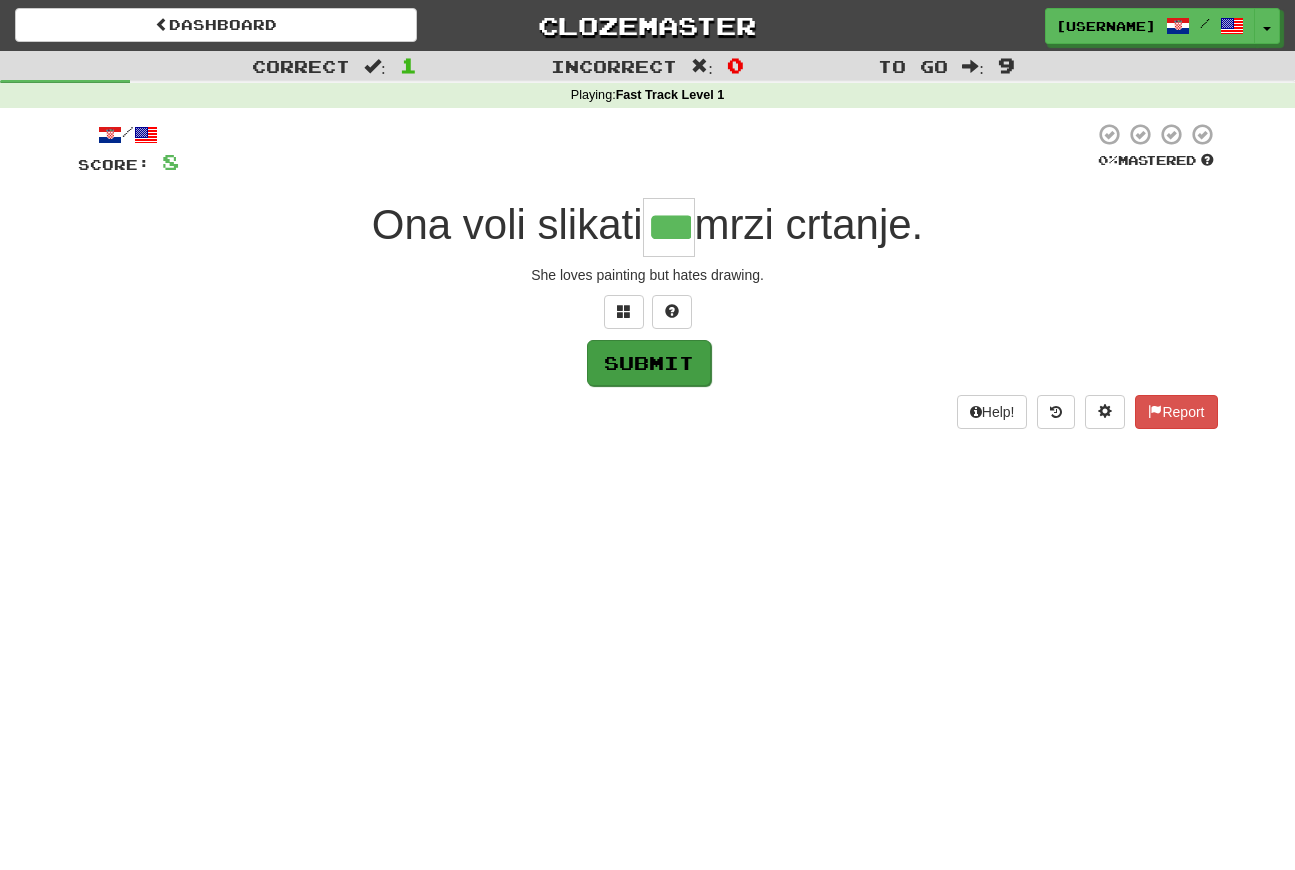 type on "***" 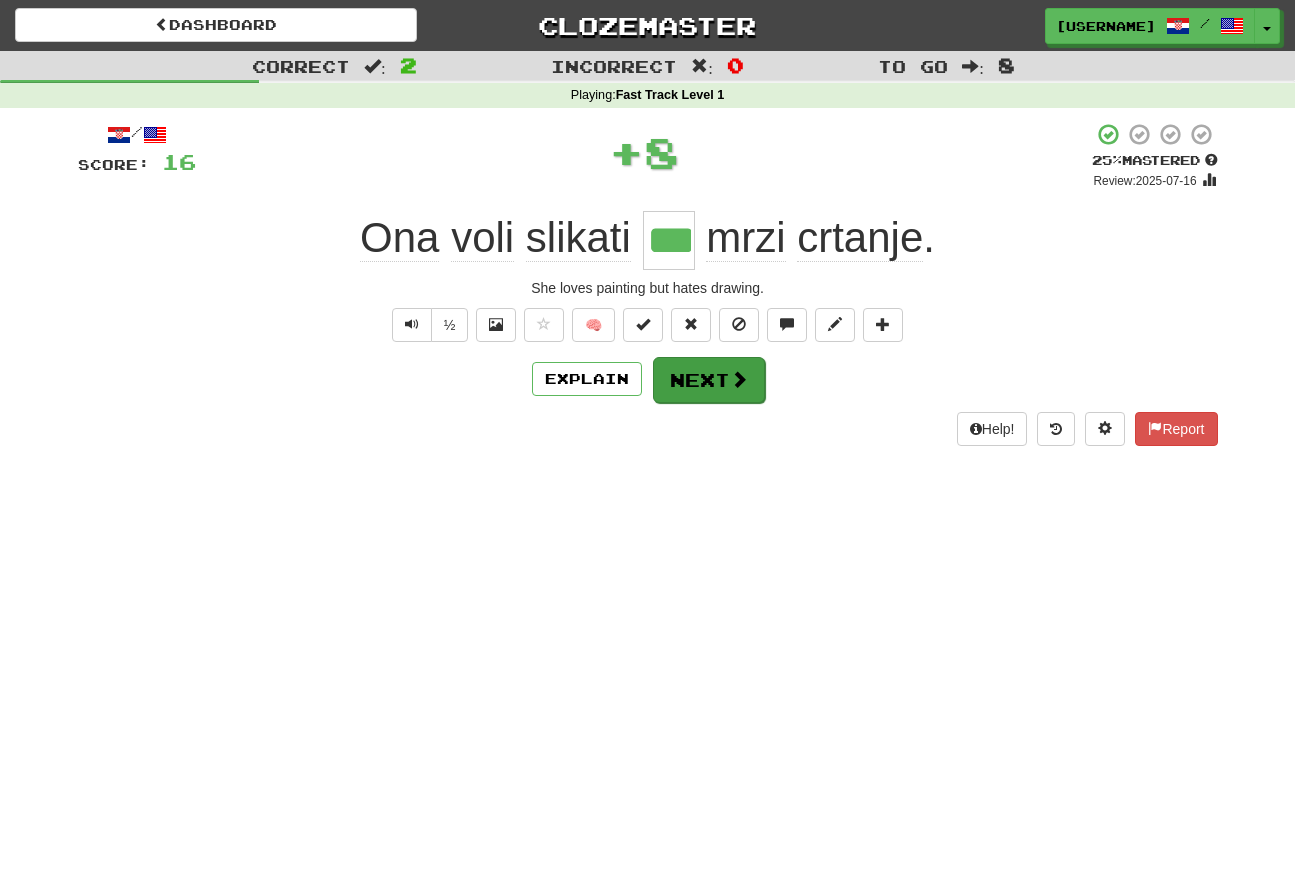 click on "Next" at bounding box center [709, 380] 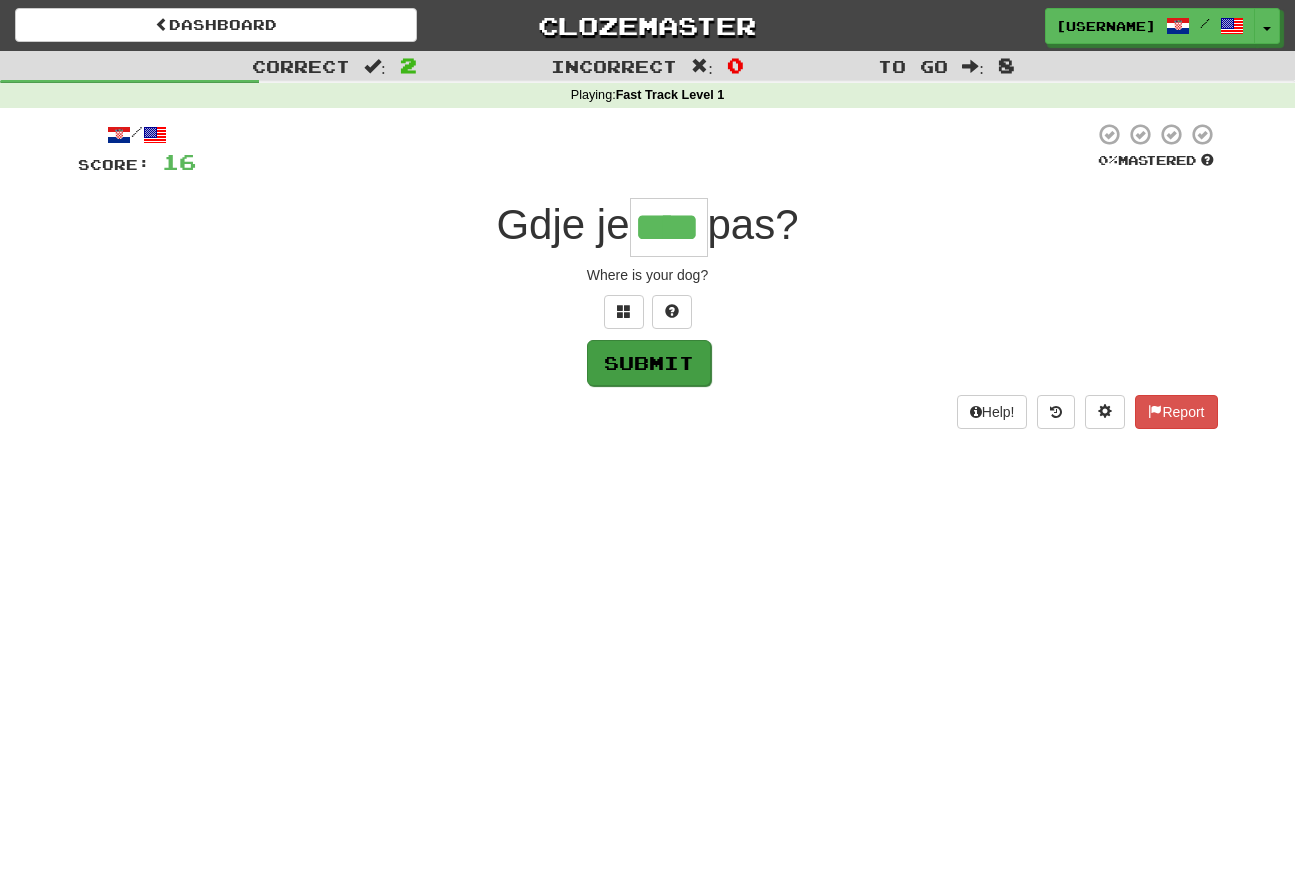 type on "****" 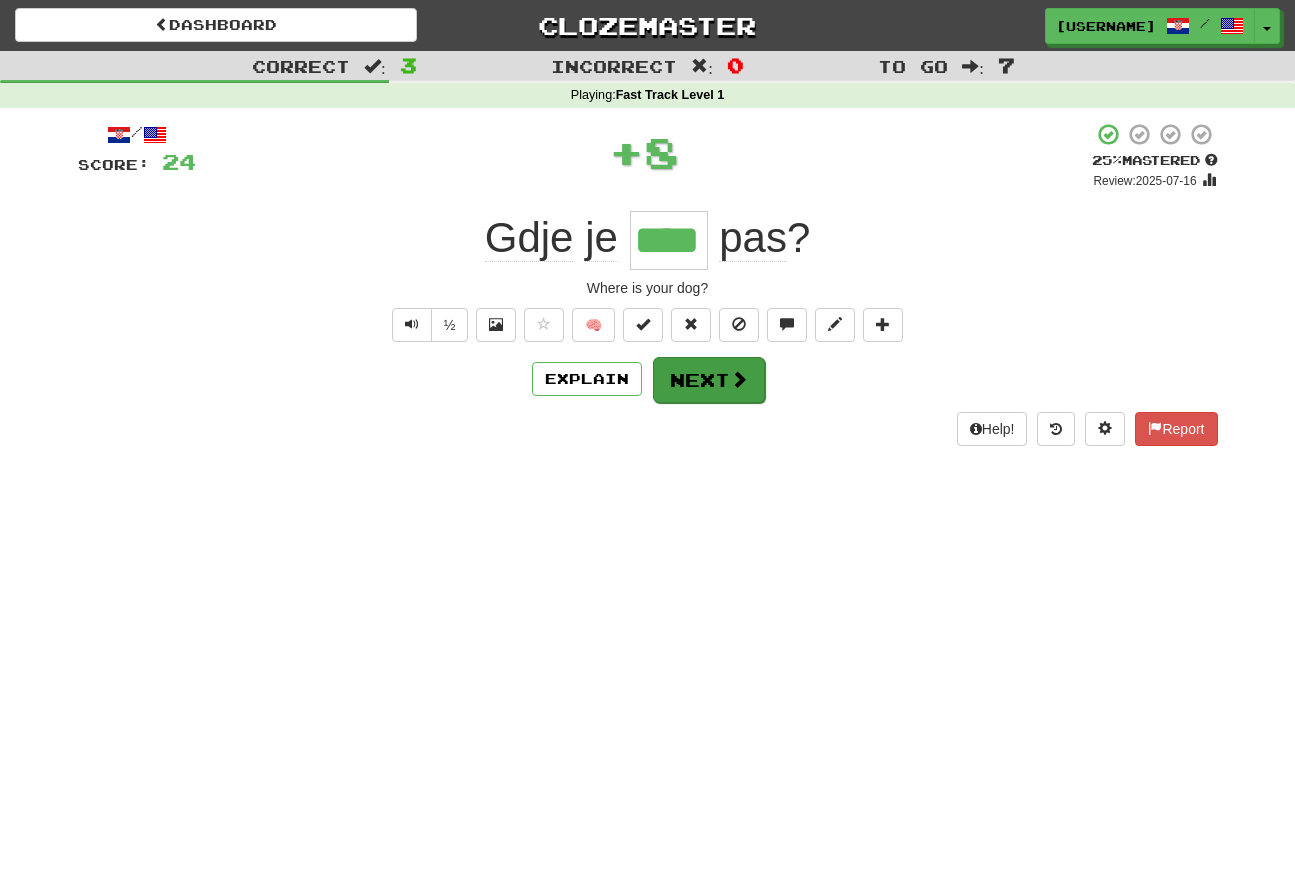 click on "Next" at bounding box center [709, 380] 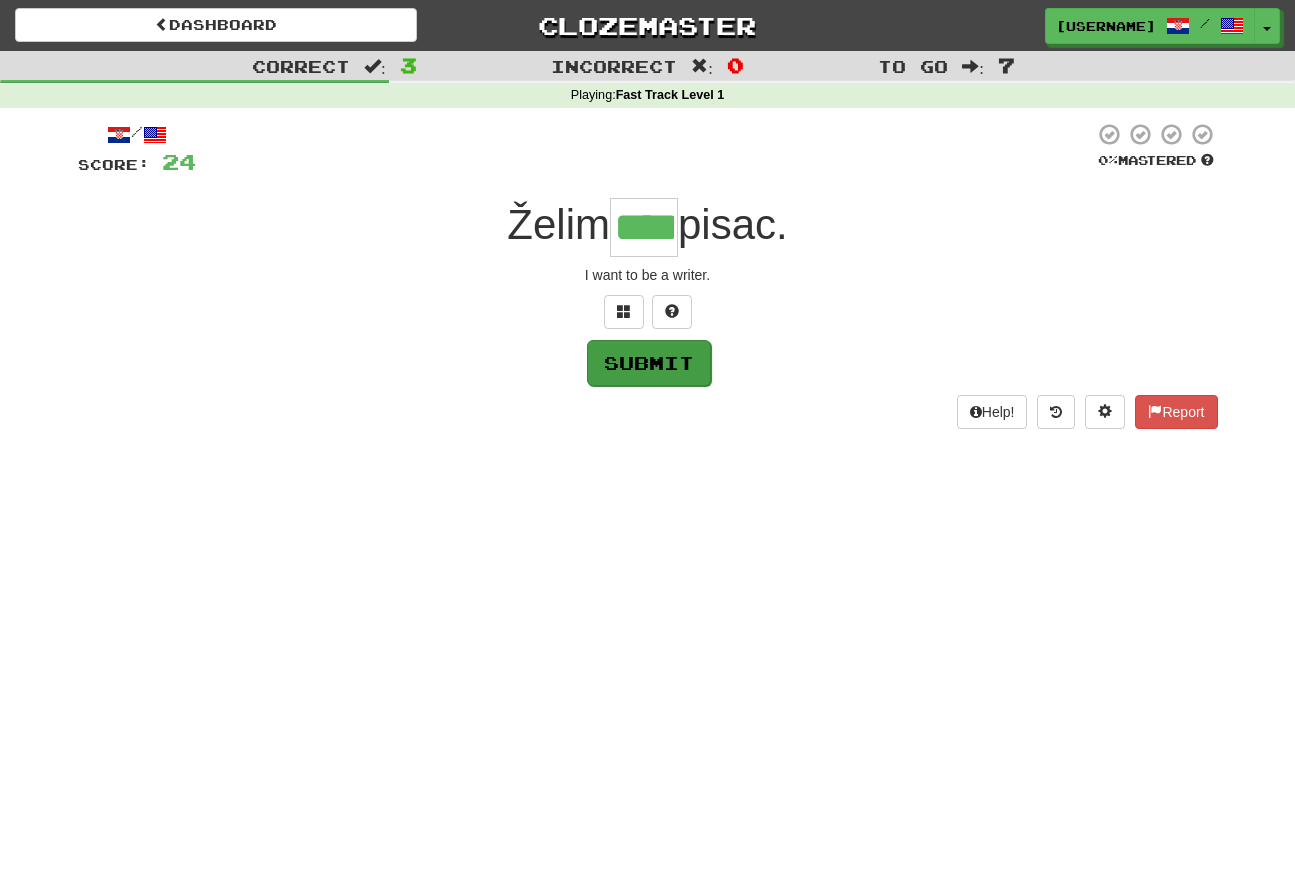 type on "****" 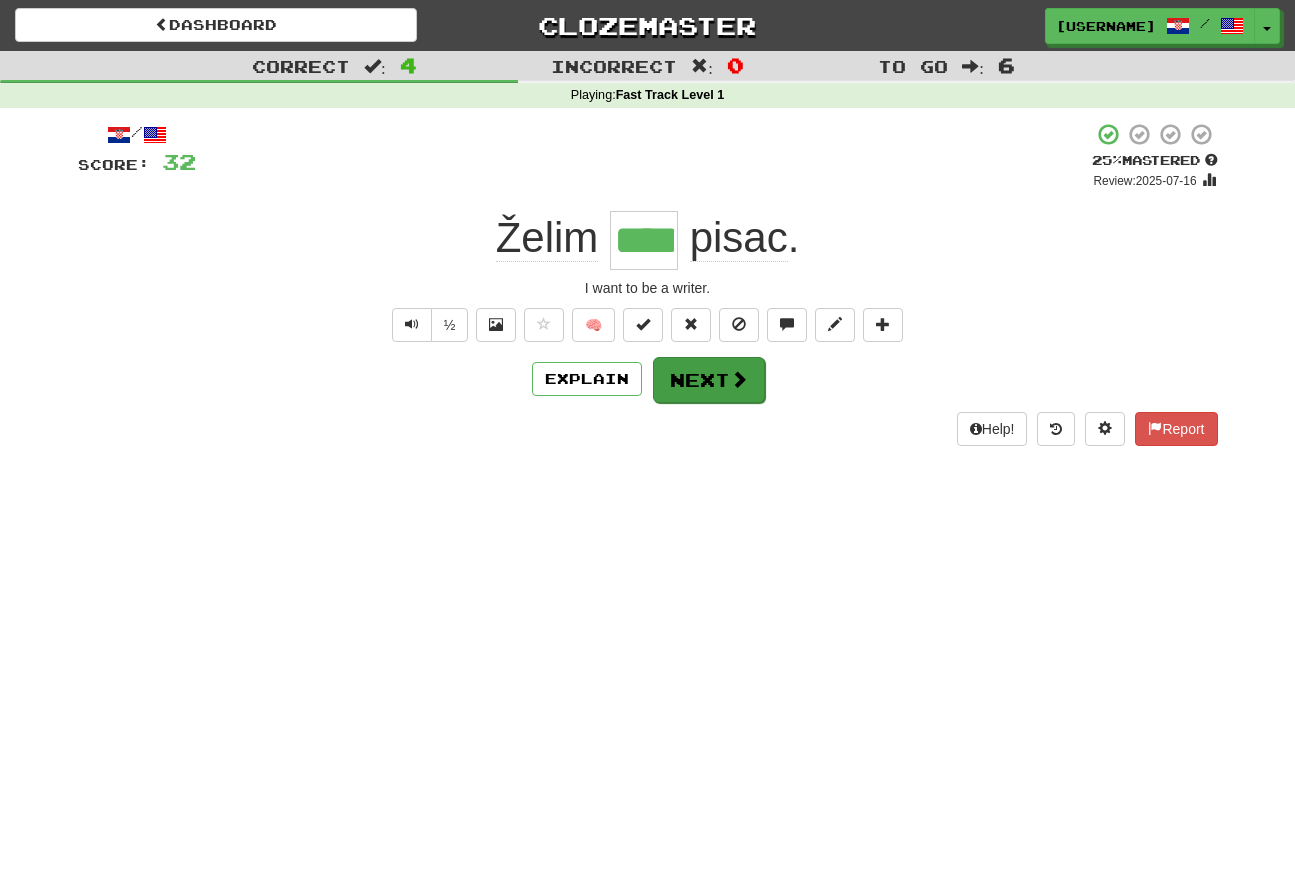 click on "Next" at bounding box center [709, 380] 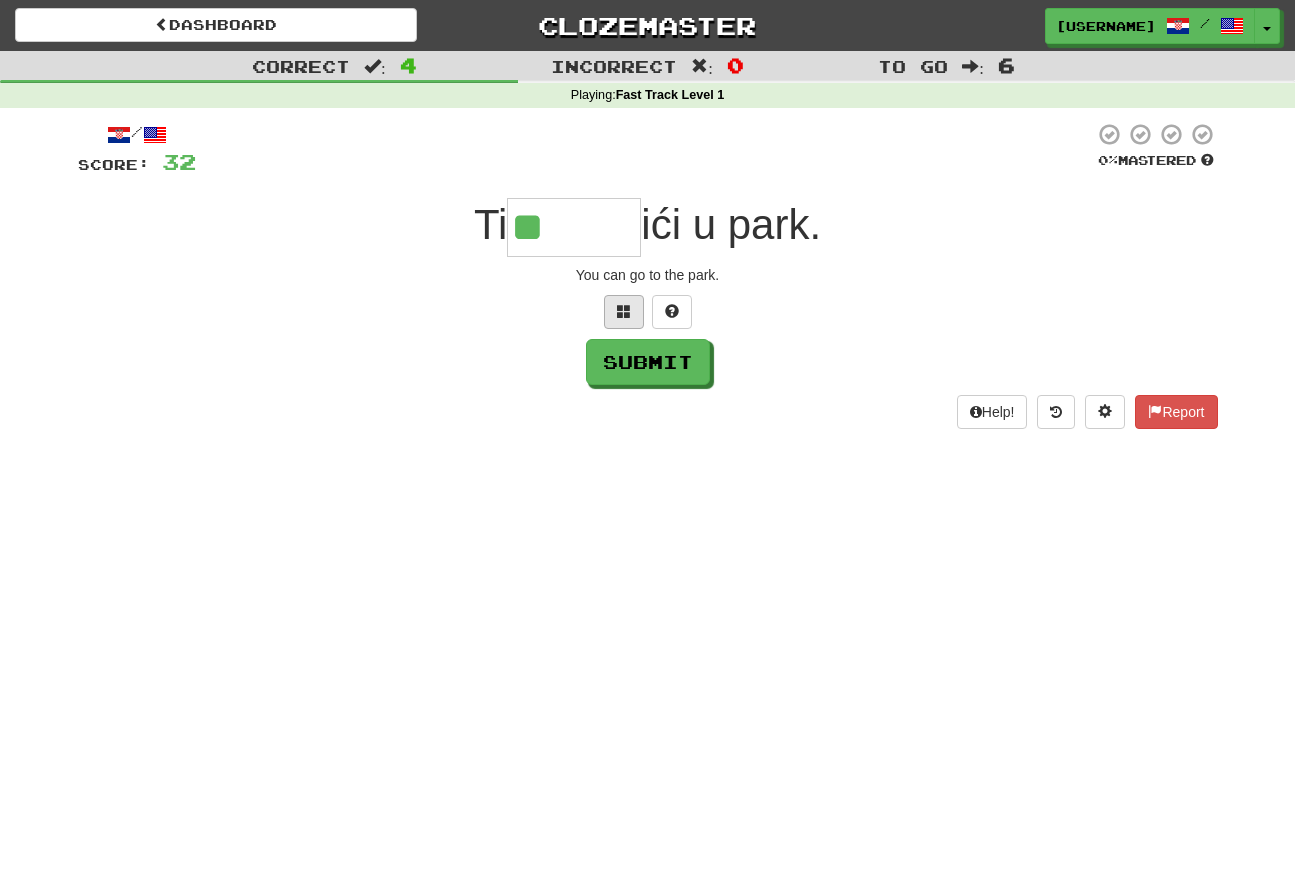 click at bounding box center (624, 312) 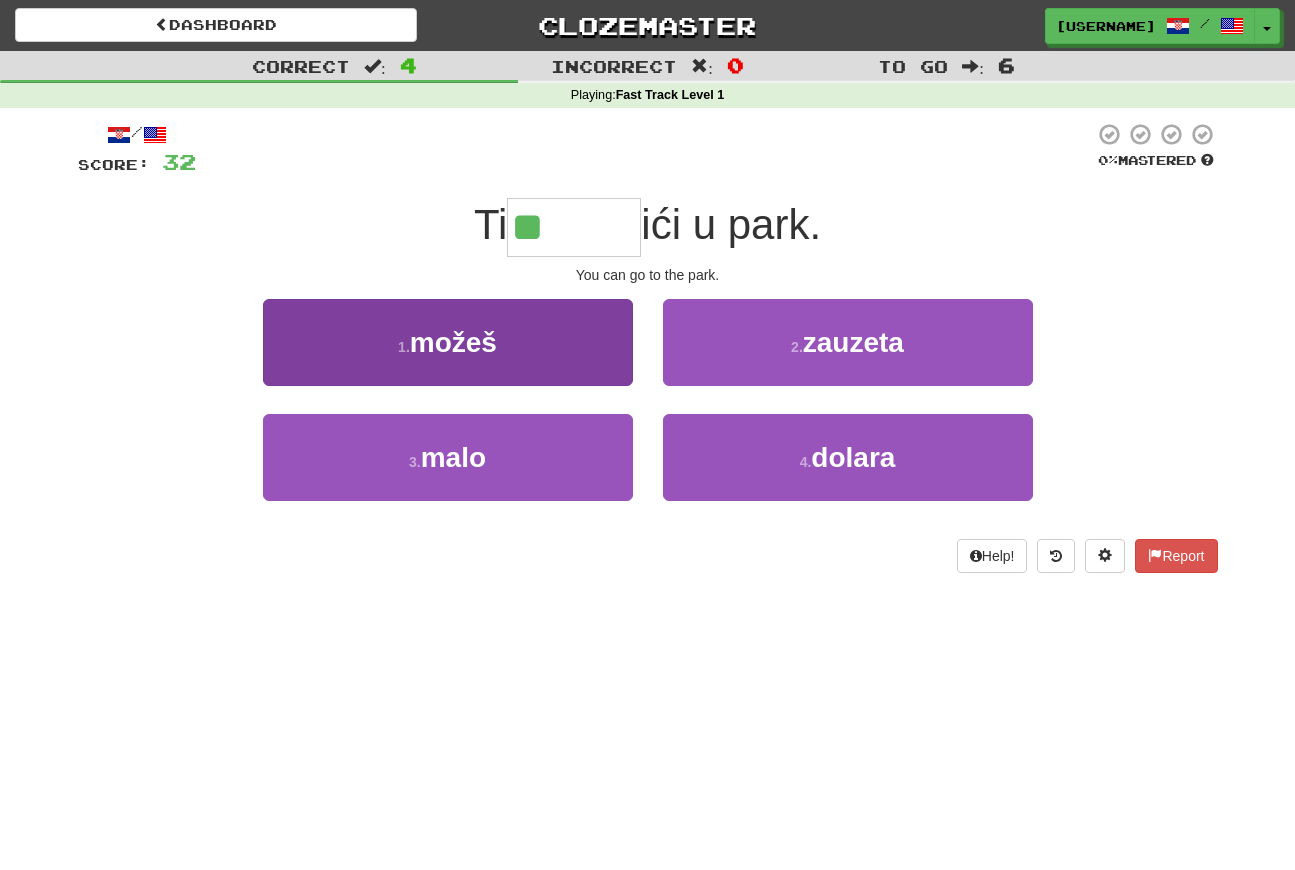 click on "možeš" at bounding box center (453, 342) 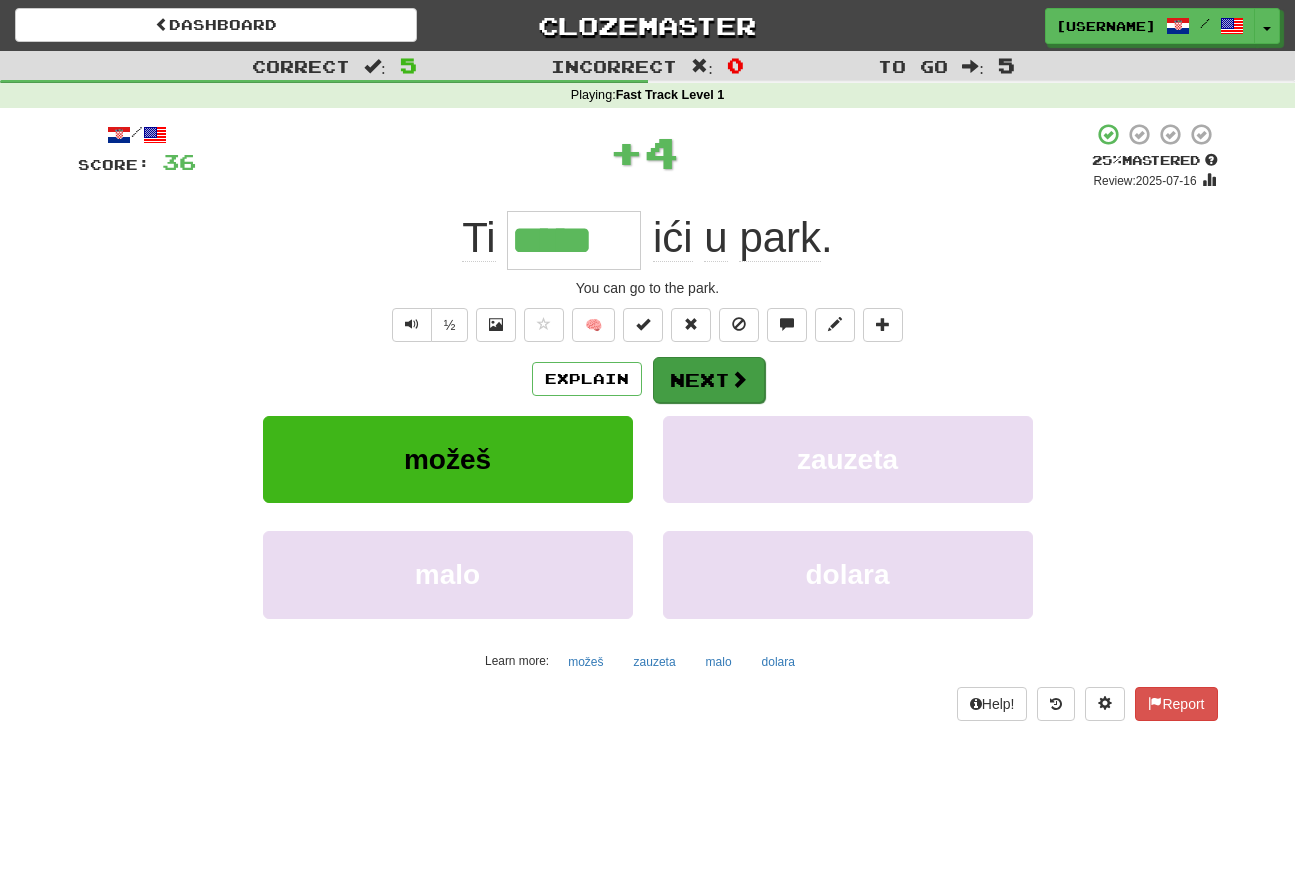 click on "Next" at bounding box center (709, 380) 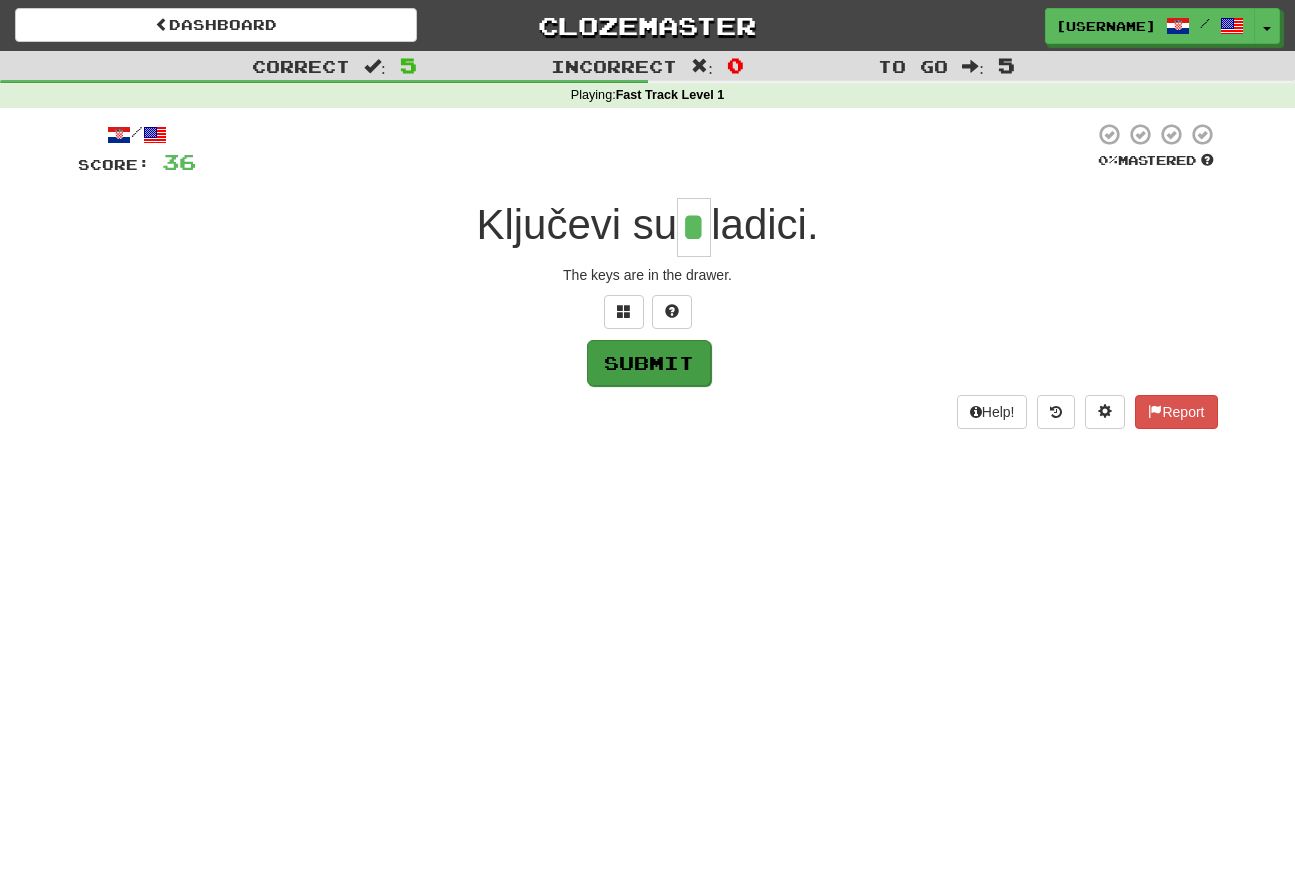 type on "*" 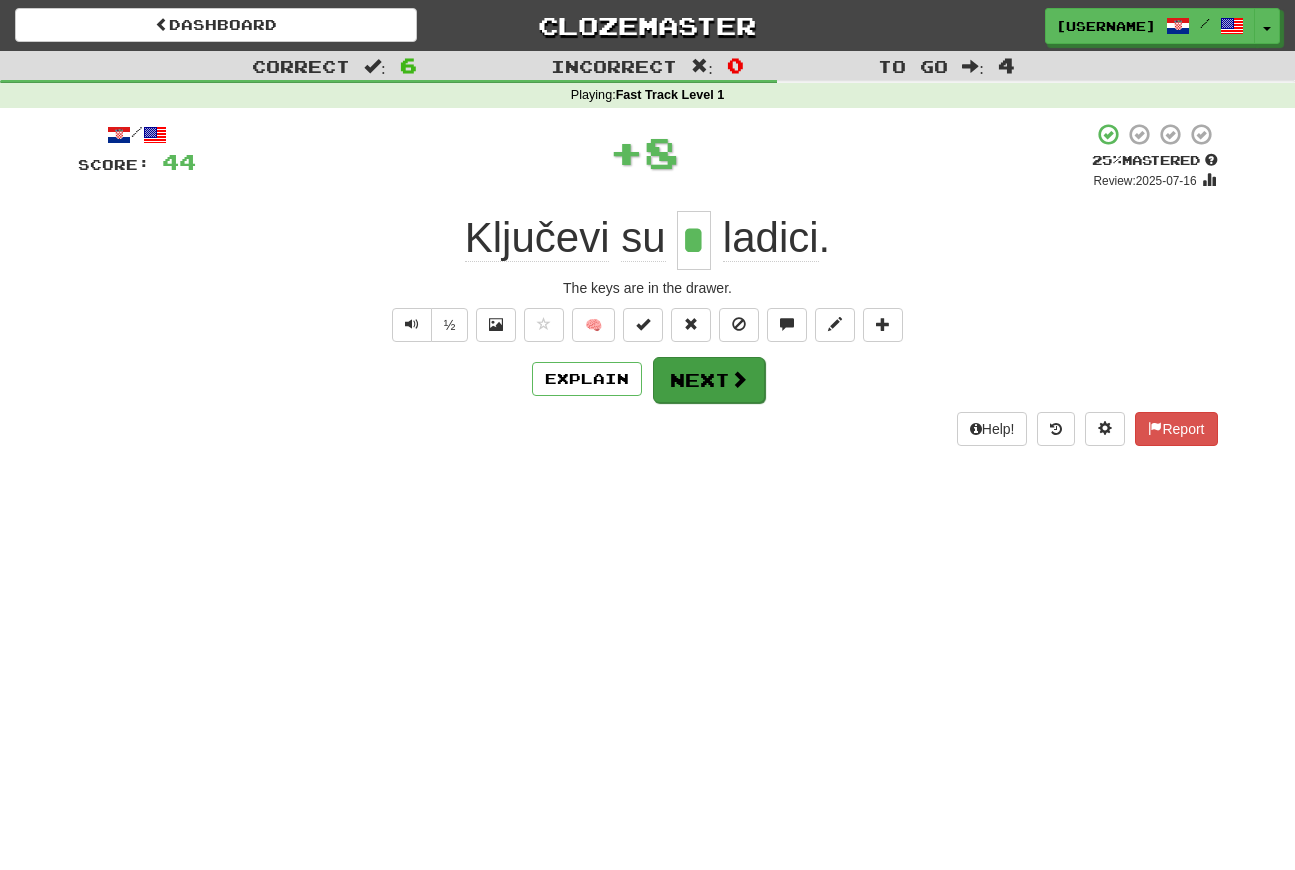 click on "Next" at bounding box center [709, 380] 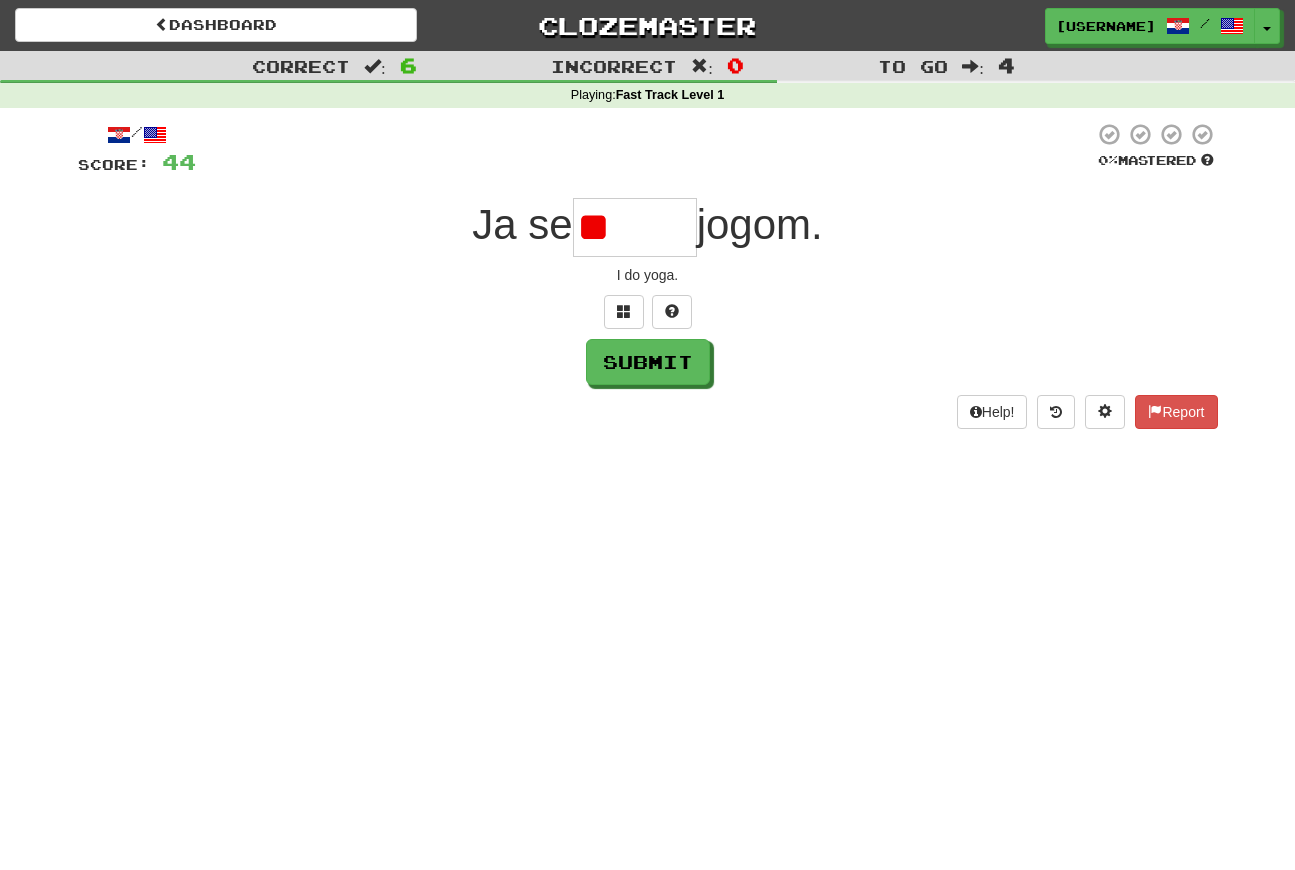 type on "*" 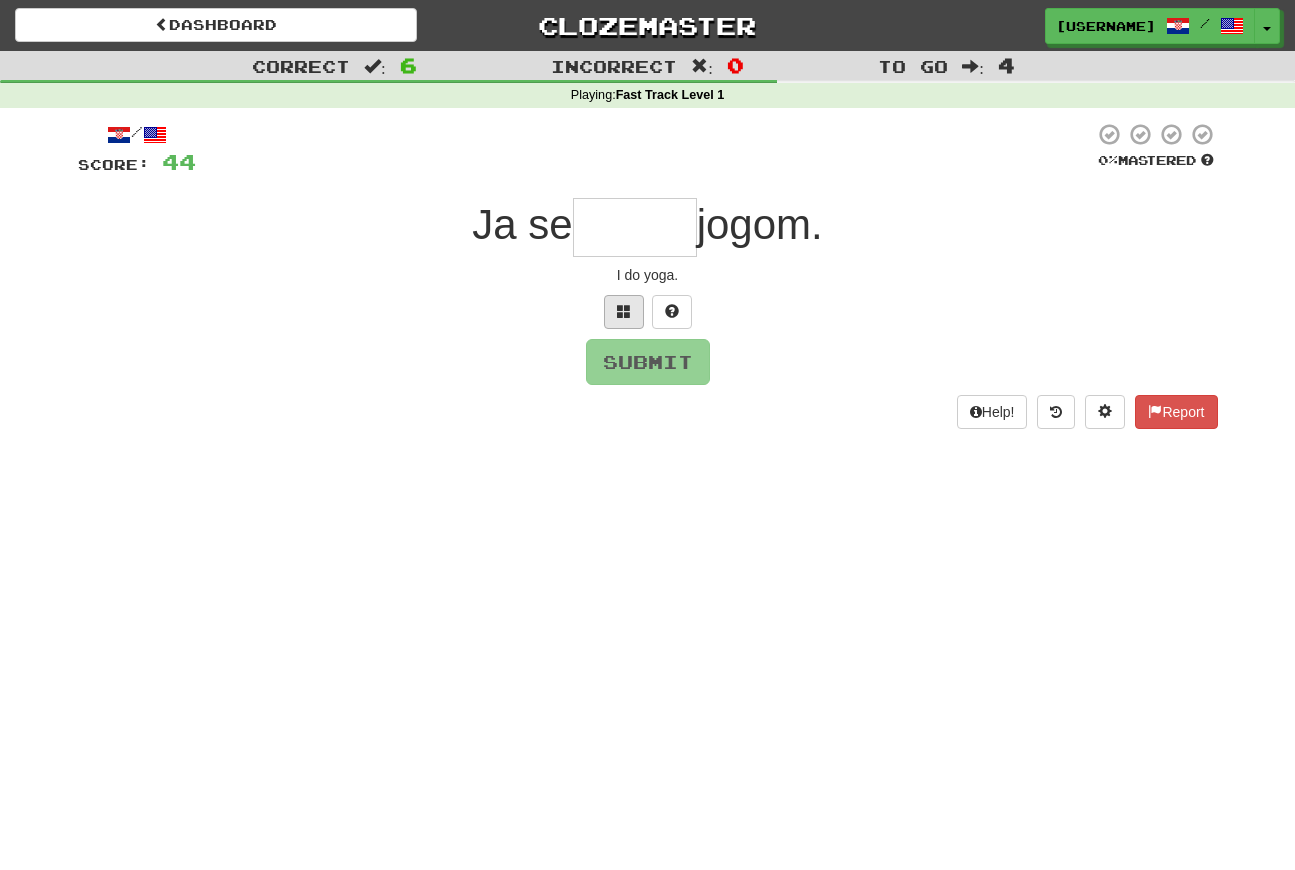 click at bounding box center [624, 311] 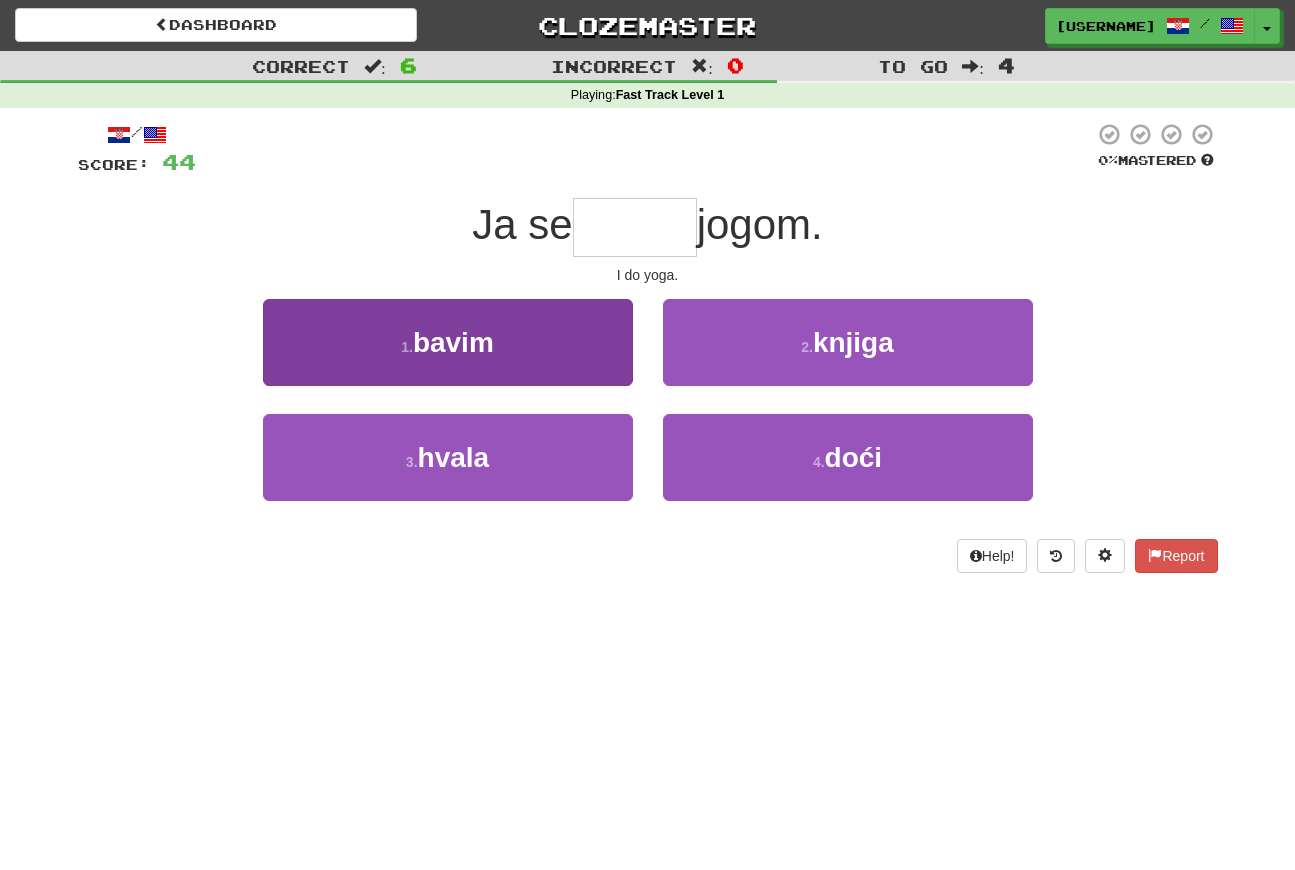click on "1 .  bavim" at bounding box center [448, 342] 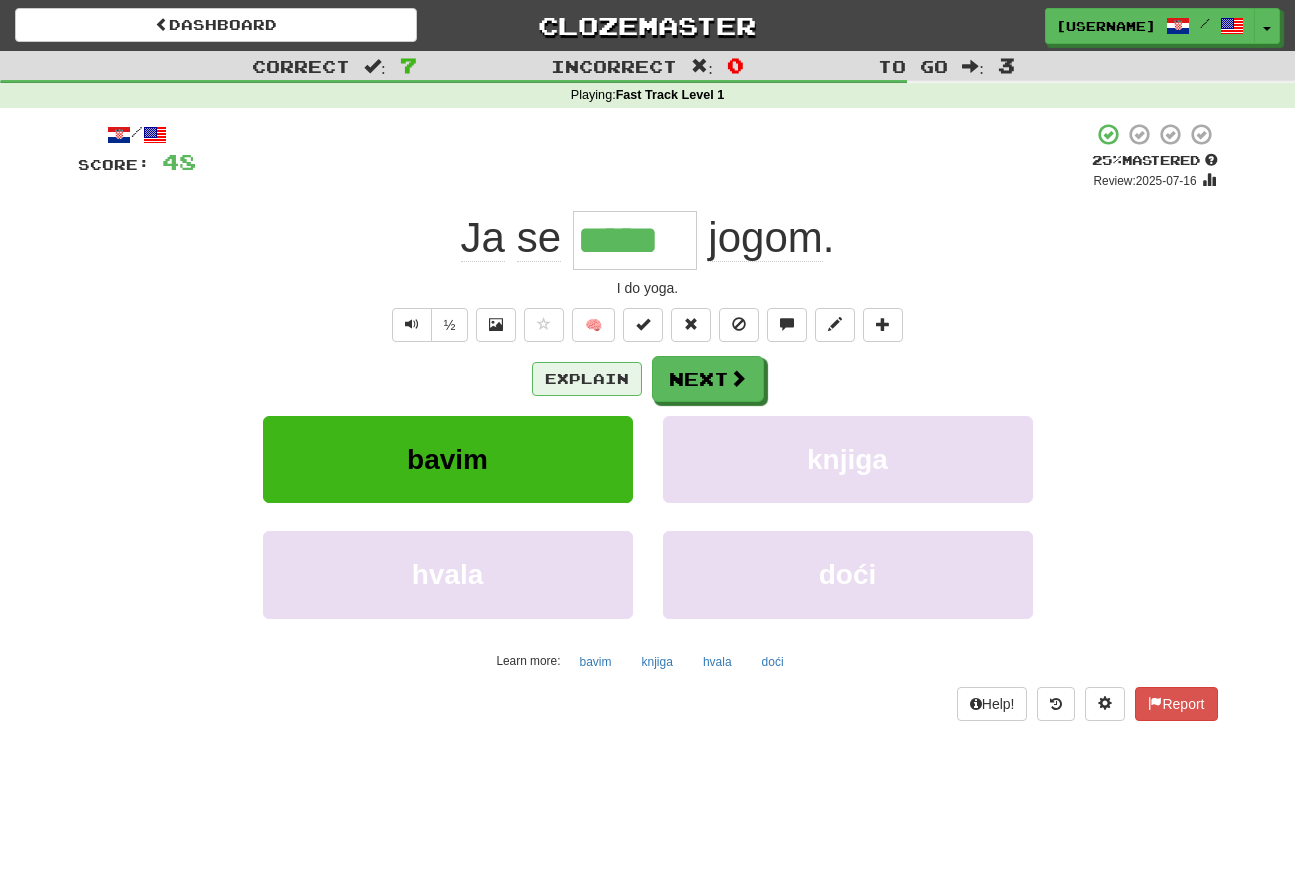 click on "Explain" at bounding box center [587, 379] 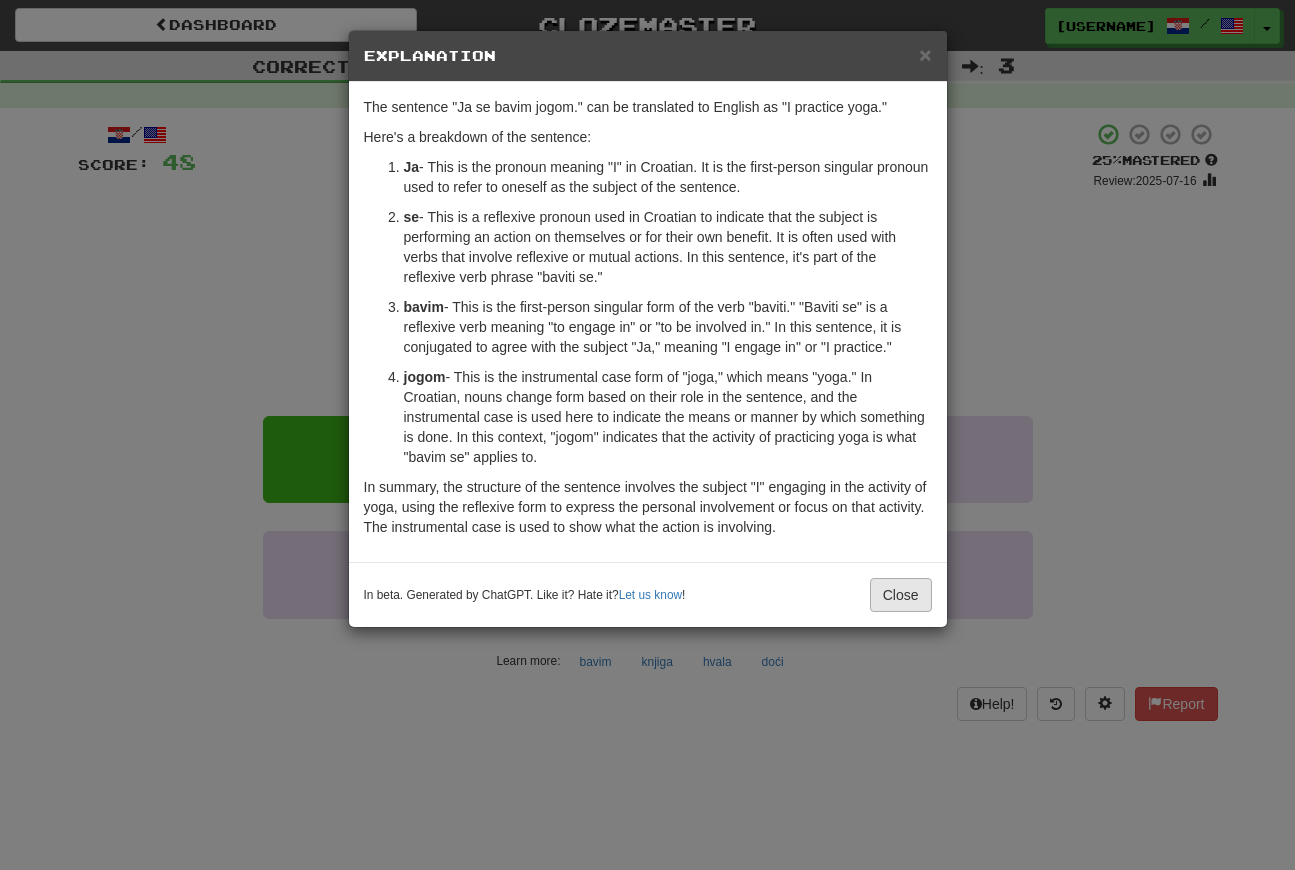 click on "Close" at bounding box center (901, 595) 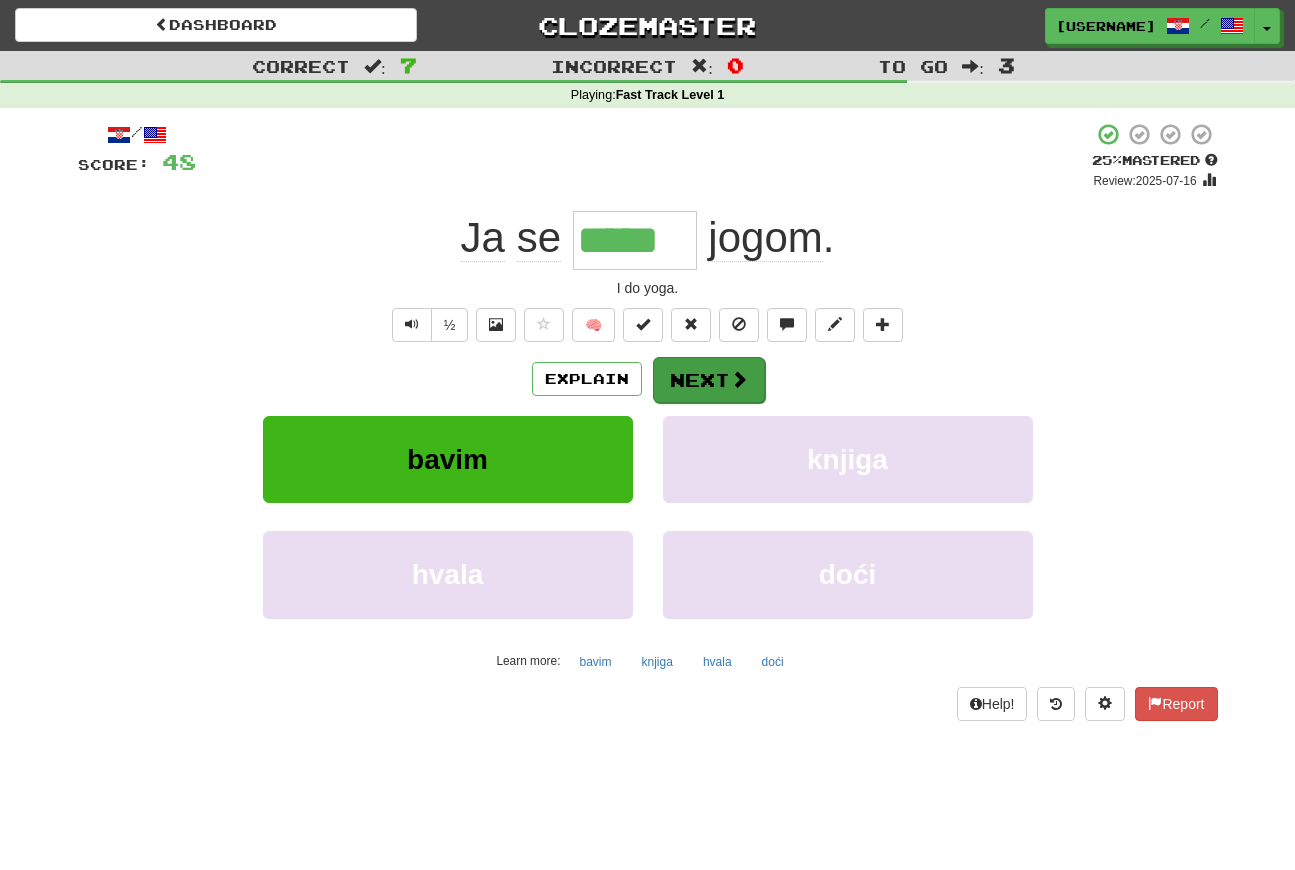 click on "Next" at bounding box center (709, 380) 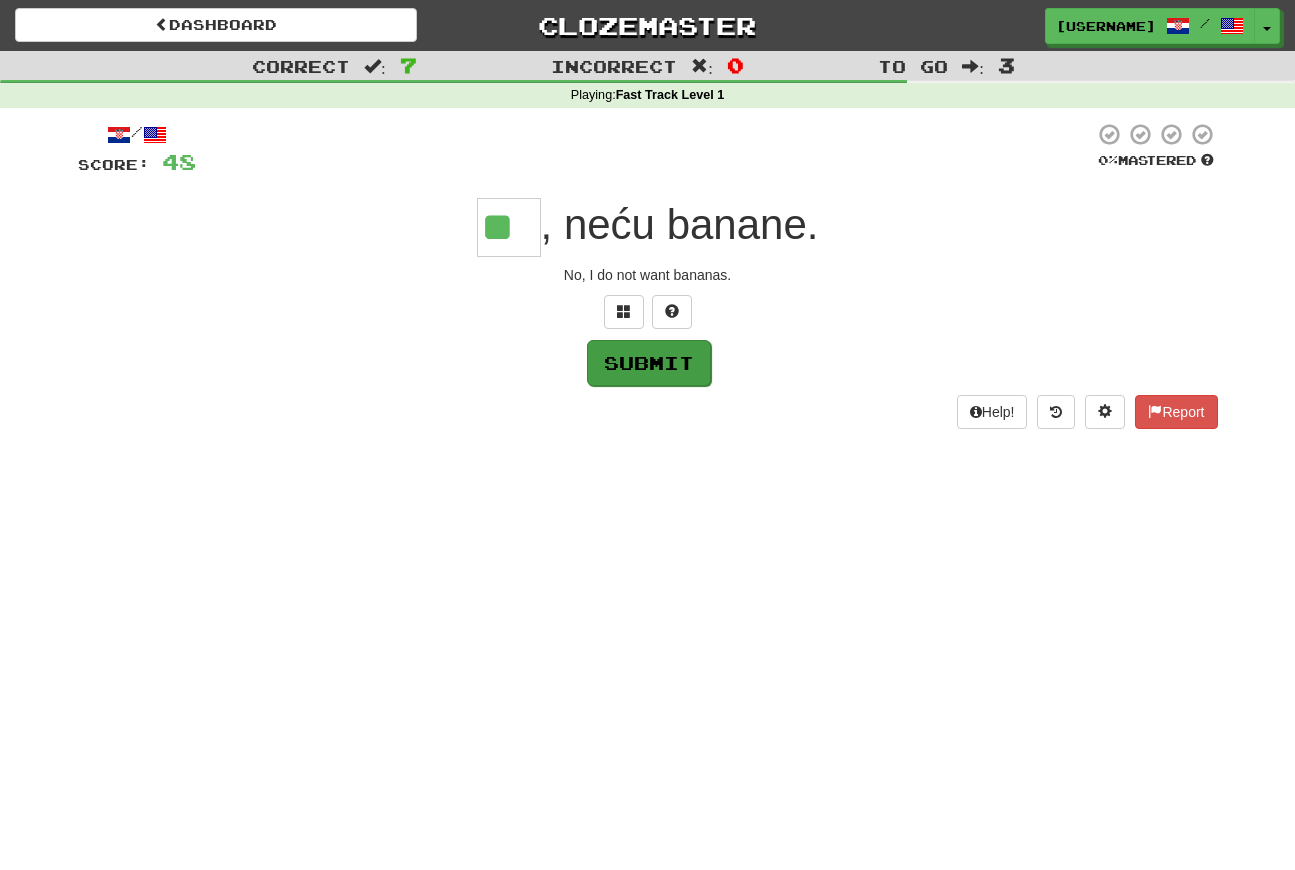 type on "**" 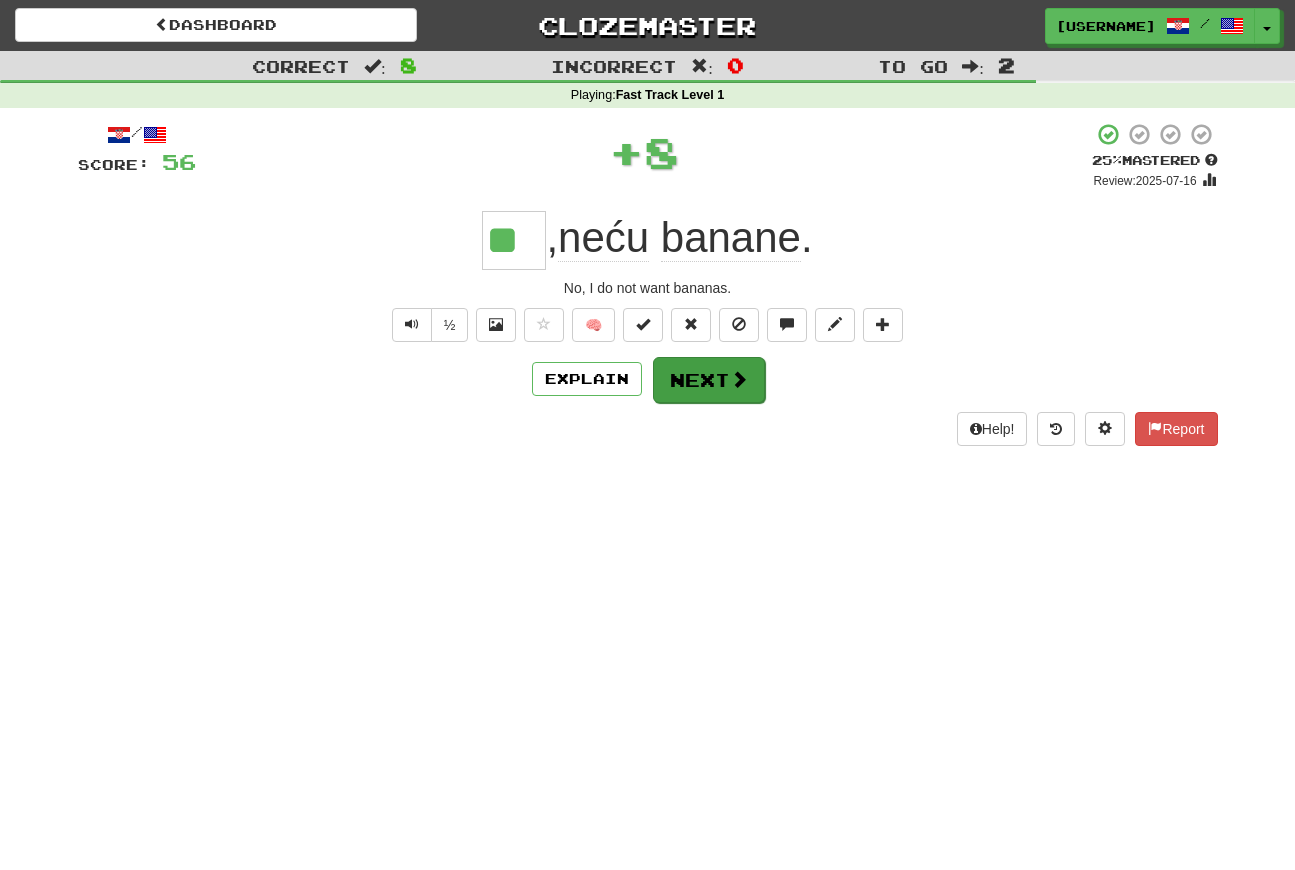 click on "Next" at bounding box center (709, 380) 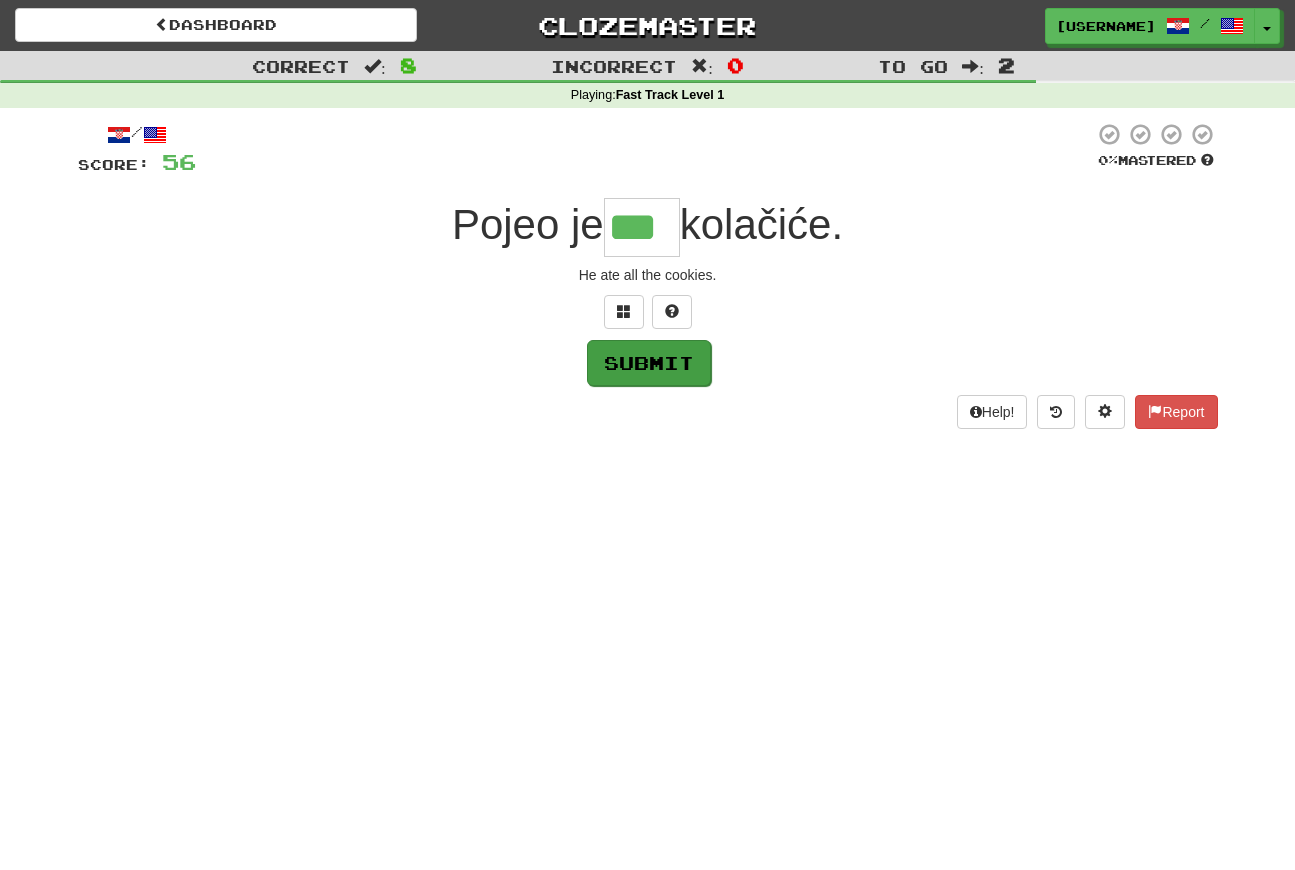 type on "***" 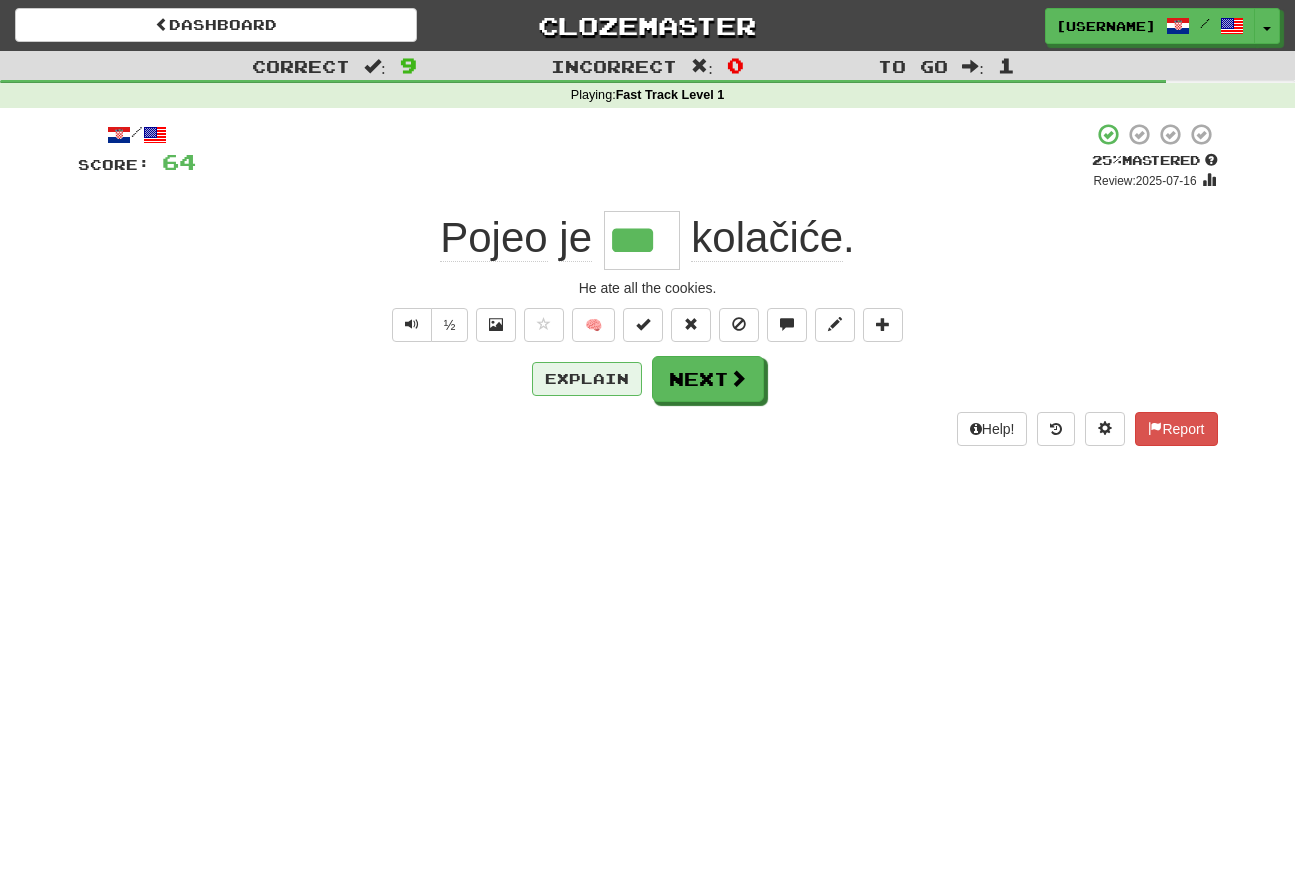 click on "Explain" at bounding box center [587, 379] 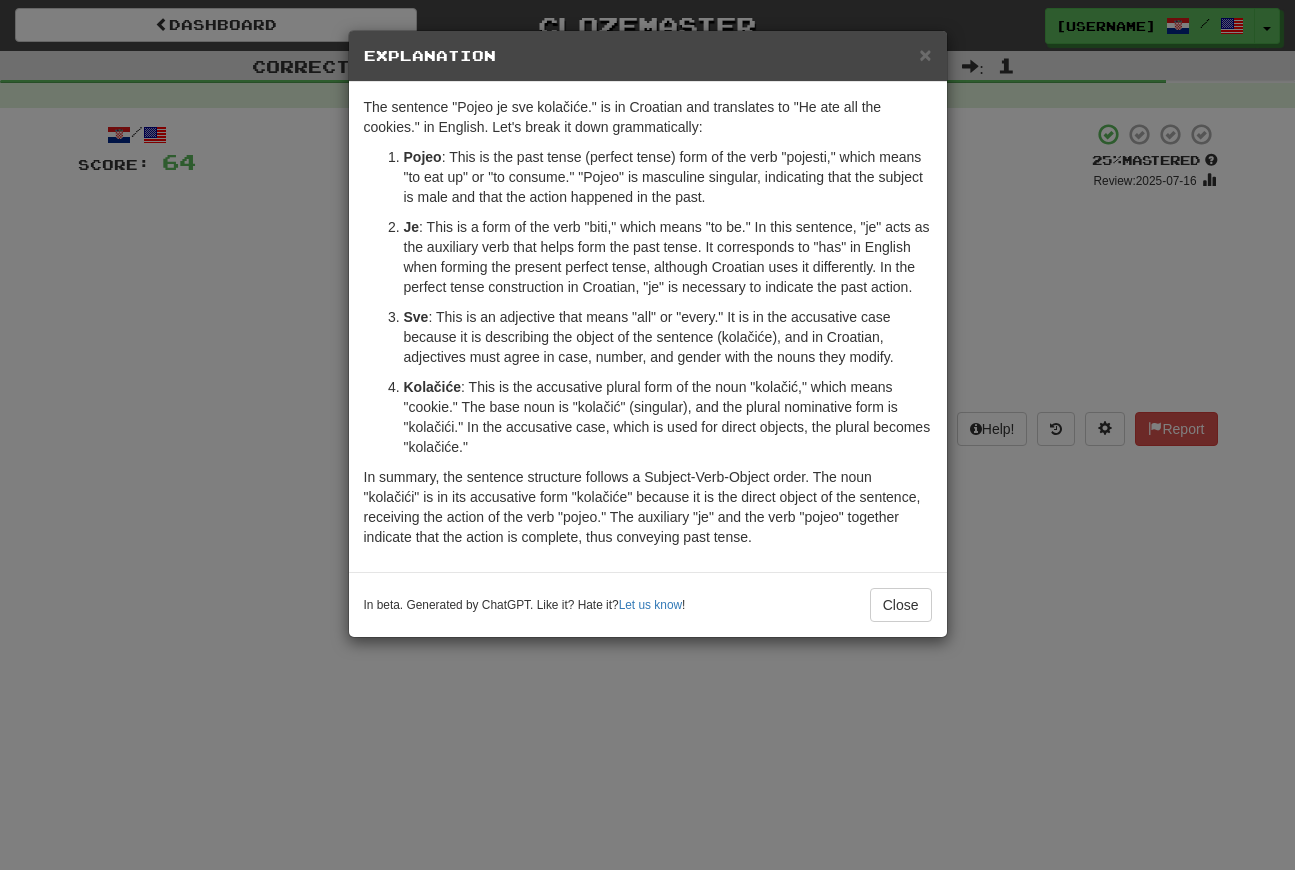 click on "× Explanation The sentence "Pojeo je sve kolačiće." is in Croatian and translates to "He ate all the cookies." in English. Let's break it down grammatically:
Pojeo : This is the past tense (perfect tense) form of the verb "pojesti," which means "to eat up" or "to consume." "Pojeo" is masculine singular, indicating that the subject is male and that the action happened in the past.
Je : This is a form of the verb "biti," which means "to be." In this sentence, "je" acts as the auxiliary verb that helps form the past tense. It corresponds to "has" in English when forming the present perfect tense, although Croatian uses it differently. In the perfect tense construction in Croatian, "je" is necessary to indicate the past action.
Sve : This is an adjective that means "all" or "every." It is in the accusative case because it is describing the object of the sentence (kolačiće), and in Croatian, adjectives must agree in case, number, and gender with the nouns they modify.
Kolačiće" at bounding box center (647, 435) 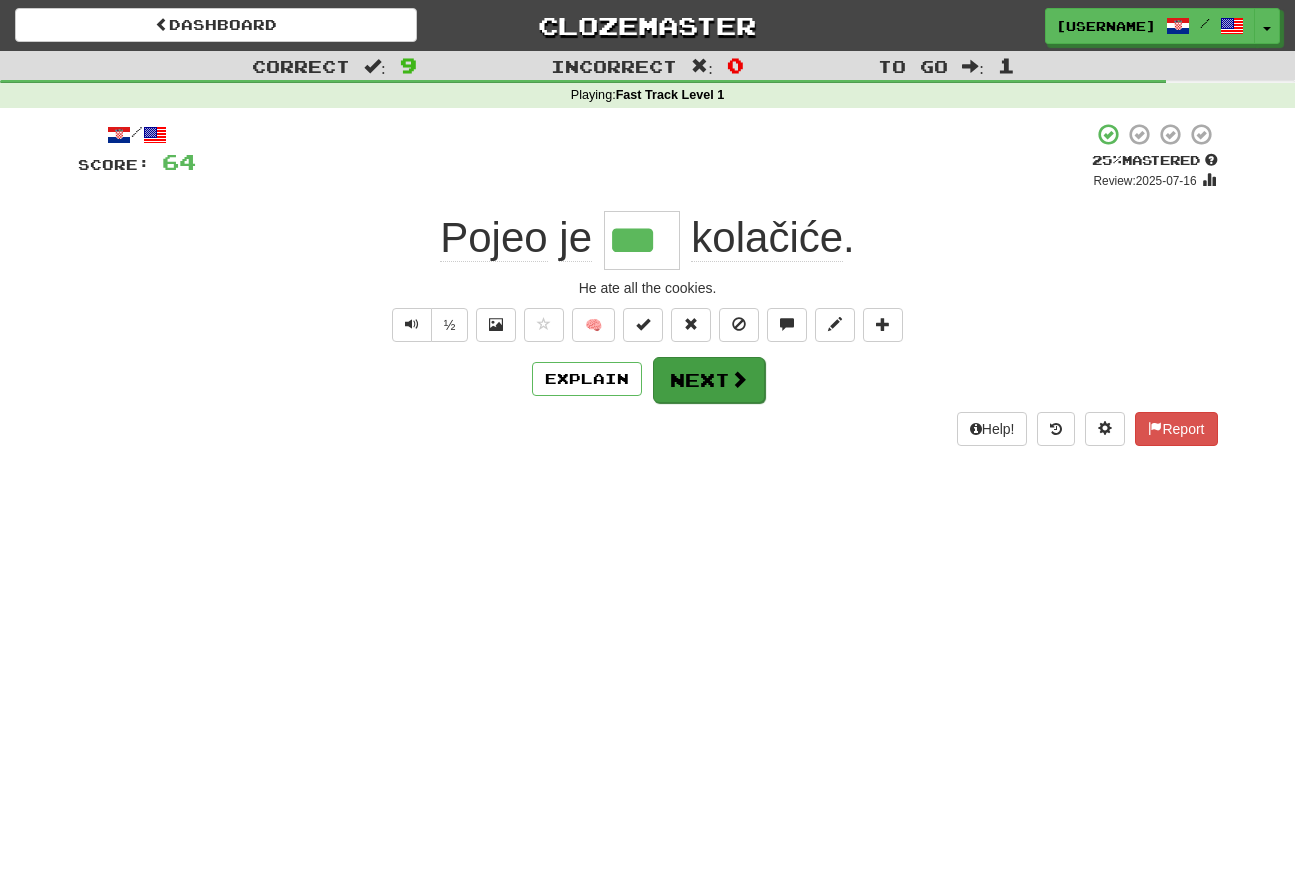 click at bounding box center (739, 379) 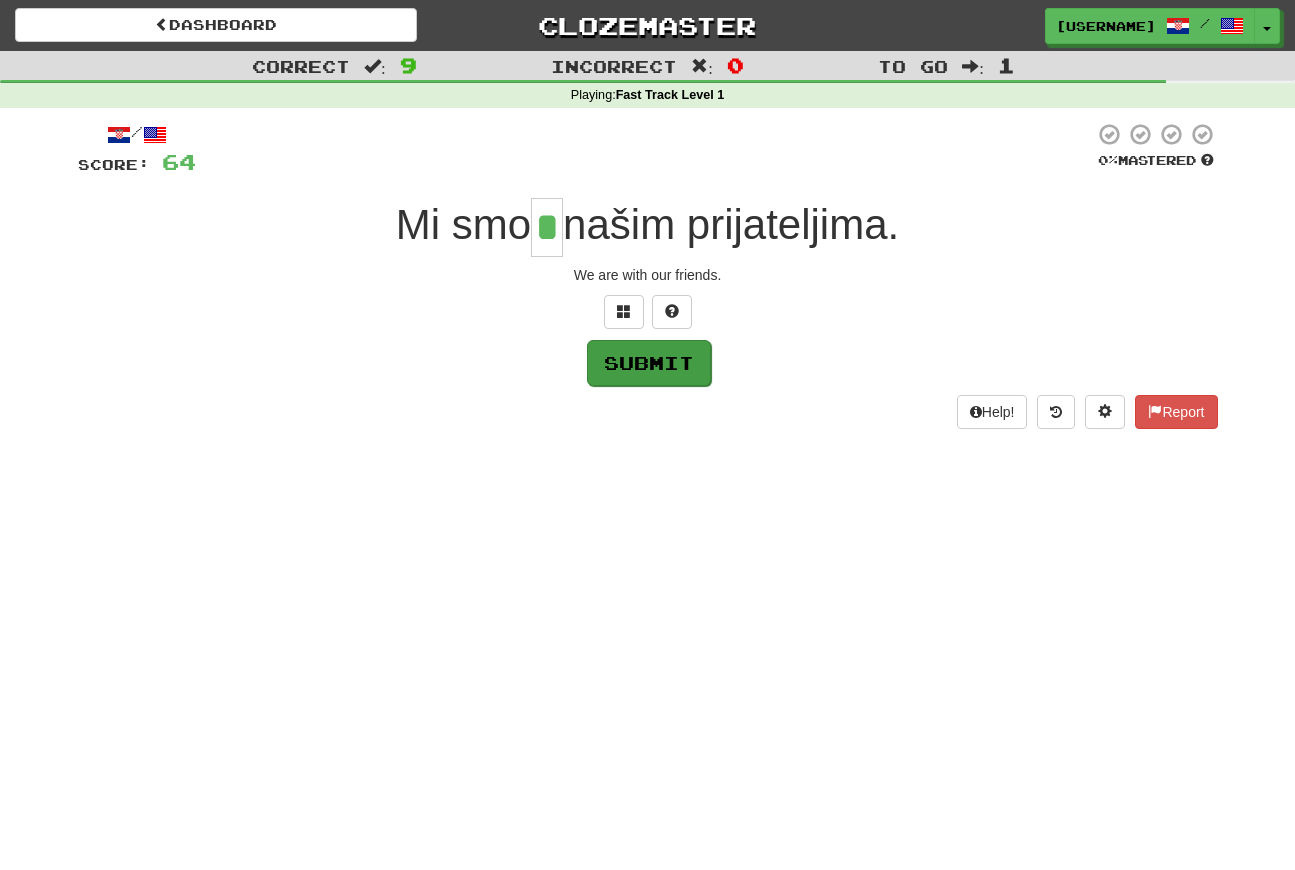 type on "*" 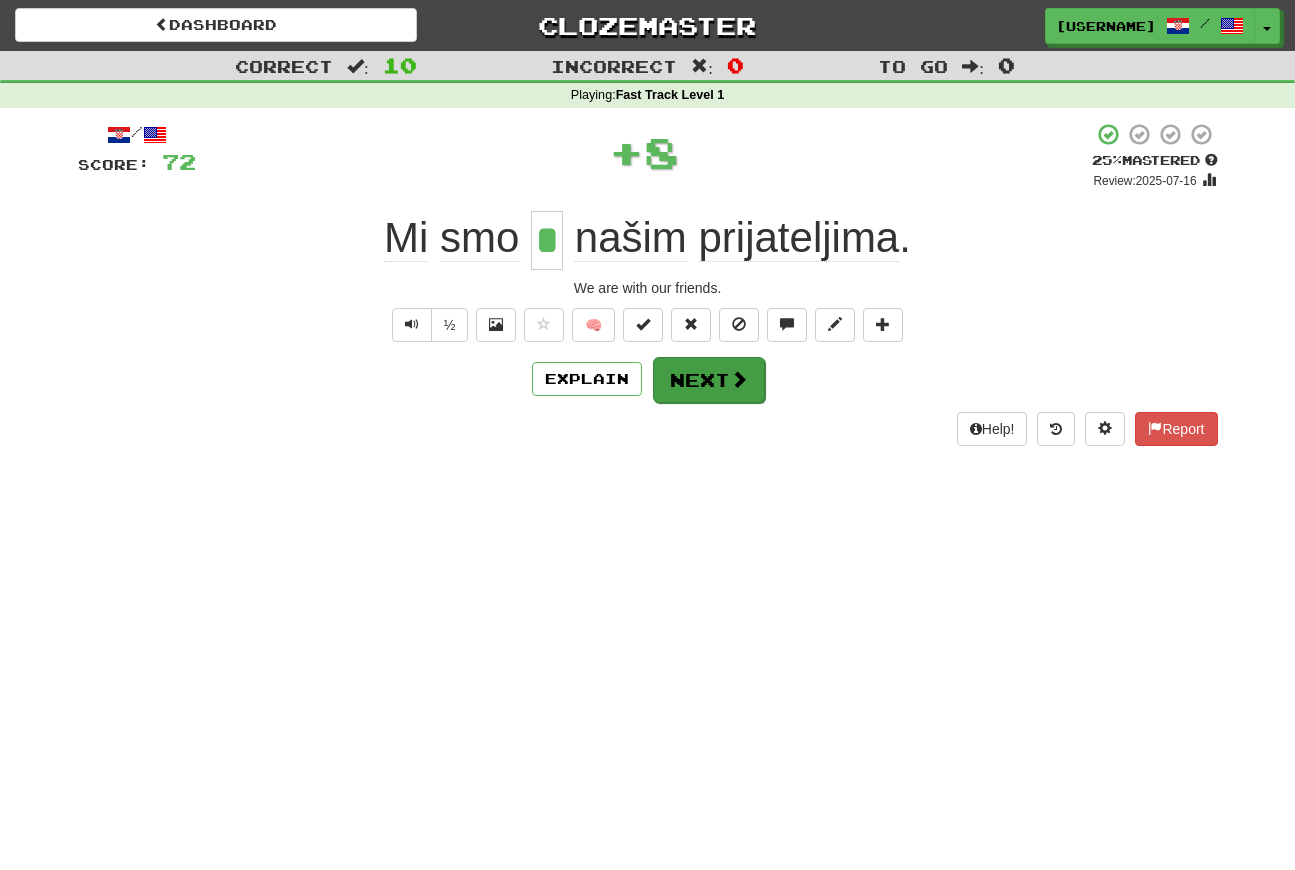 click on "Next" at bounding box center [709, 380] 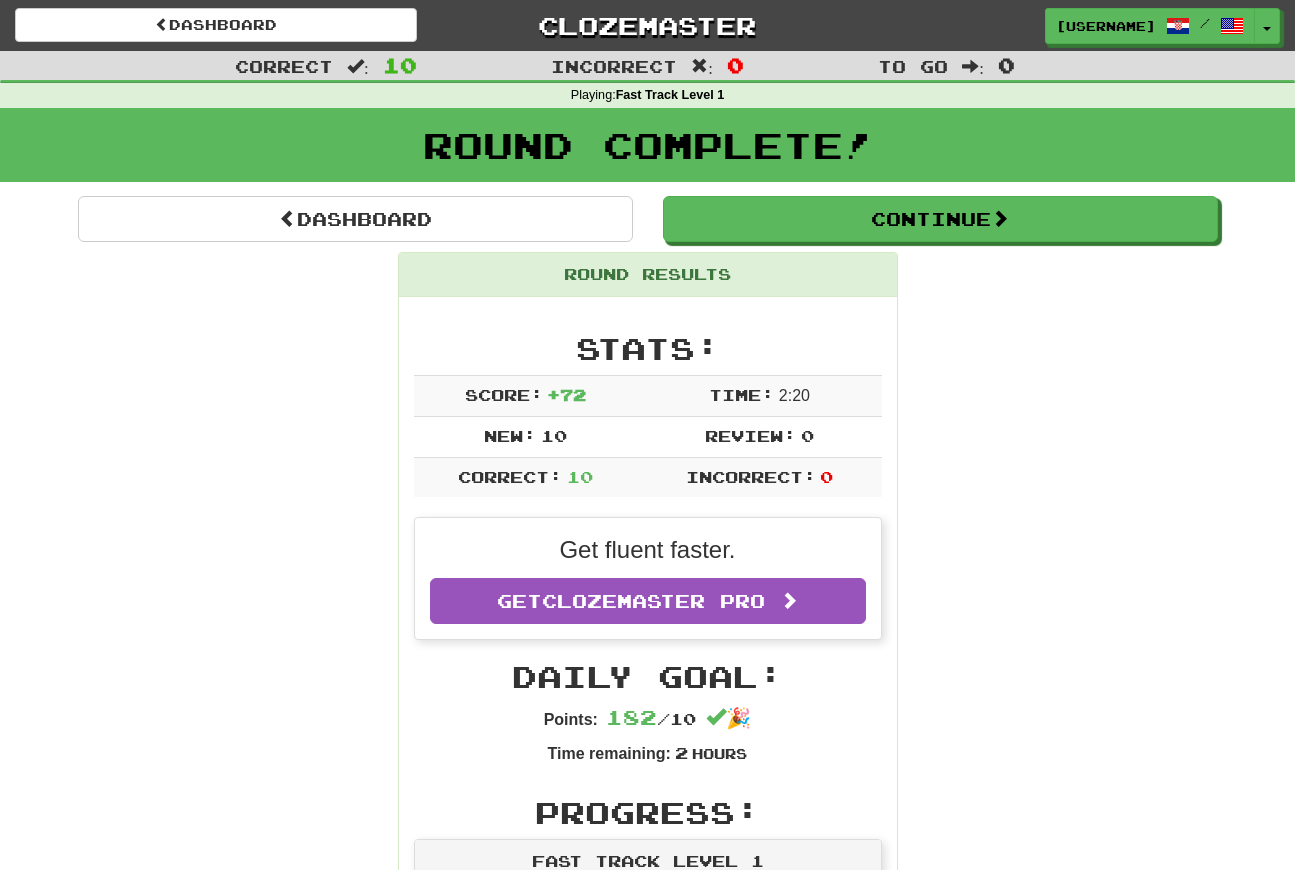 scroll, scrollTop: 0, scrollLeft: 0, axis: both 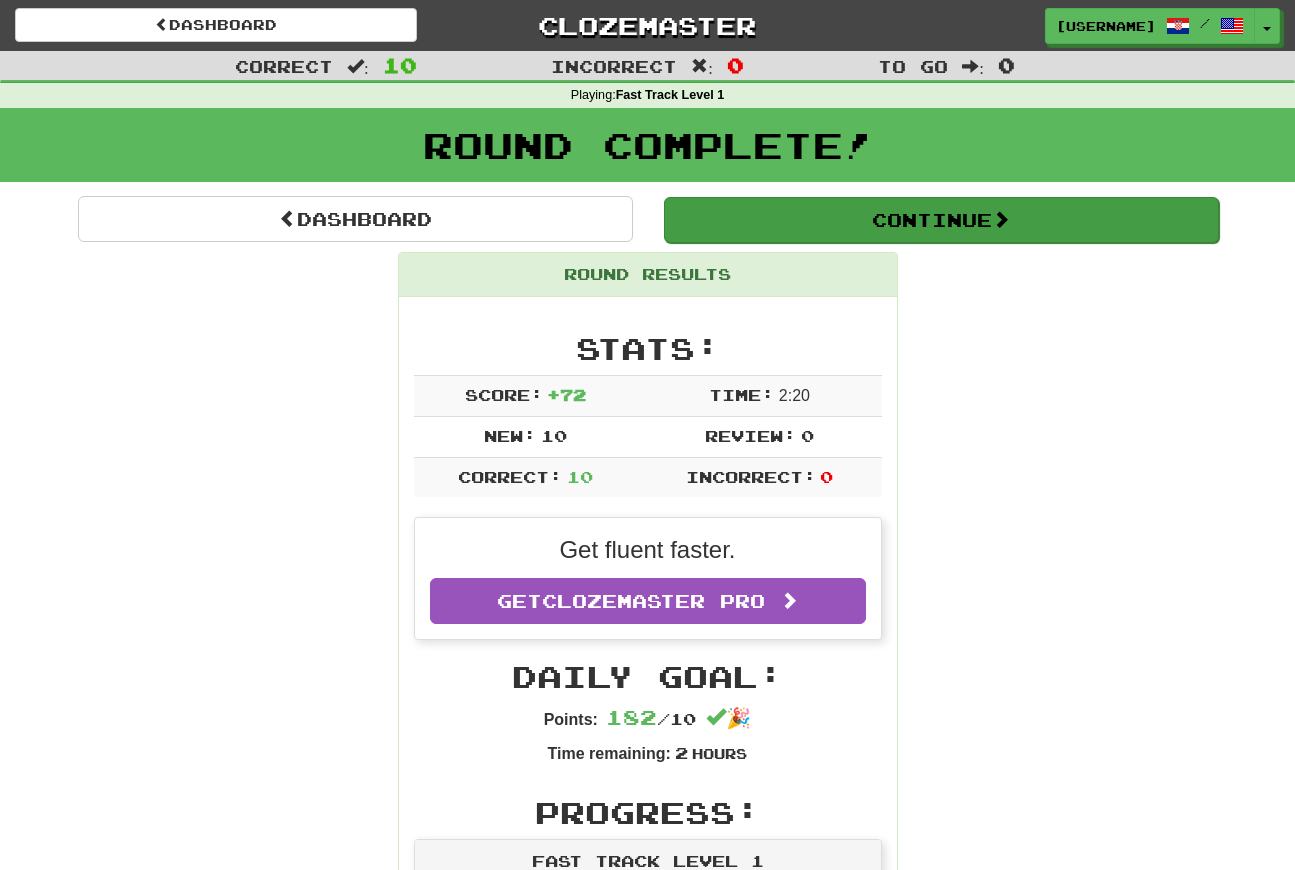 click on "Continue" at bounding box center [941, 220] 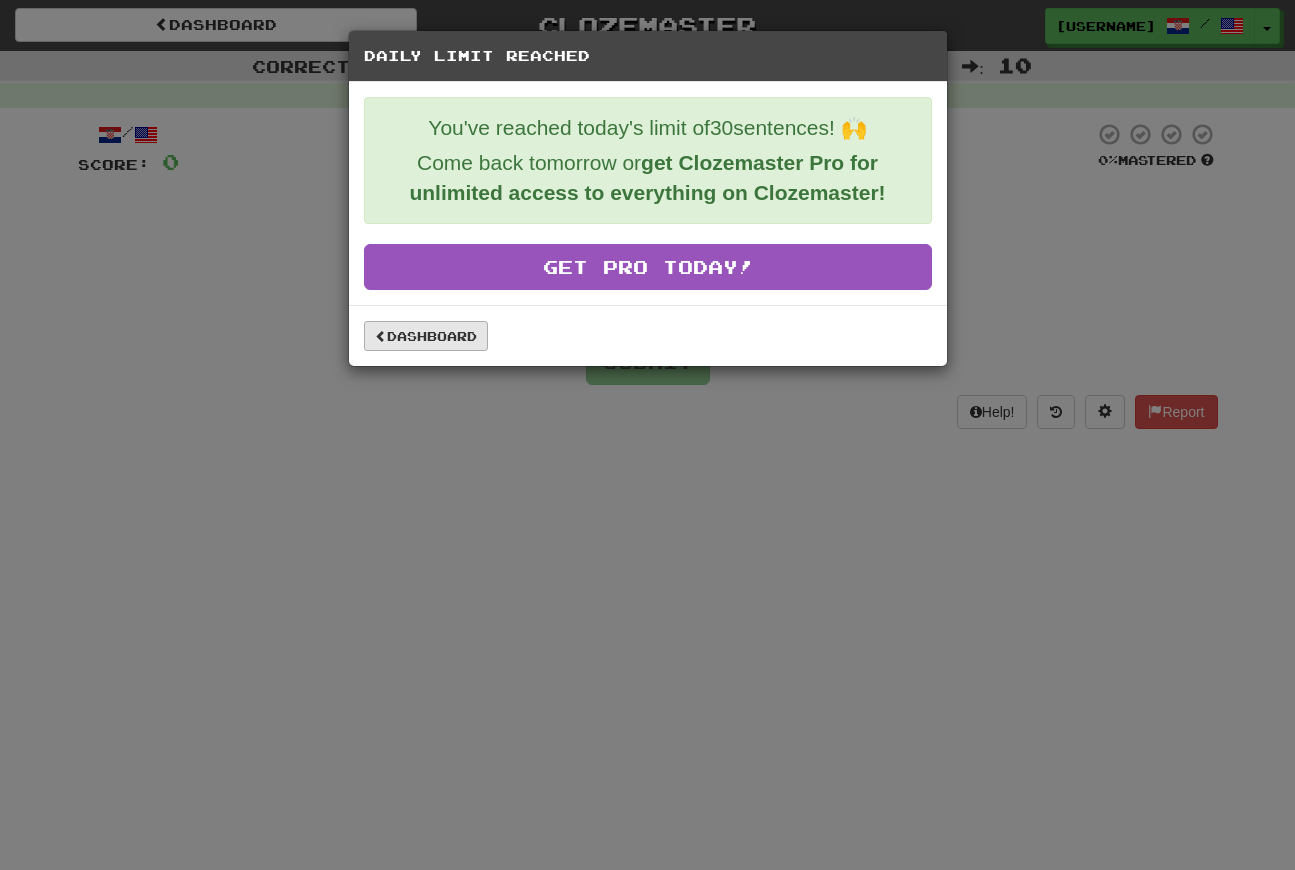 click on "Dashboard" at bounding box center (426, 336) 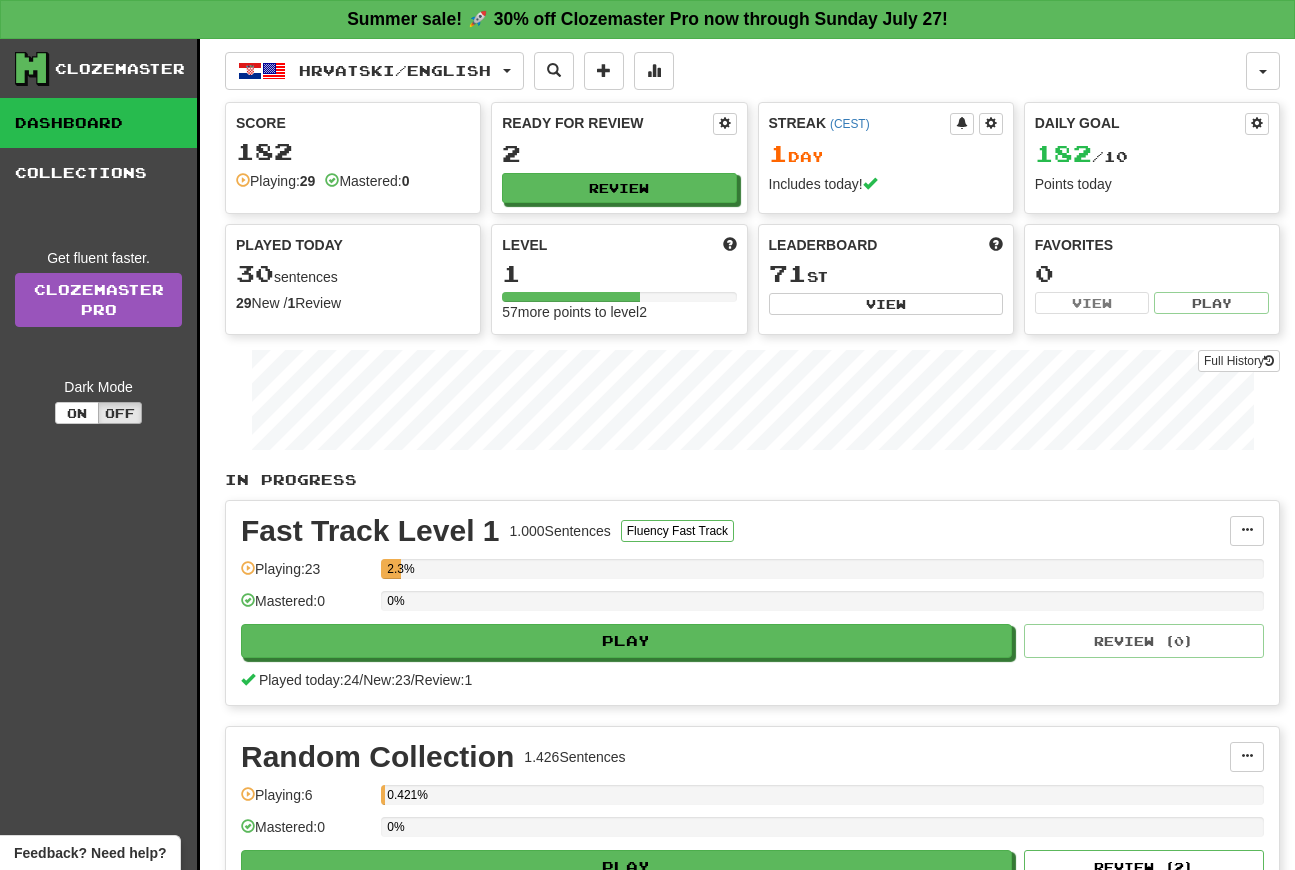 scroll, scrollTop: 0, scrollLeft: 0, axis: both 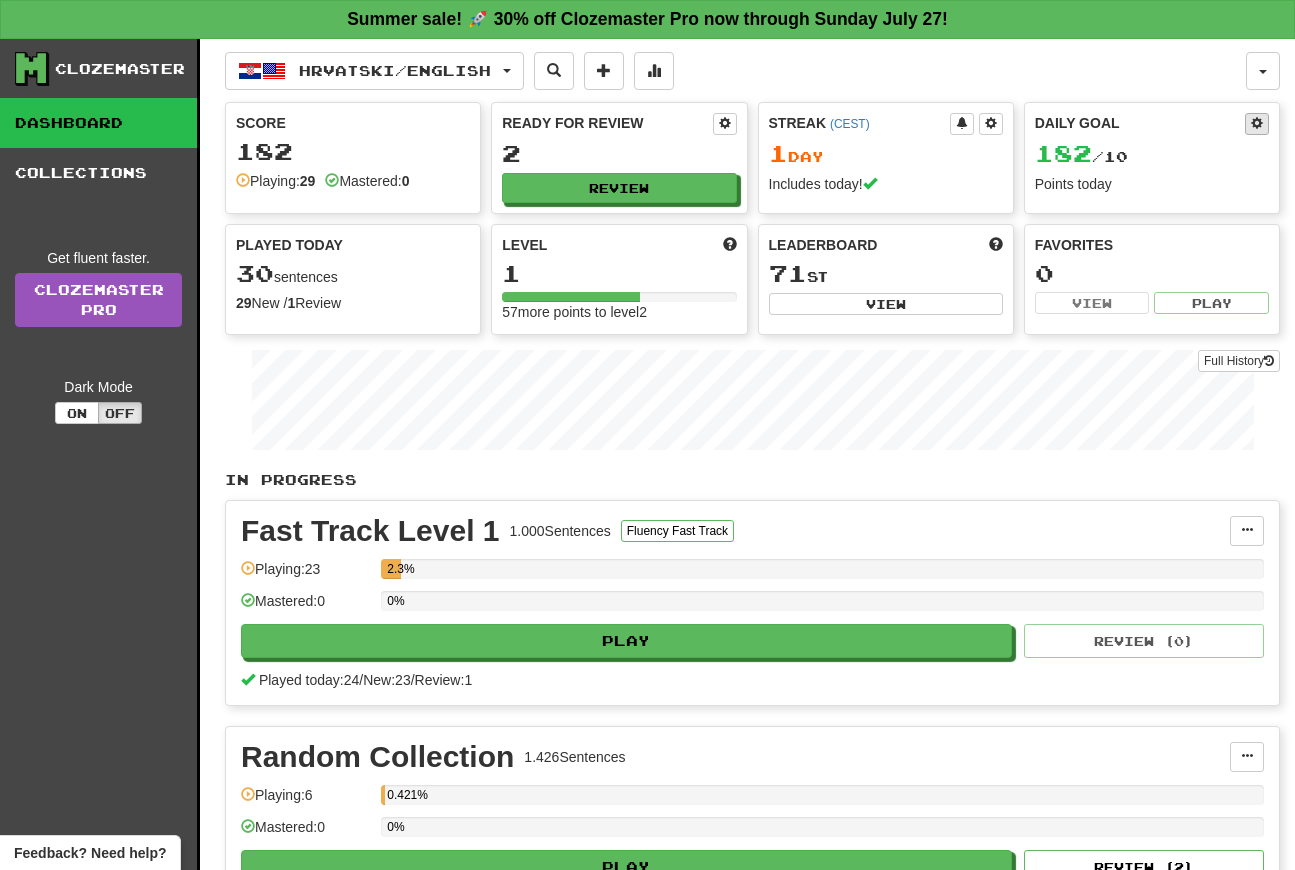 click at bounding box center (1257, 123) 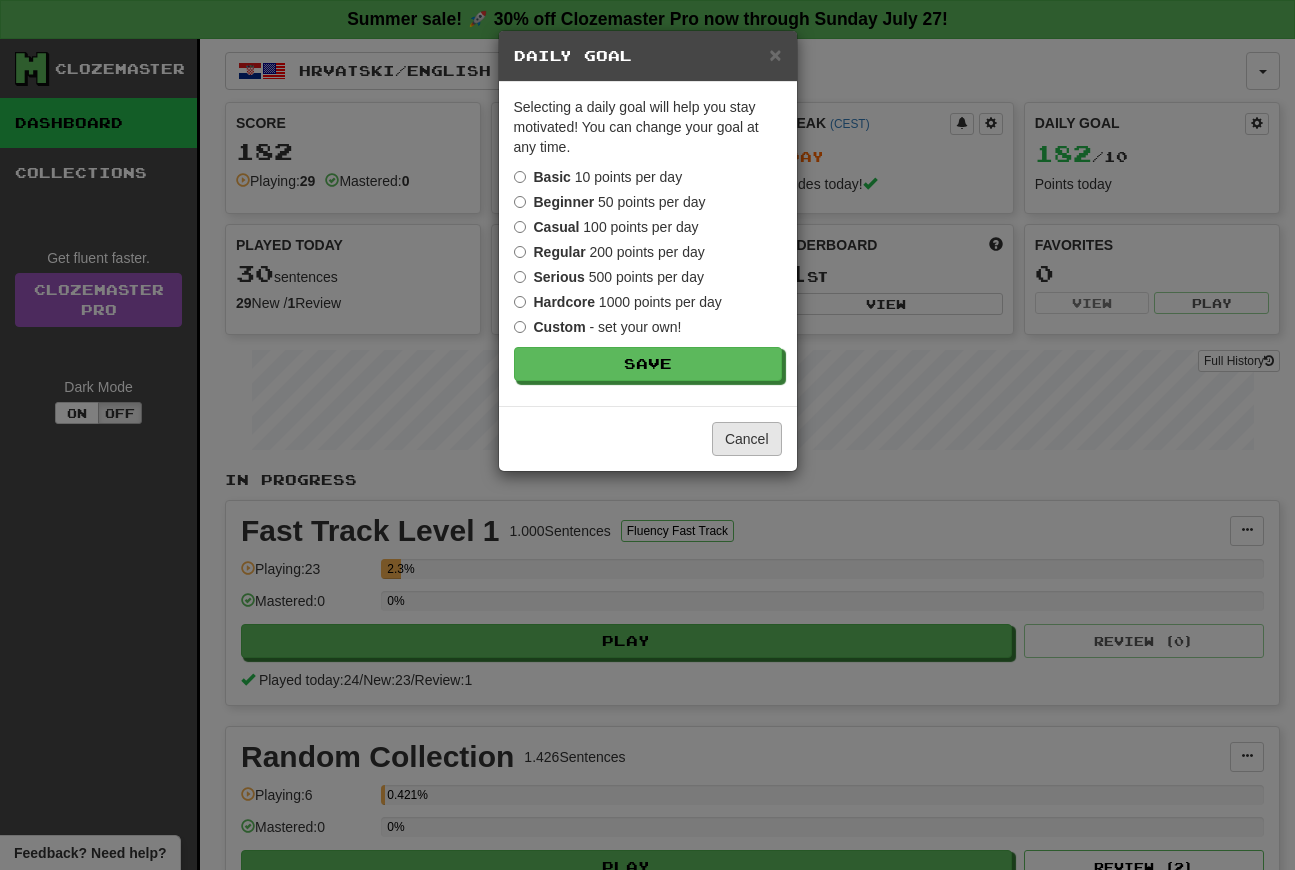 click on "Cancel" at bounding box center [747, 439] 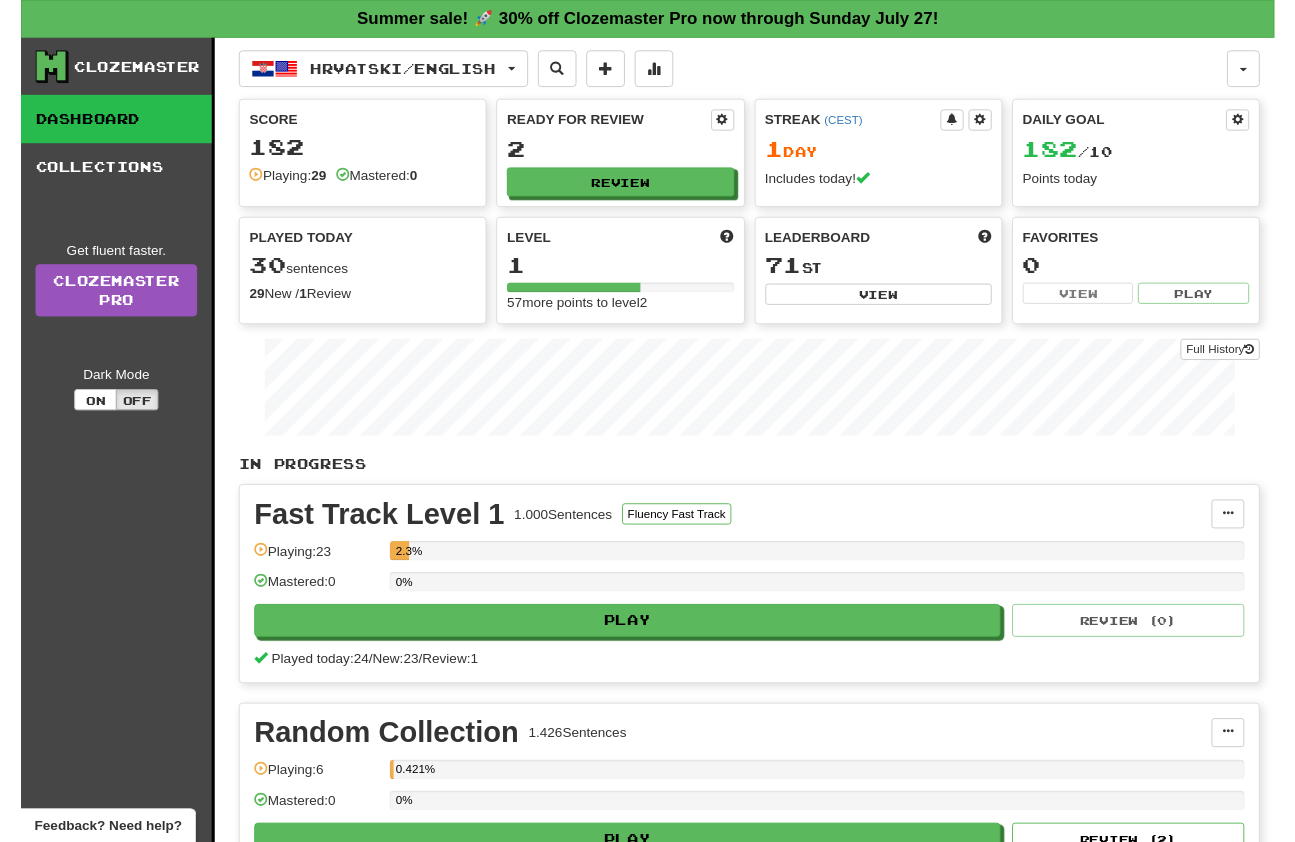 scroll, scrollTop: 0, scrollLeft: 0, axis: both 